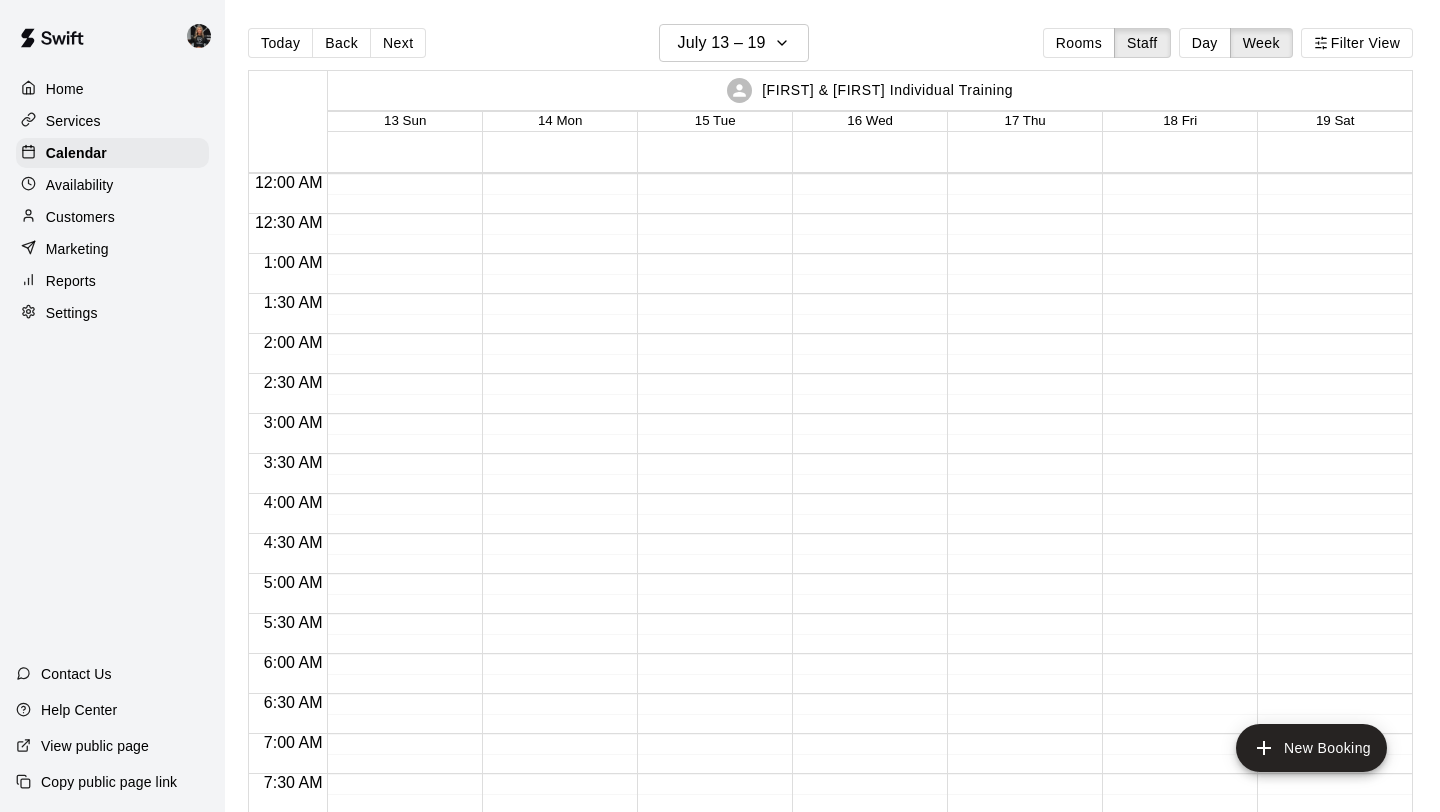 scroll, scrollTop: 0, scrollLeft: 0, axis: both 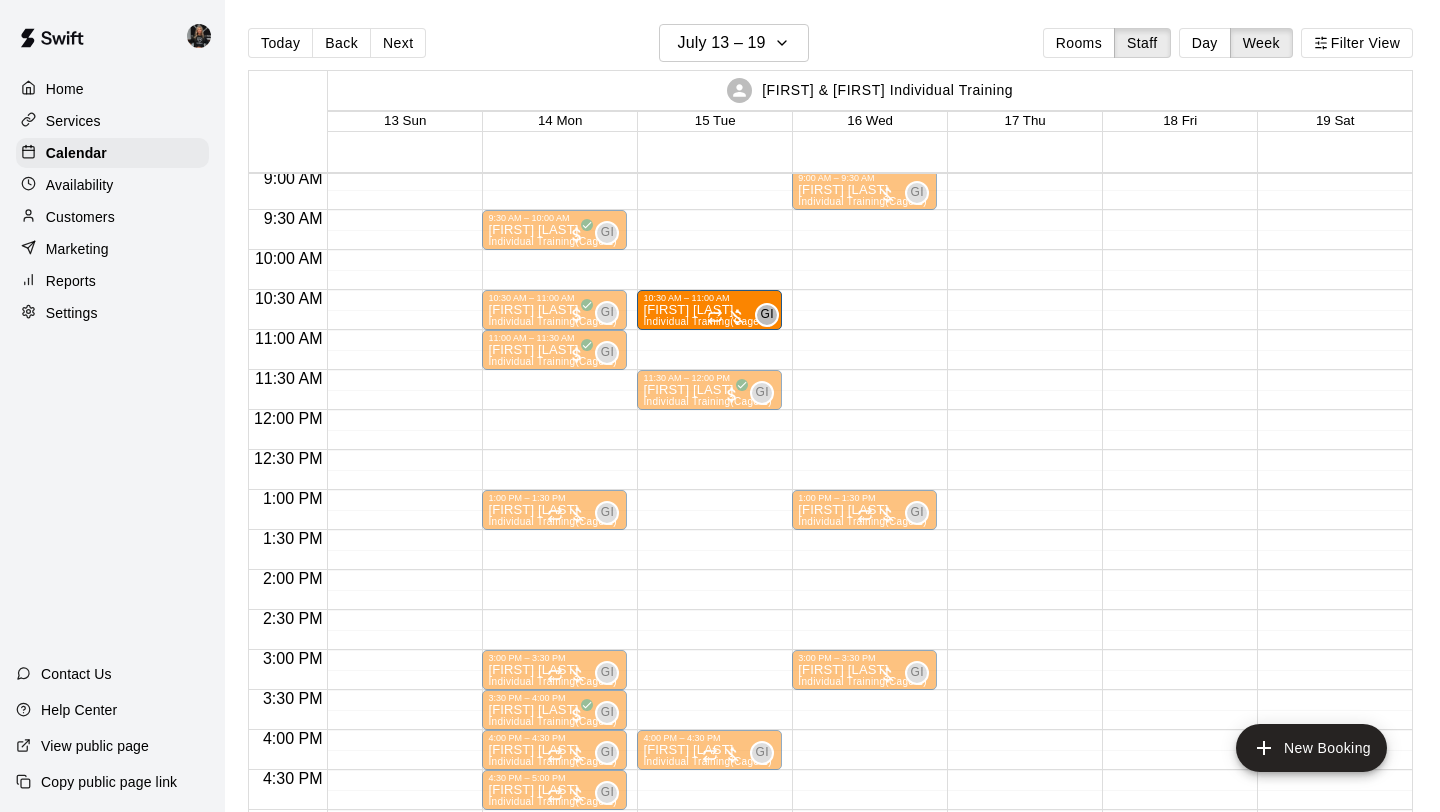 drag, startPoint x: 737, startPoint y: 323, endPoint x: 714, endPoint y: 327, distance: 23.345236 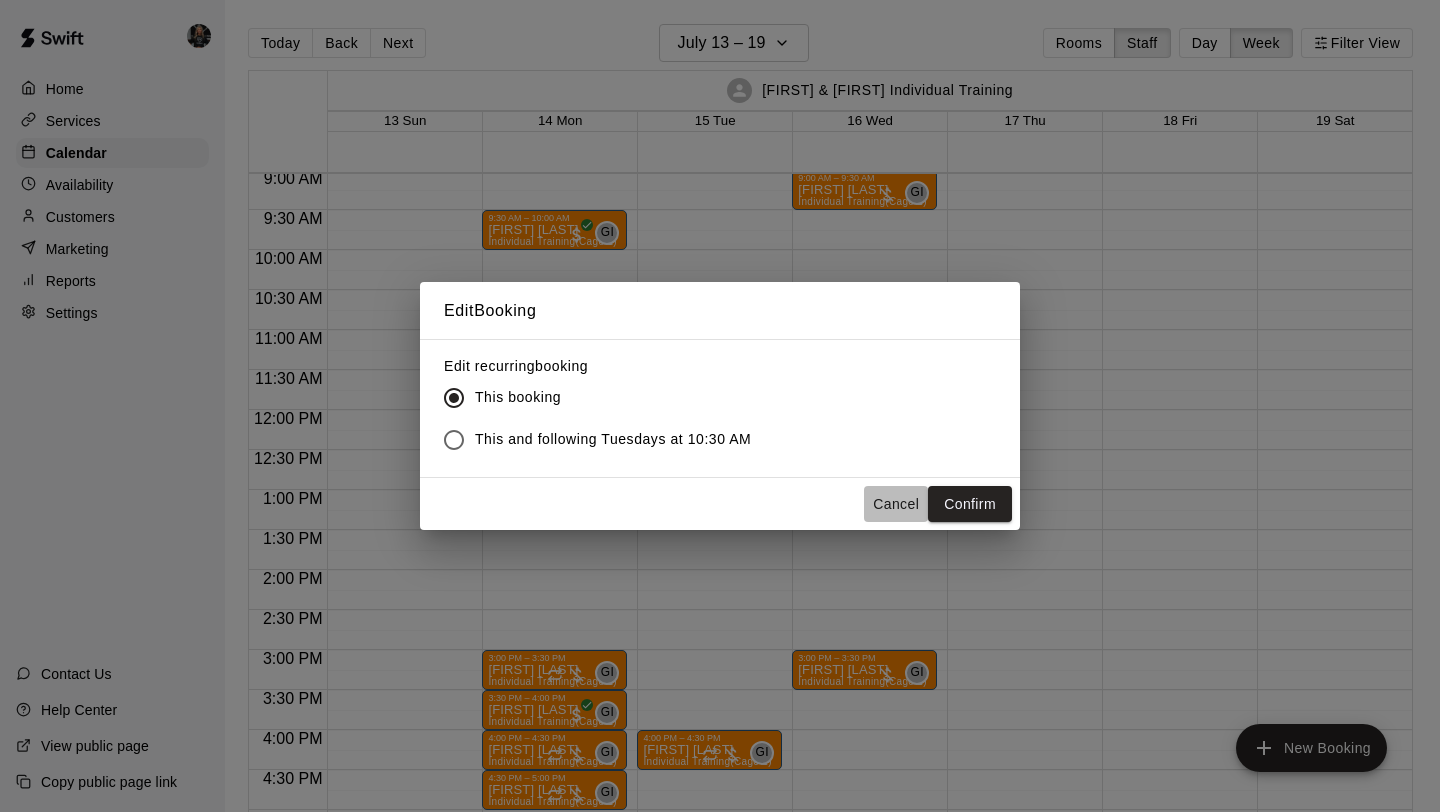 click on "Cancel" at bounding box center (896, 504) 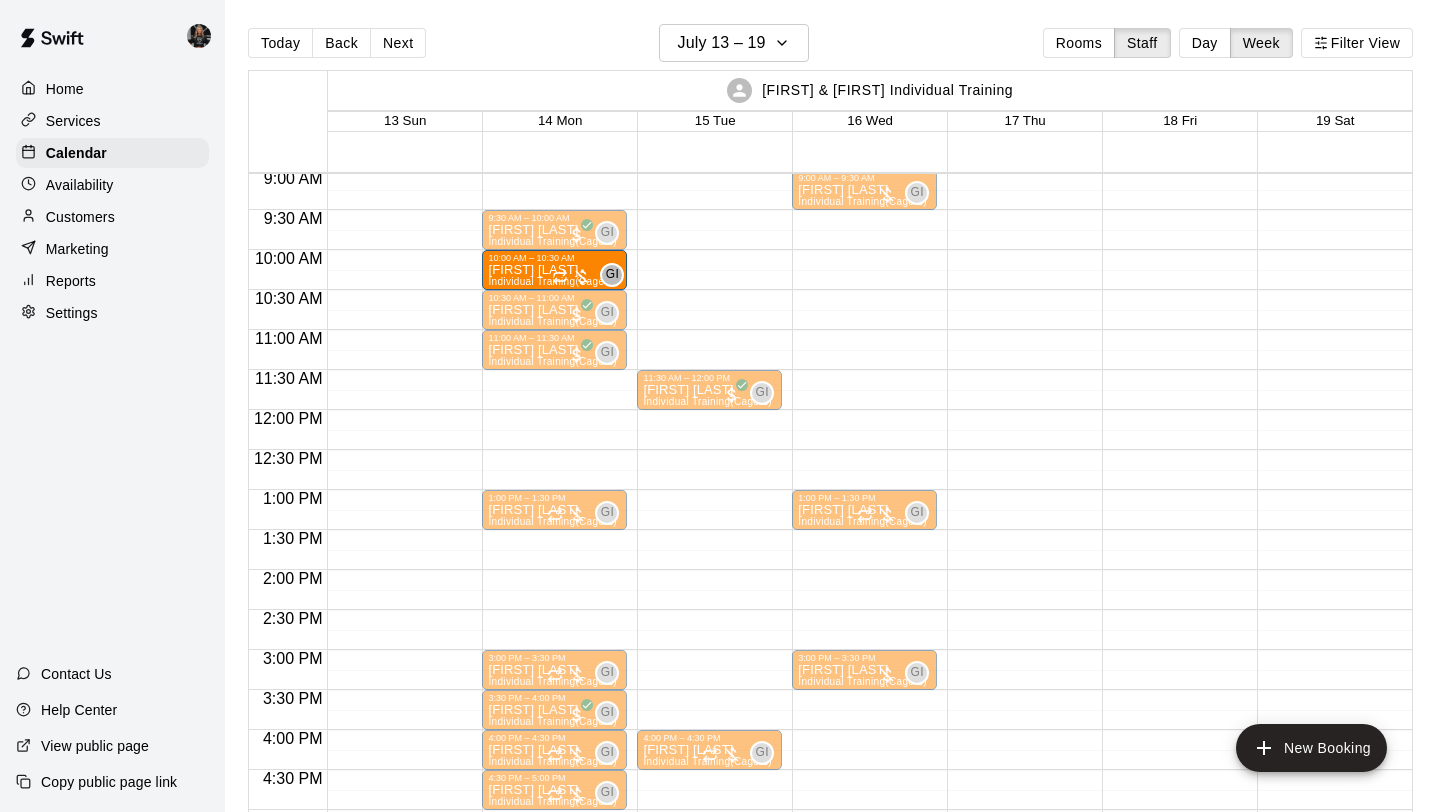 drag, startPoint x: 697, startPoint y: 307, endPoint x: 580, endPoint y: 282, distance: 119.64113 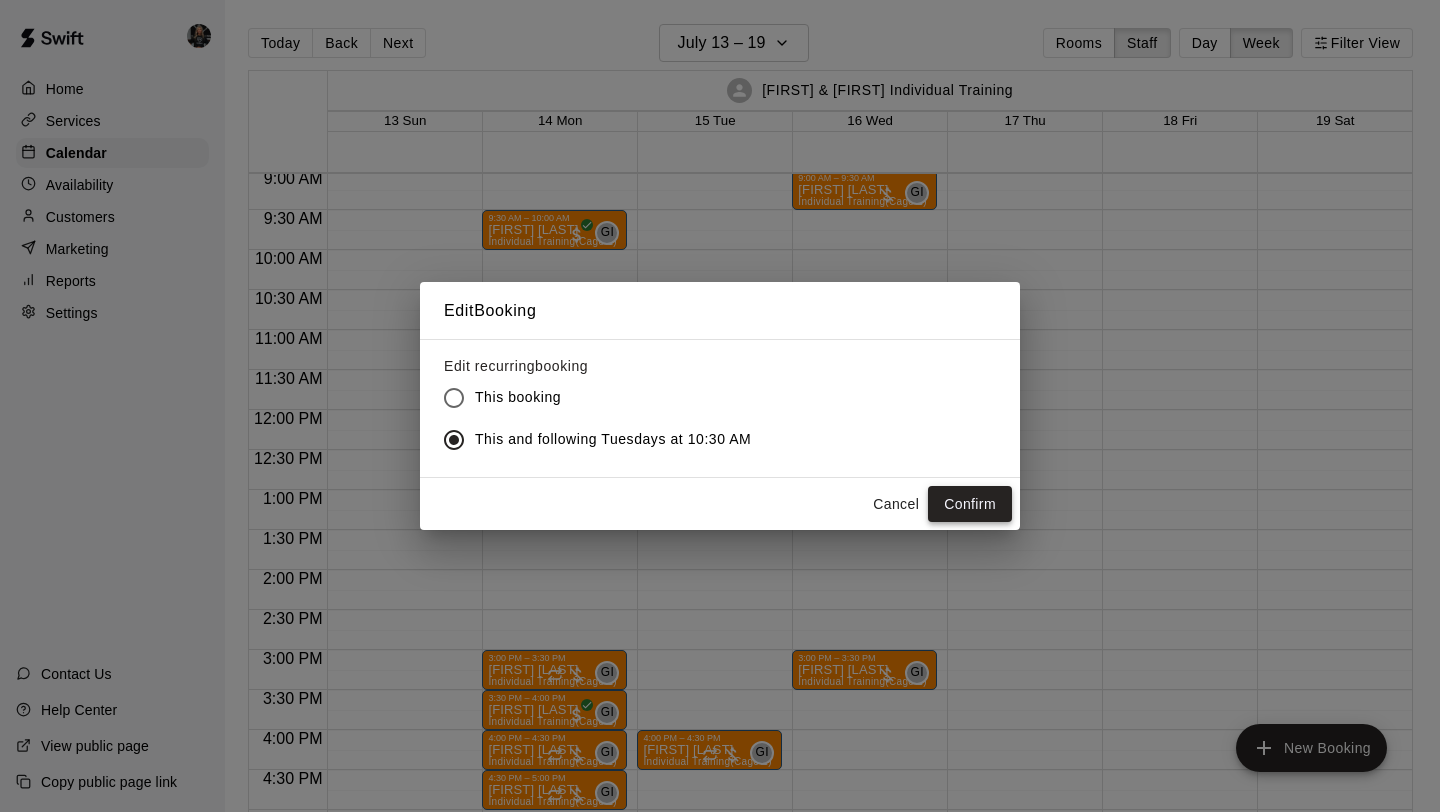 click on "Confirm" at bounding box center [970, 504] 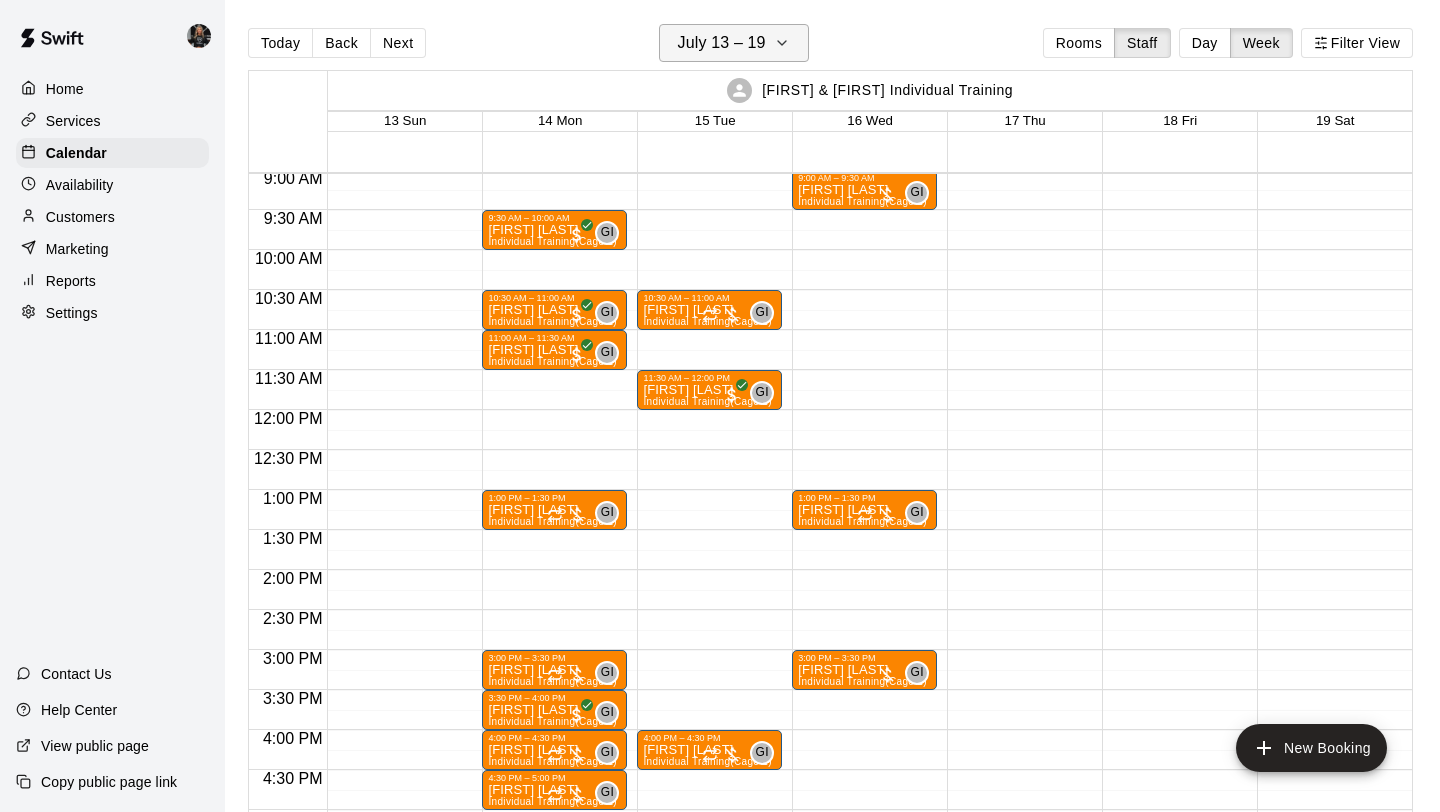 click on "July 13 – 19" at bounding box center [722, 43] 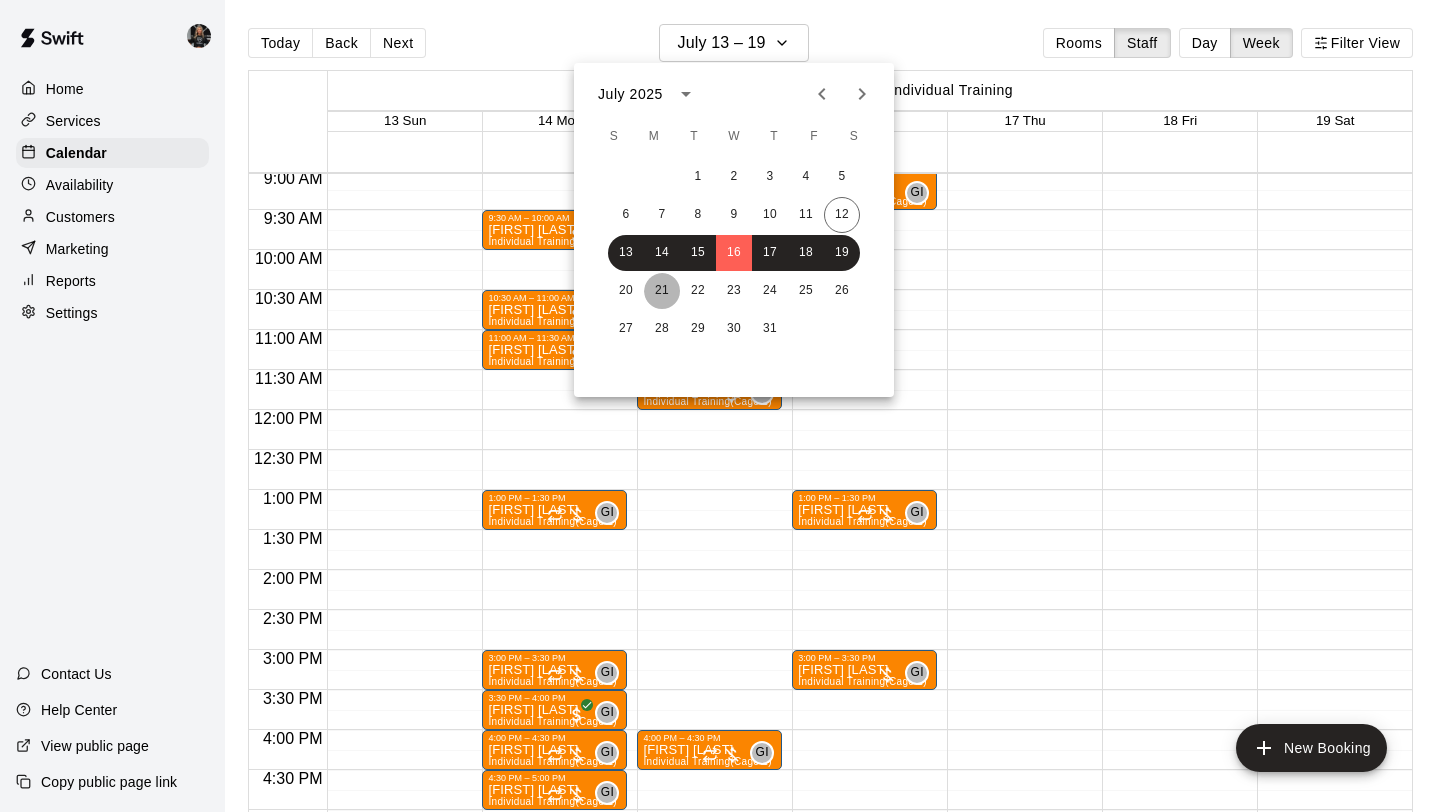 click on "21" at bounding box center [662, 291] 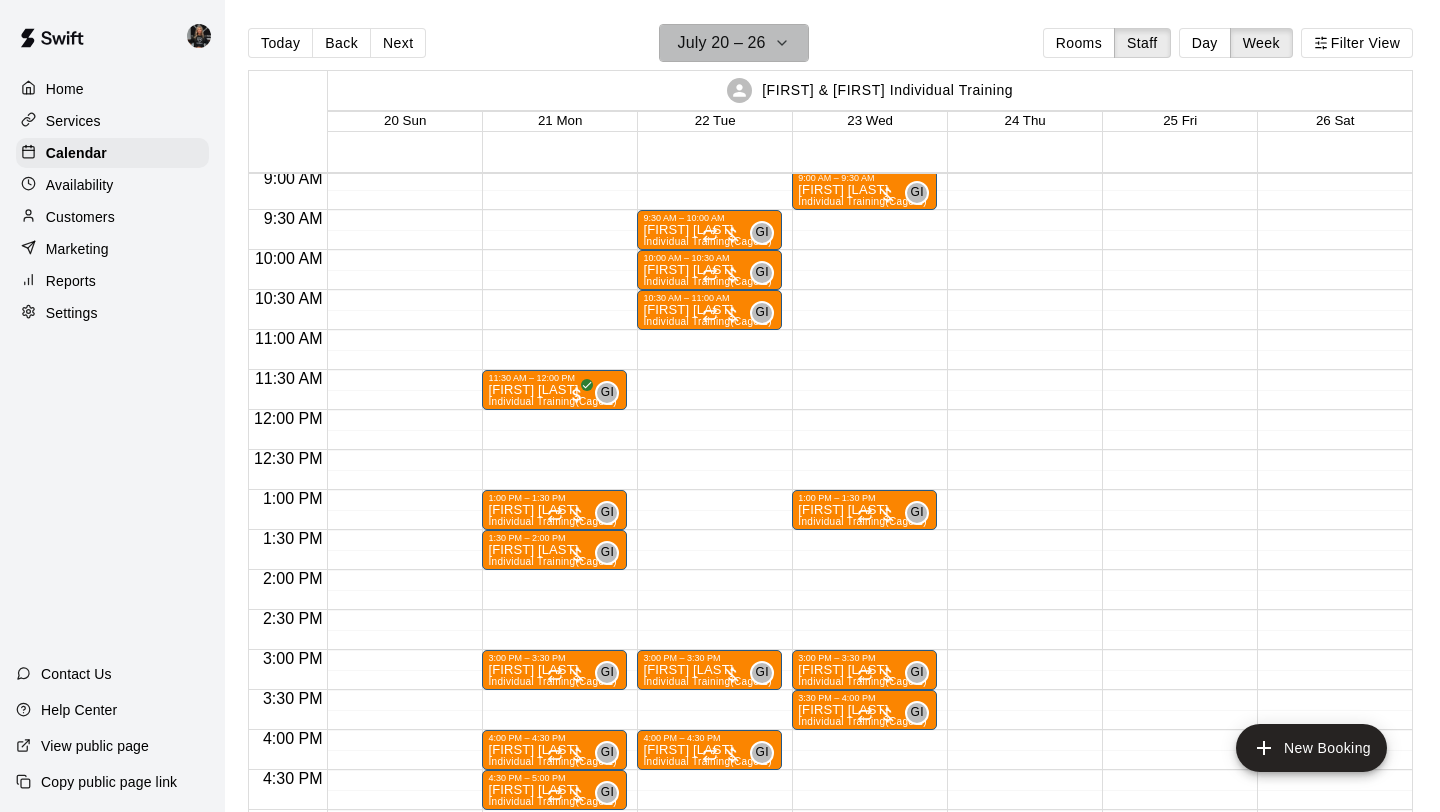 click on "July 20 – 26" at bounding box center [722, 43] 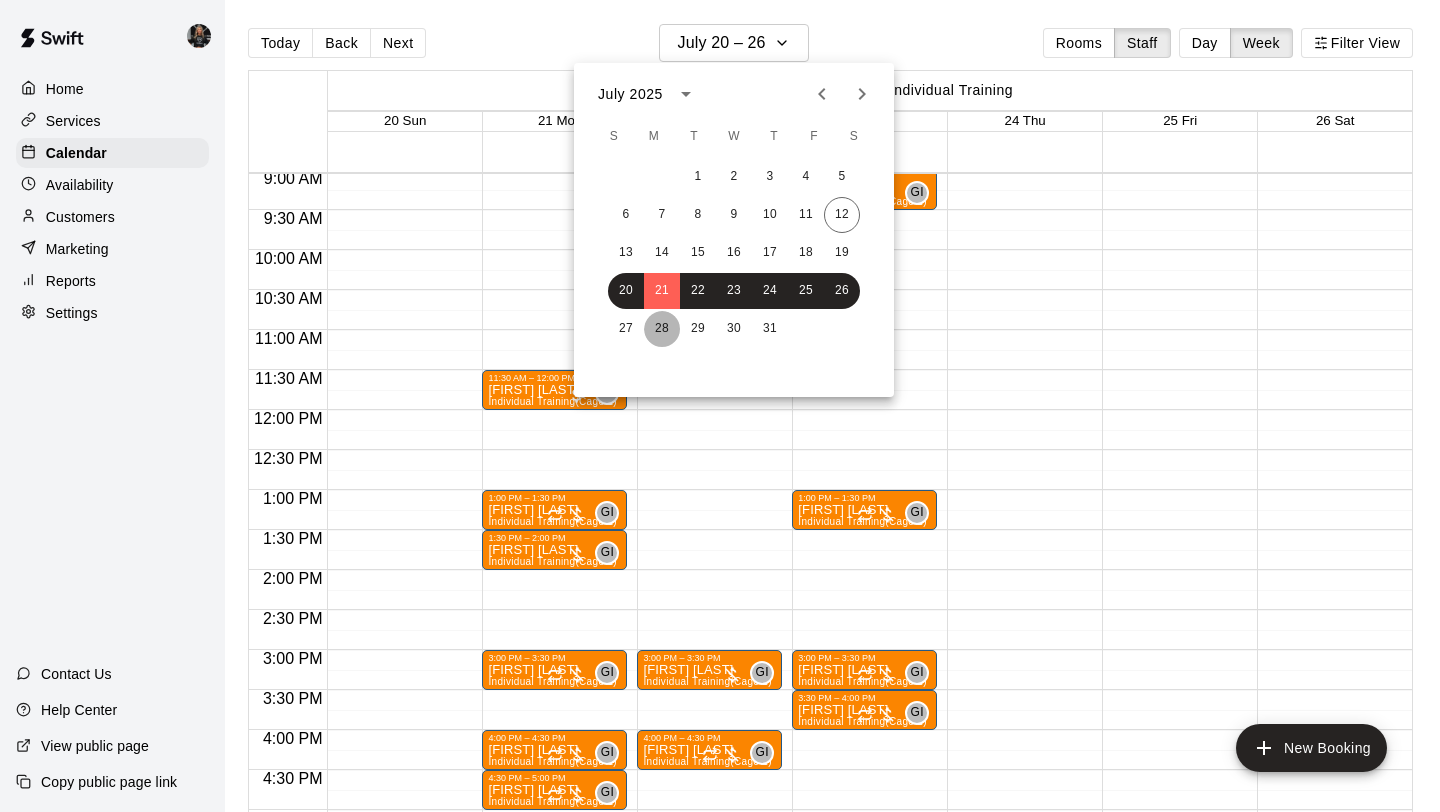 click on "28" at bounding box center [662, 329] 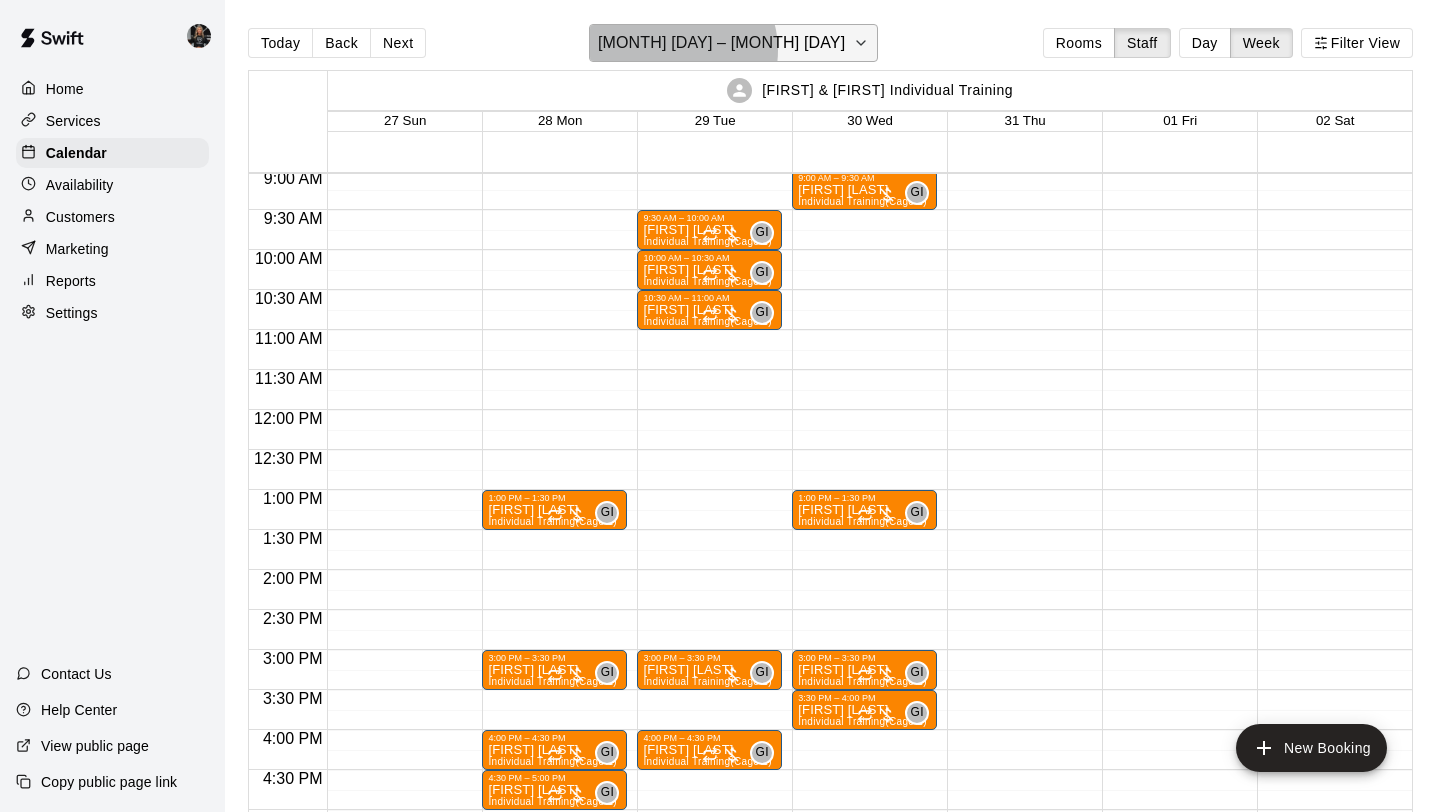 click on "[MONTH] [DAY] – [MONTH] [DAY]" at bounding box center (721, 43) 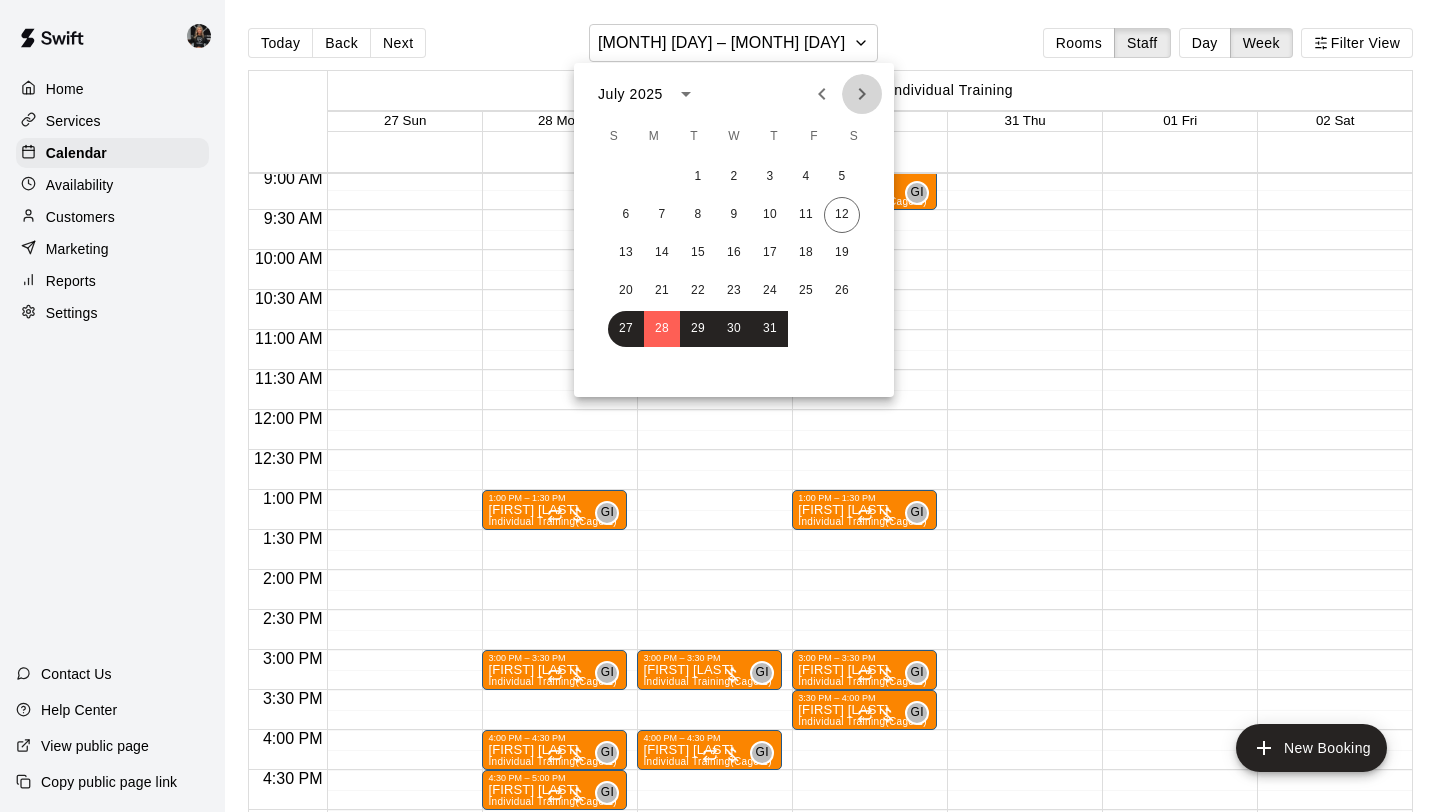 click 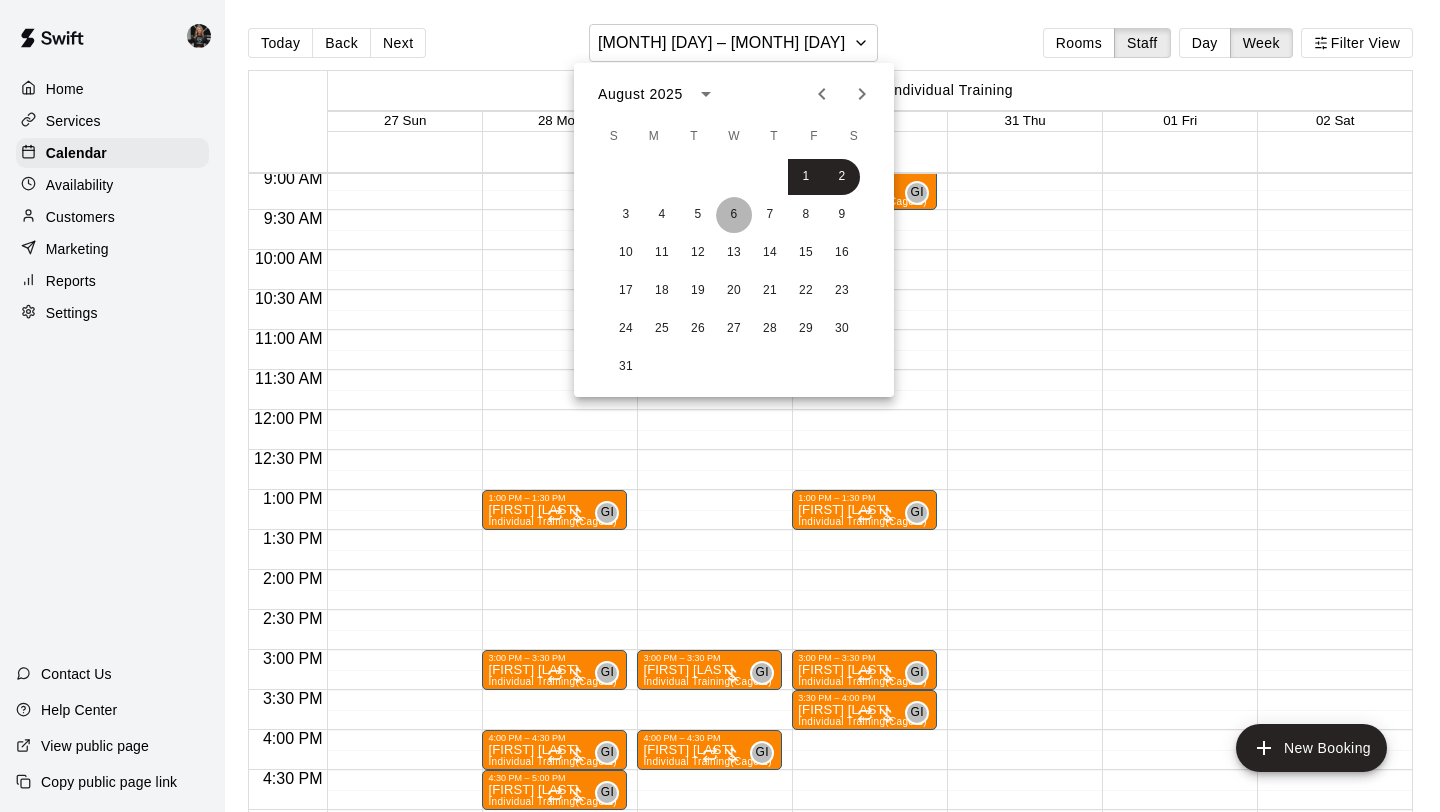click on "6" at bounding box center (734, 215) 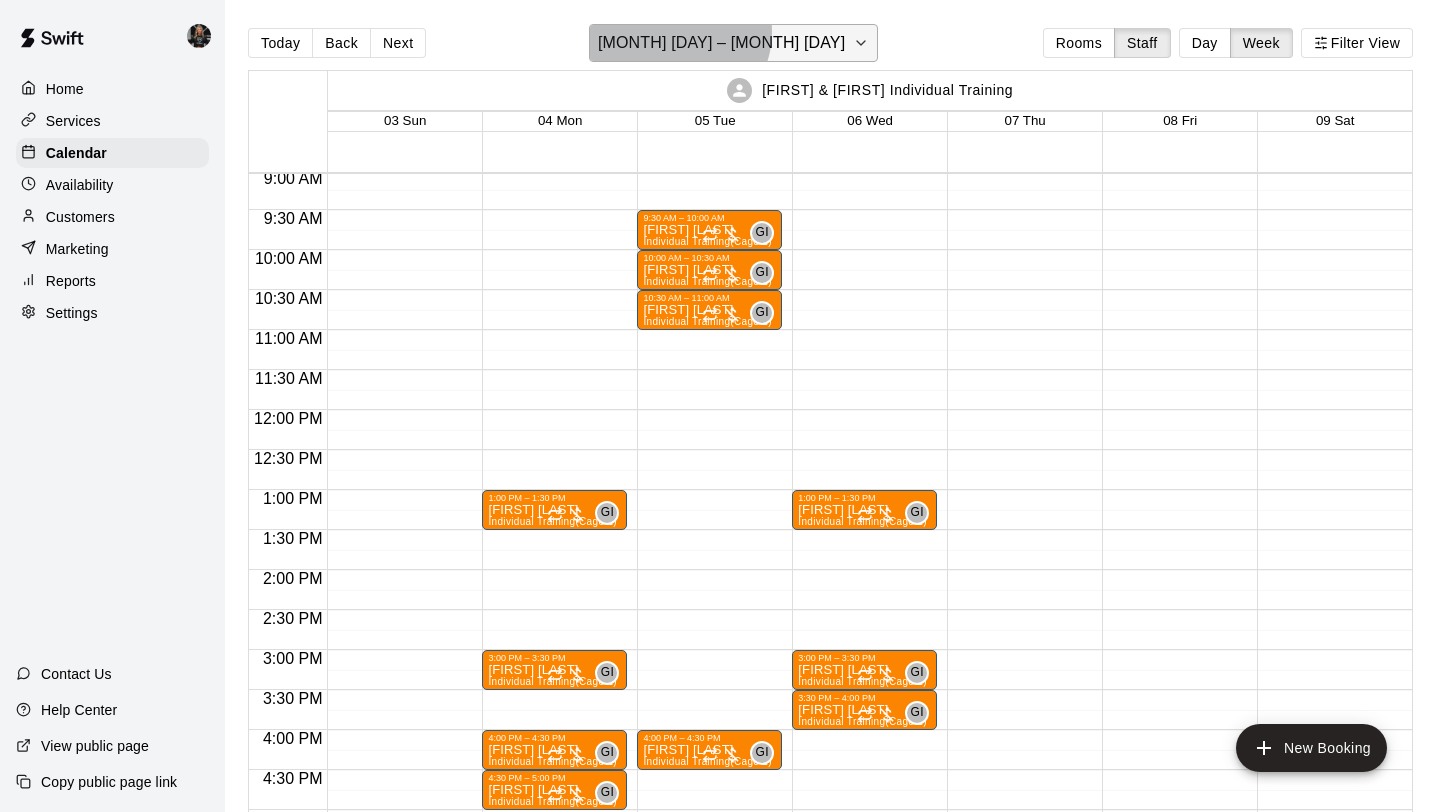 click on "[MONTH] [DAY] – [MONTH] [DAY]" at bounding box center [721, 43] 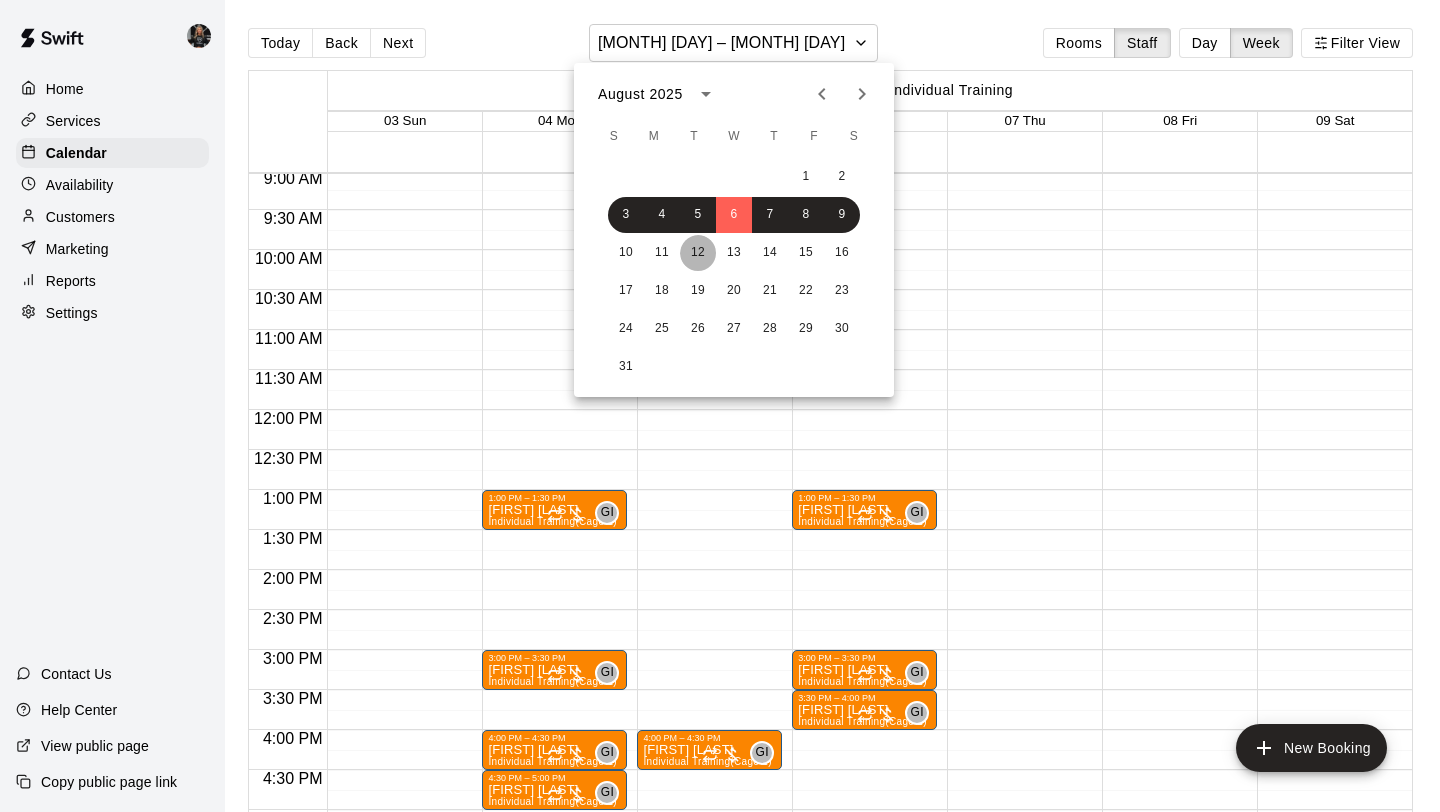 click on "12" at bounding box center [698, 253] 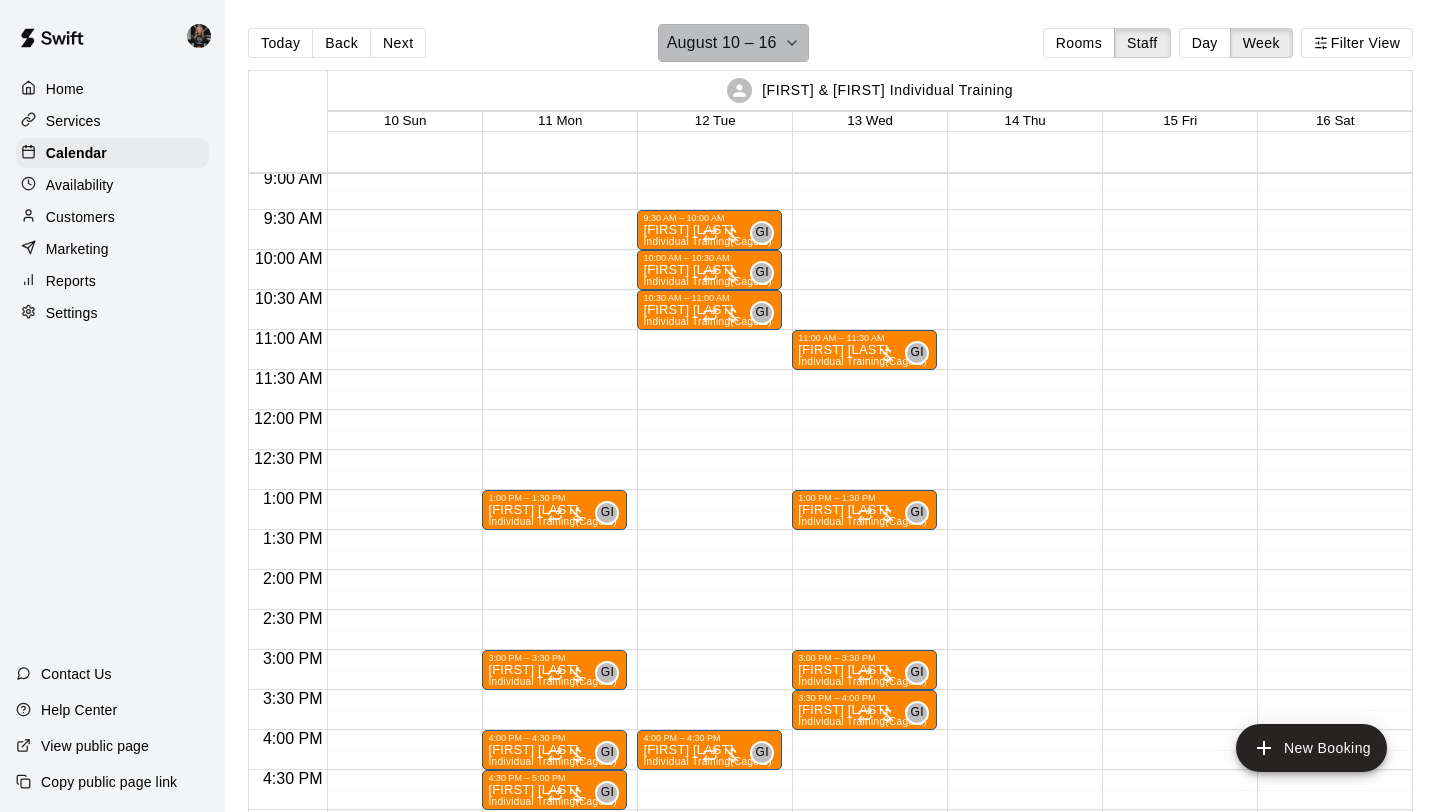 click on "August 10 – 16" at bounding box center [722, 43] 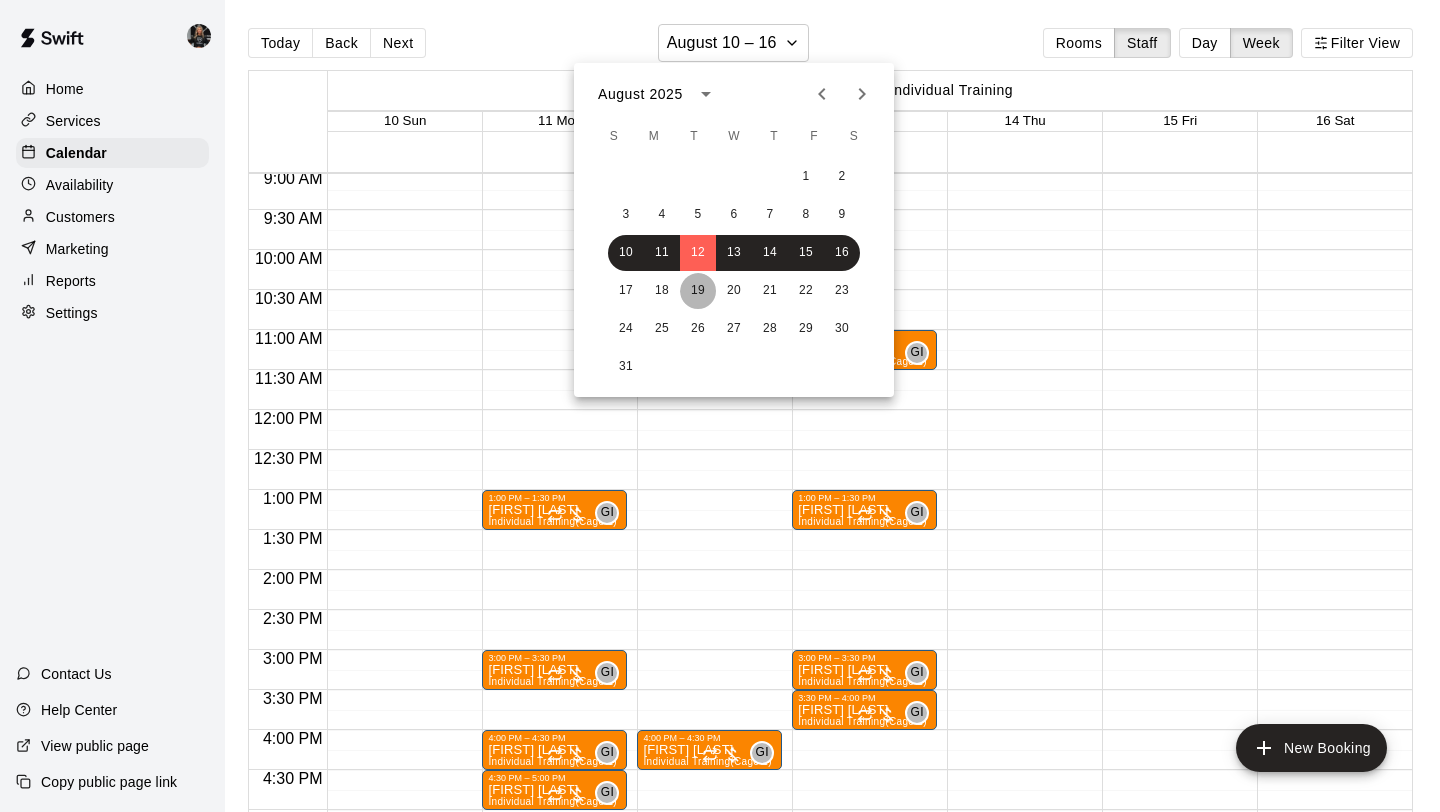 click on "19" at bounding box center (698, 291) 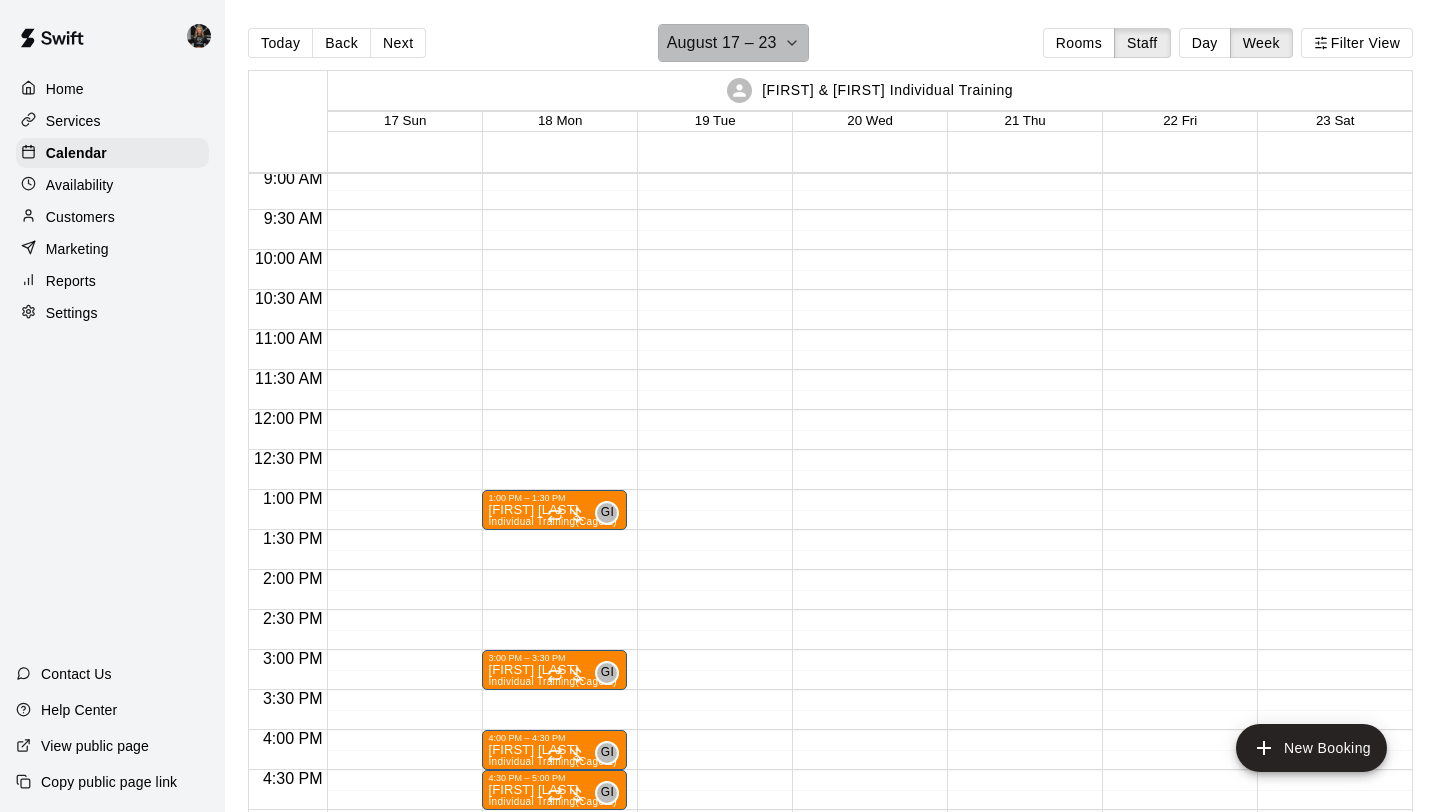 click on "August 17 – 23" at bounding box center [722, 43] 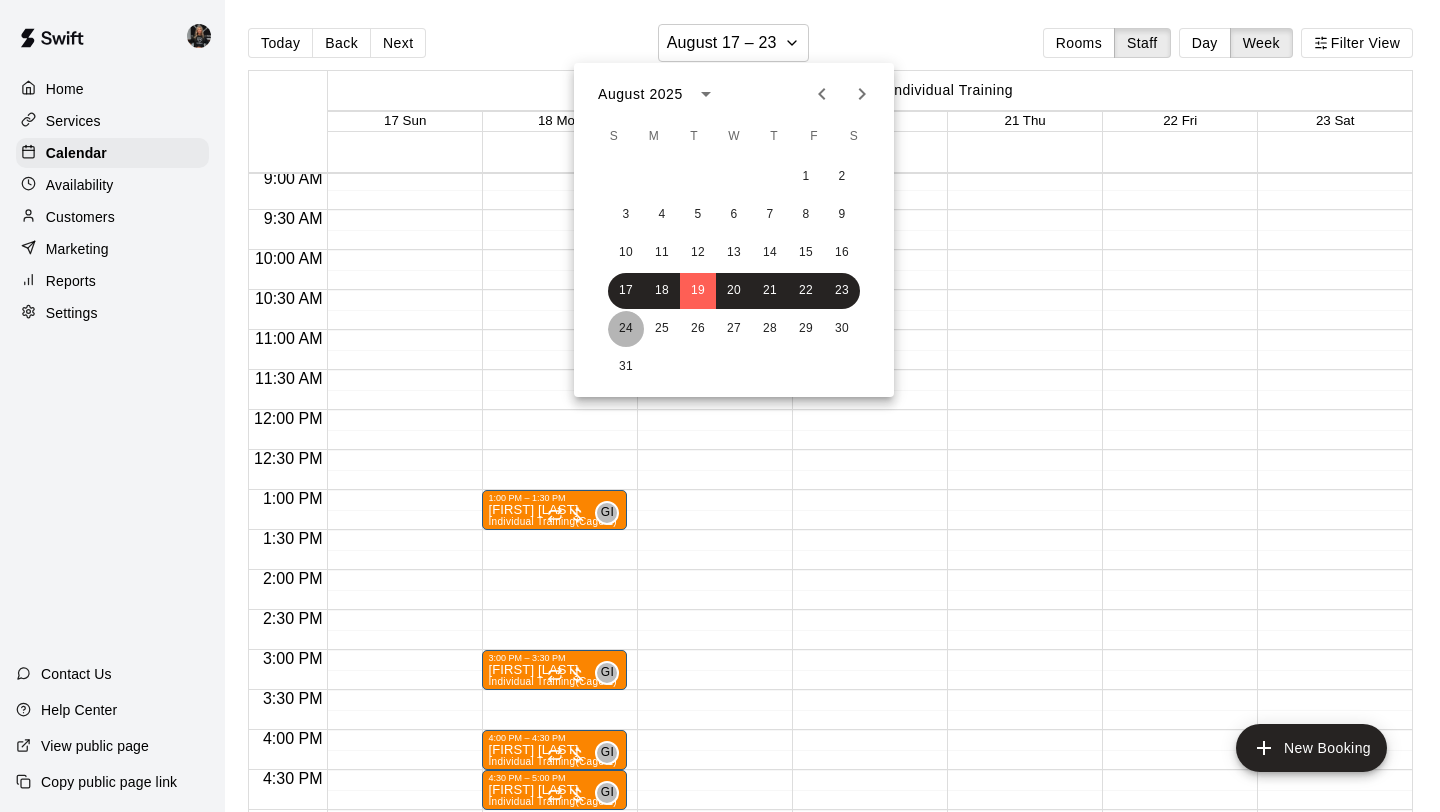 click on "24" at bounding box center (626, 329) 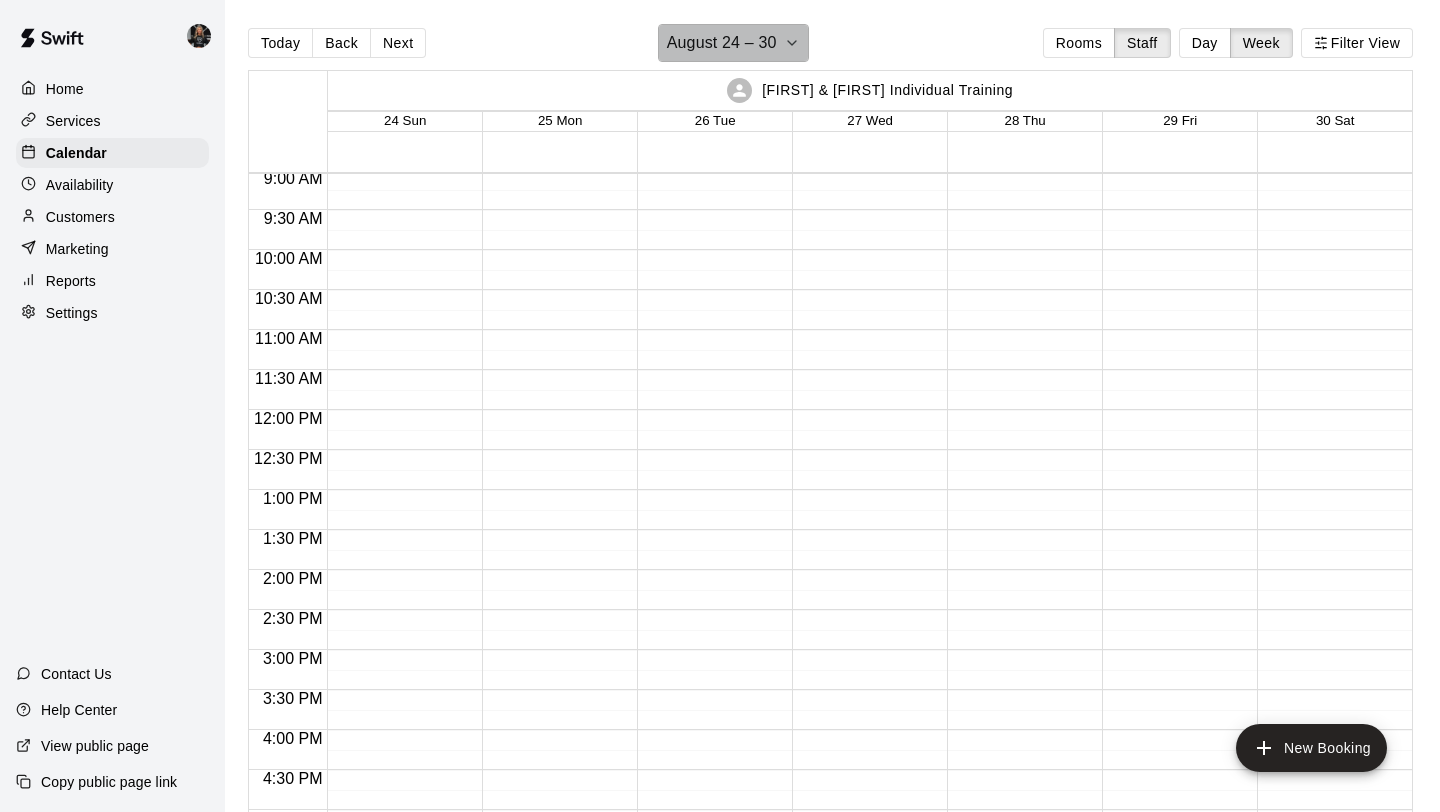 click on "August 24 – 30" at bounding box center (722, 43) 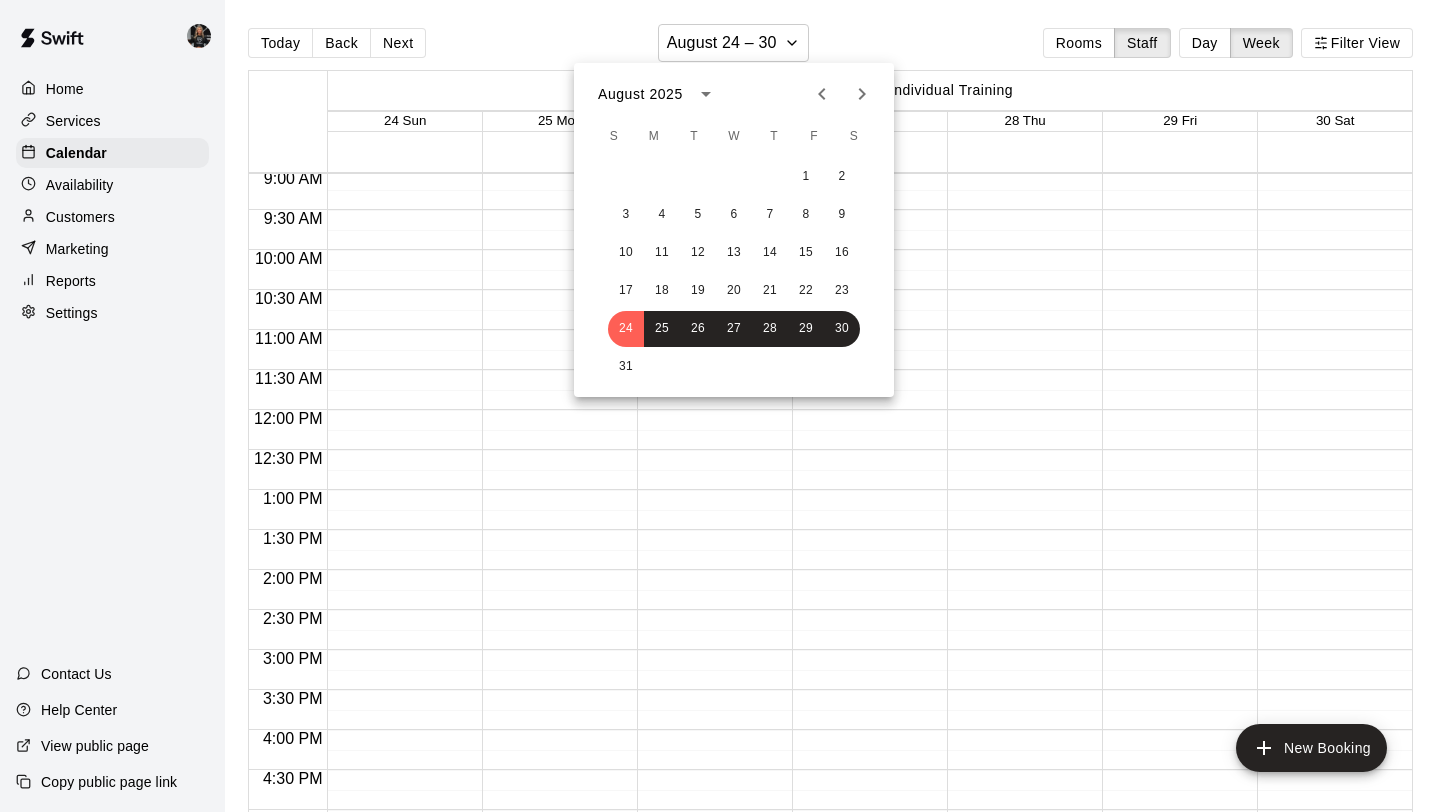 click 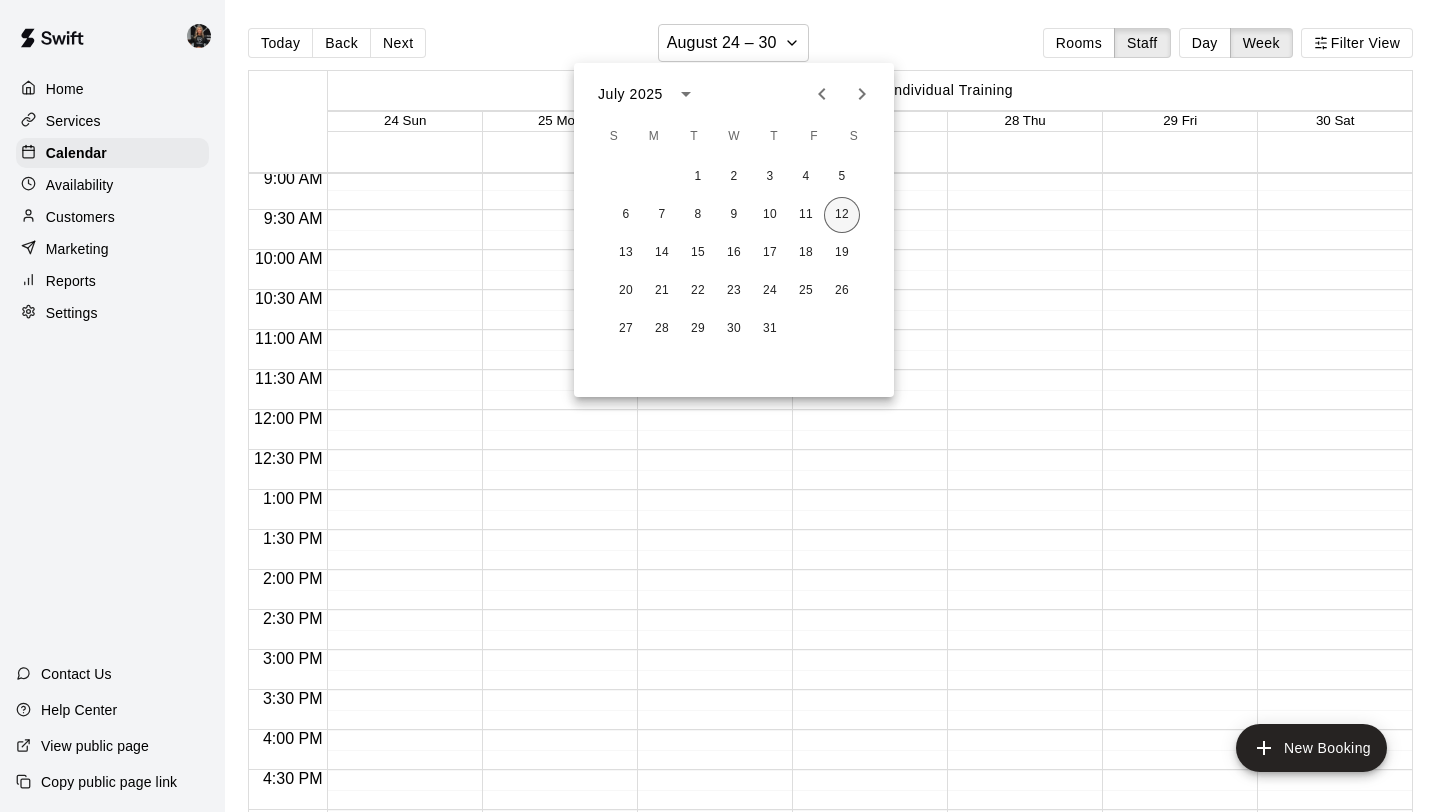 click on "12" at bounding box center (842, 215) 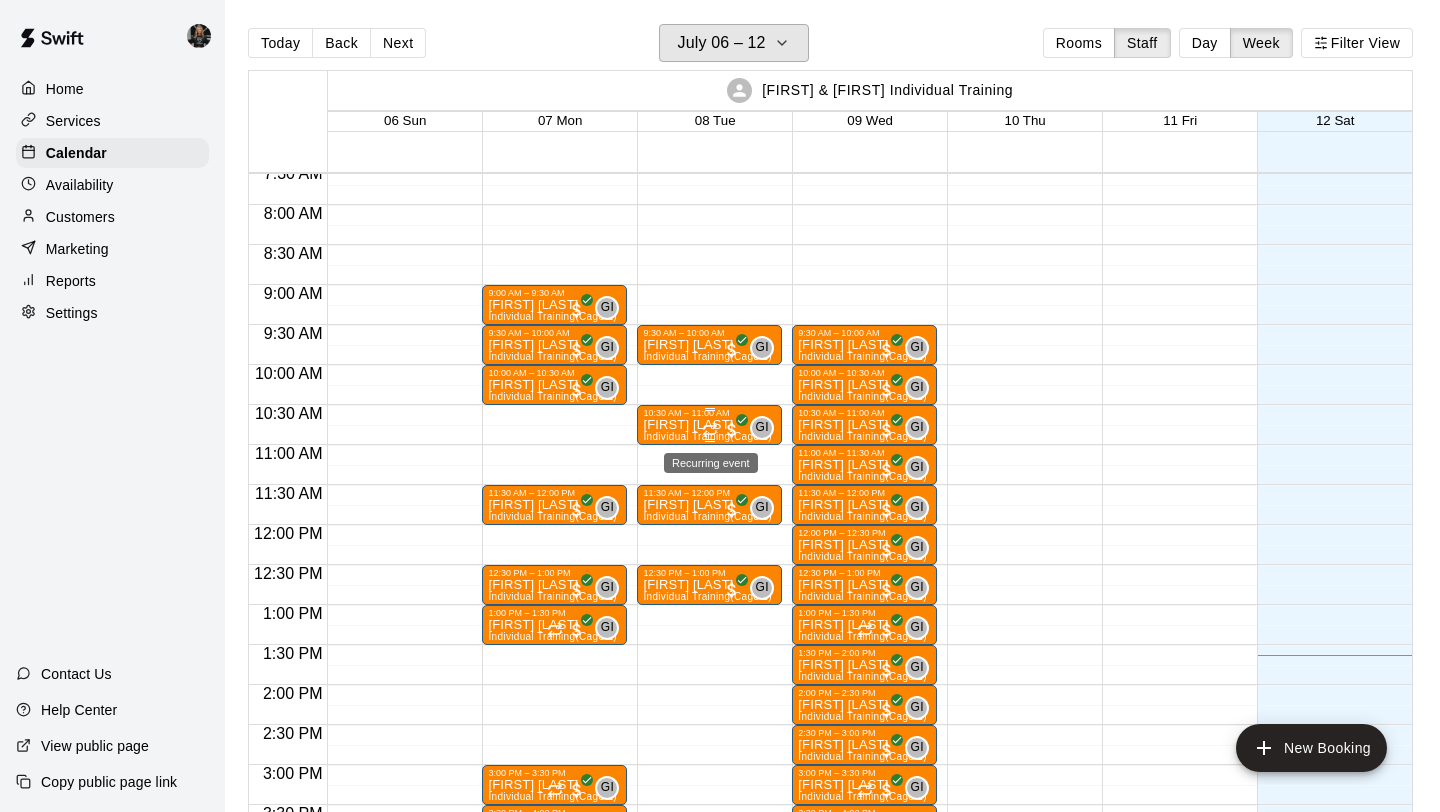 scroll, scrollTop: 600, scrollLeft: 0, axis: vertical 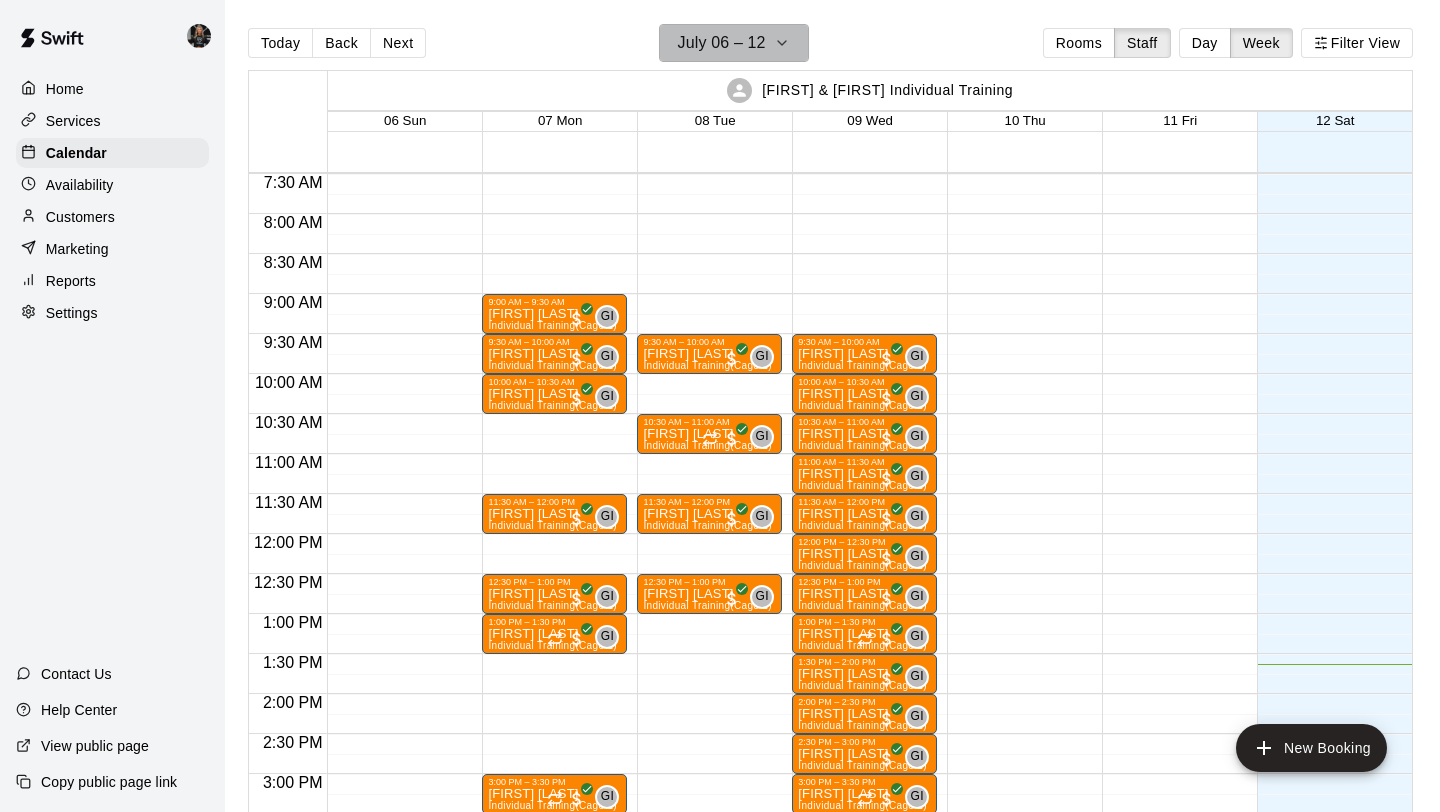 click on "July 06 – 12" at bounding box center (734, 43) 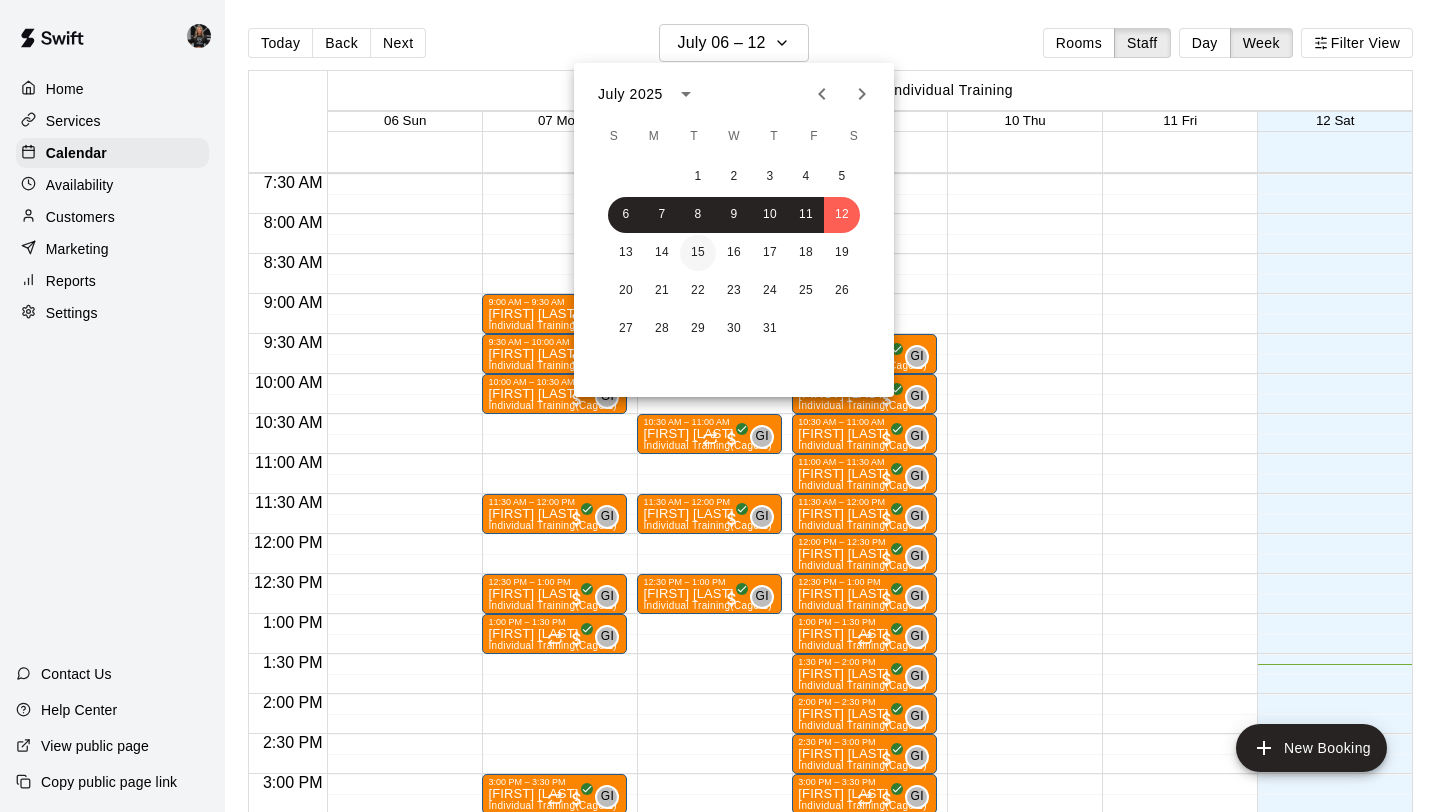 click on "15" at bounding box center (698, 253) 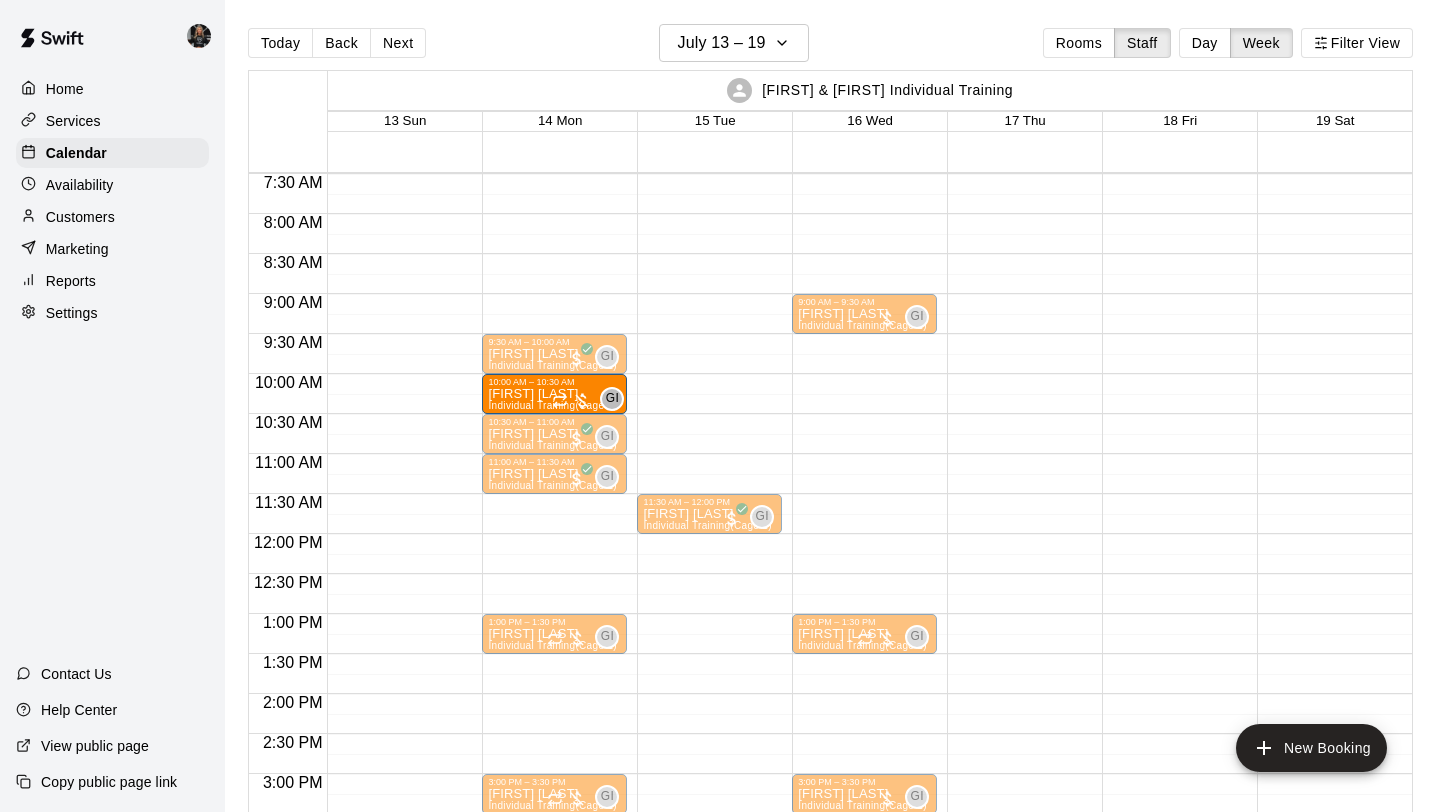 drag, startPoint x: 679, startPoint y: 436, endPoint x: 588, endPoint y: 396, distance: 99.40322 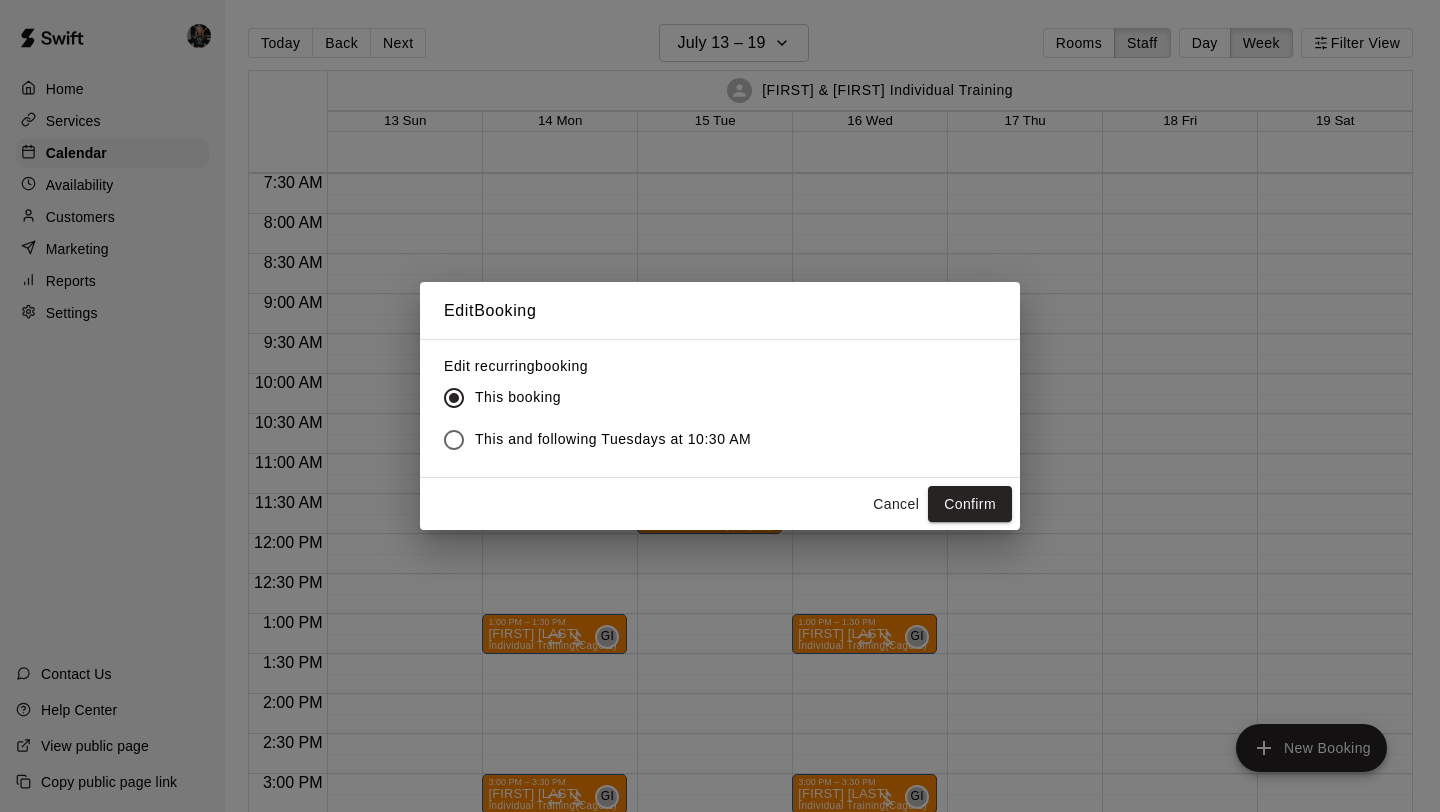 click on "This and following Tuesdays at 10:30 AM" at bounding box center [613, 439] 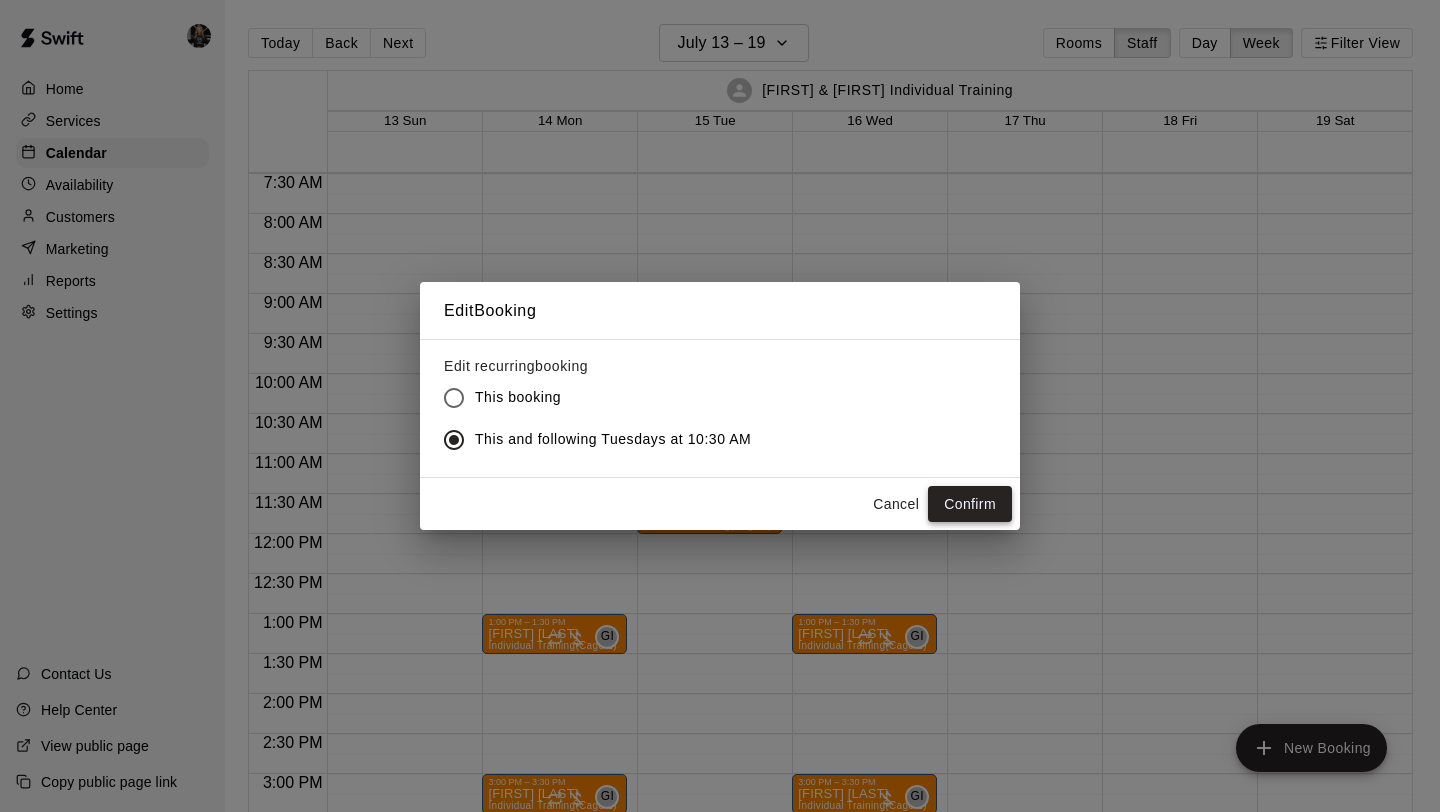 click on "Confirm" at bounding box center (970, 504) 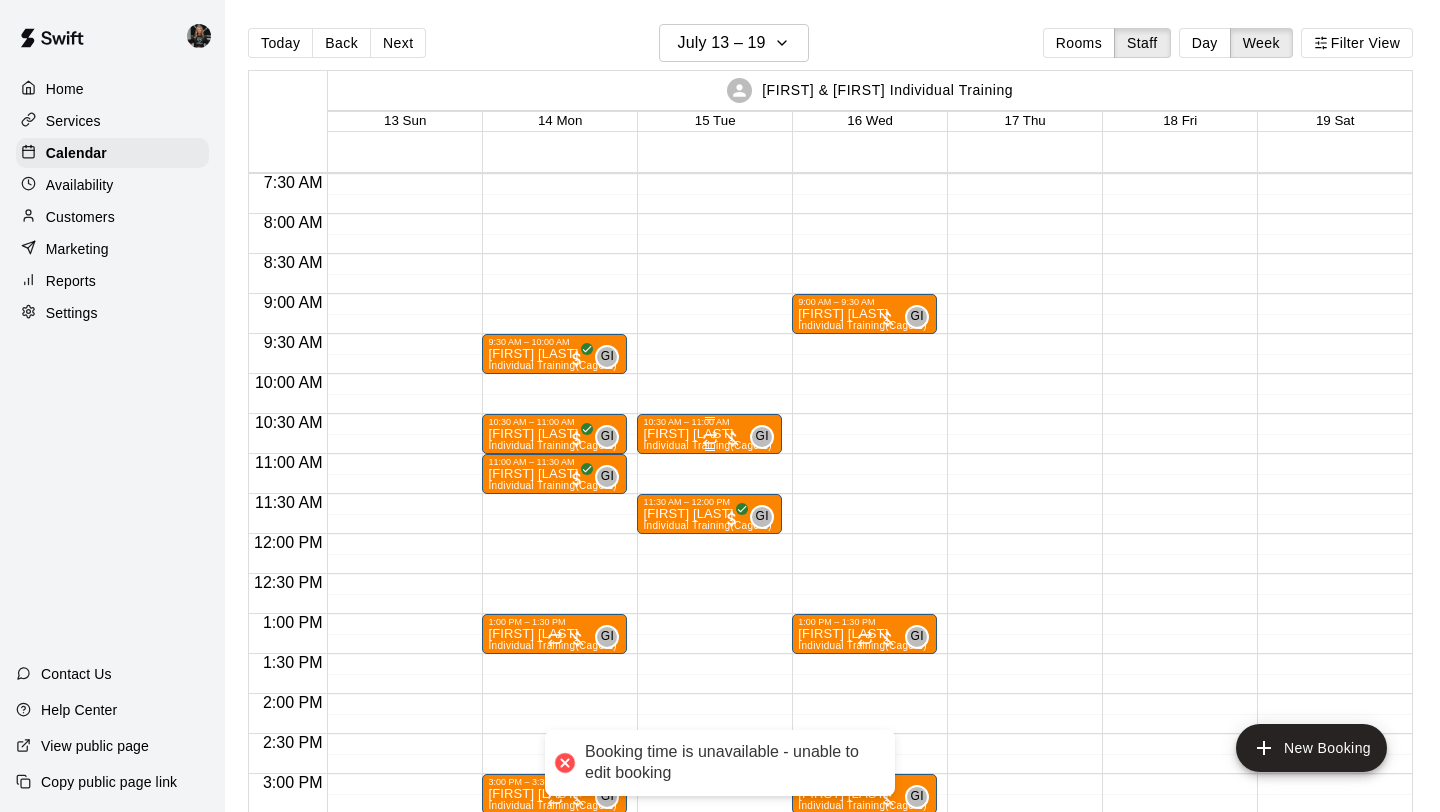 click on "10:30 AM – 11:00 AM" at bounding box center (709, 422) 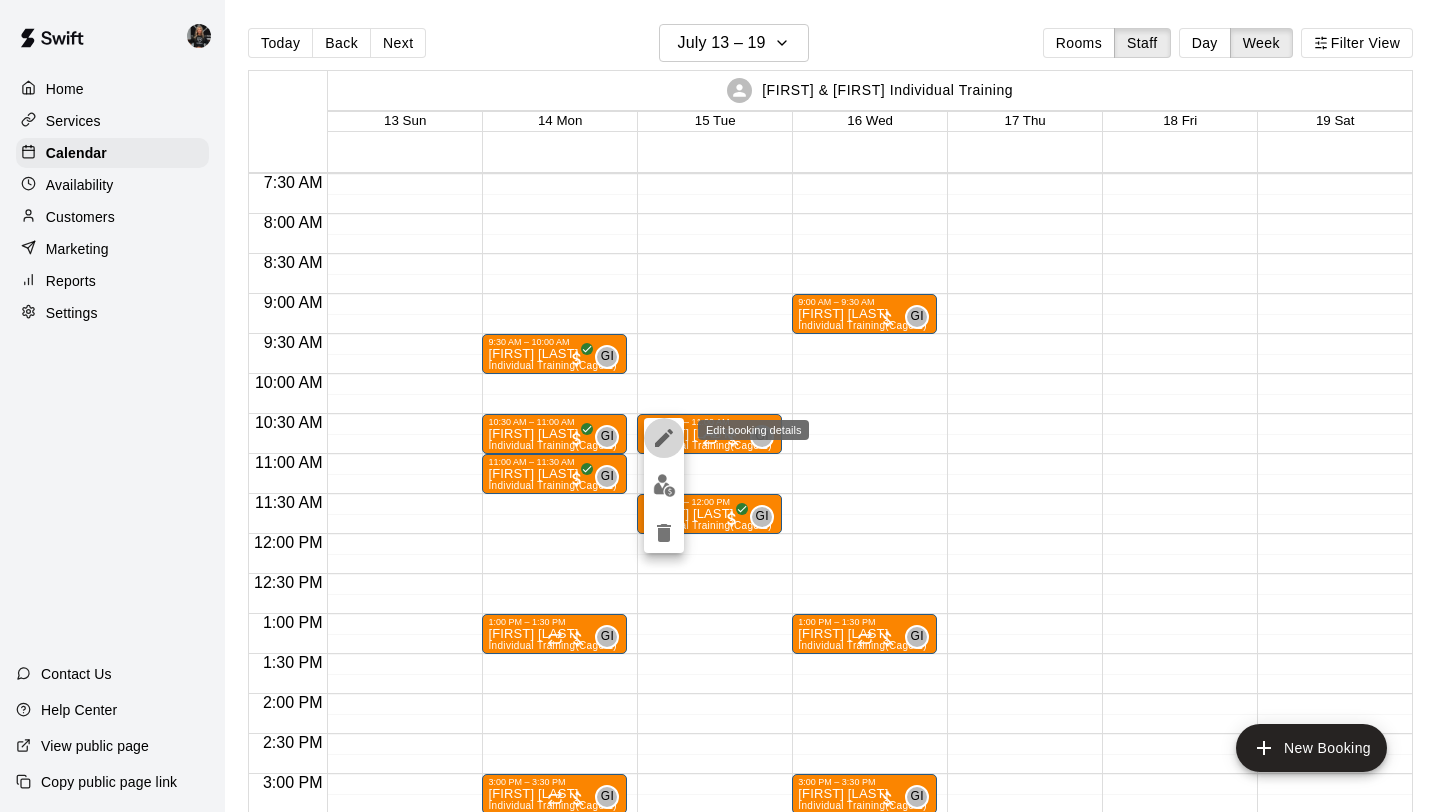 click 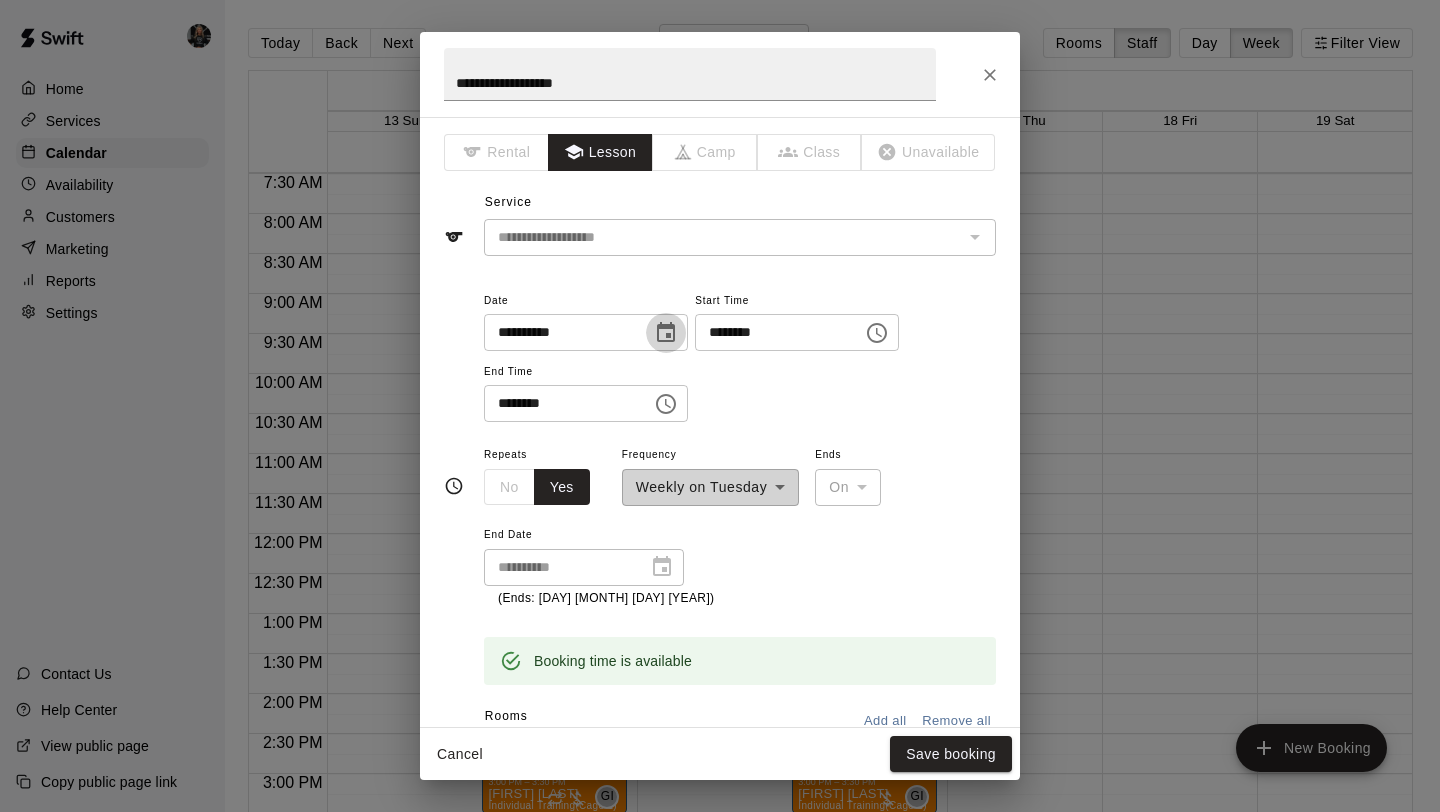 click 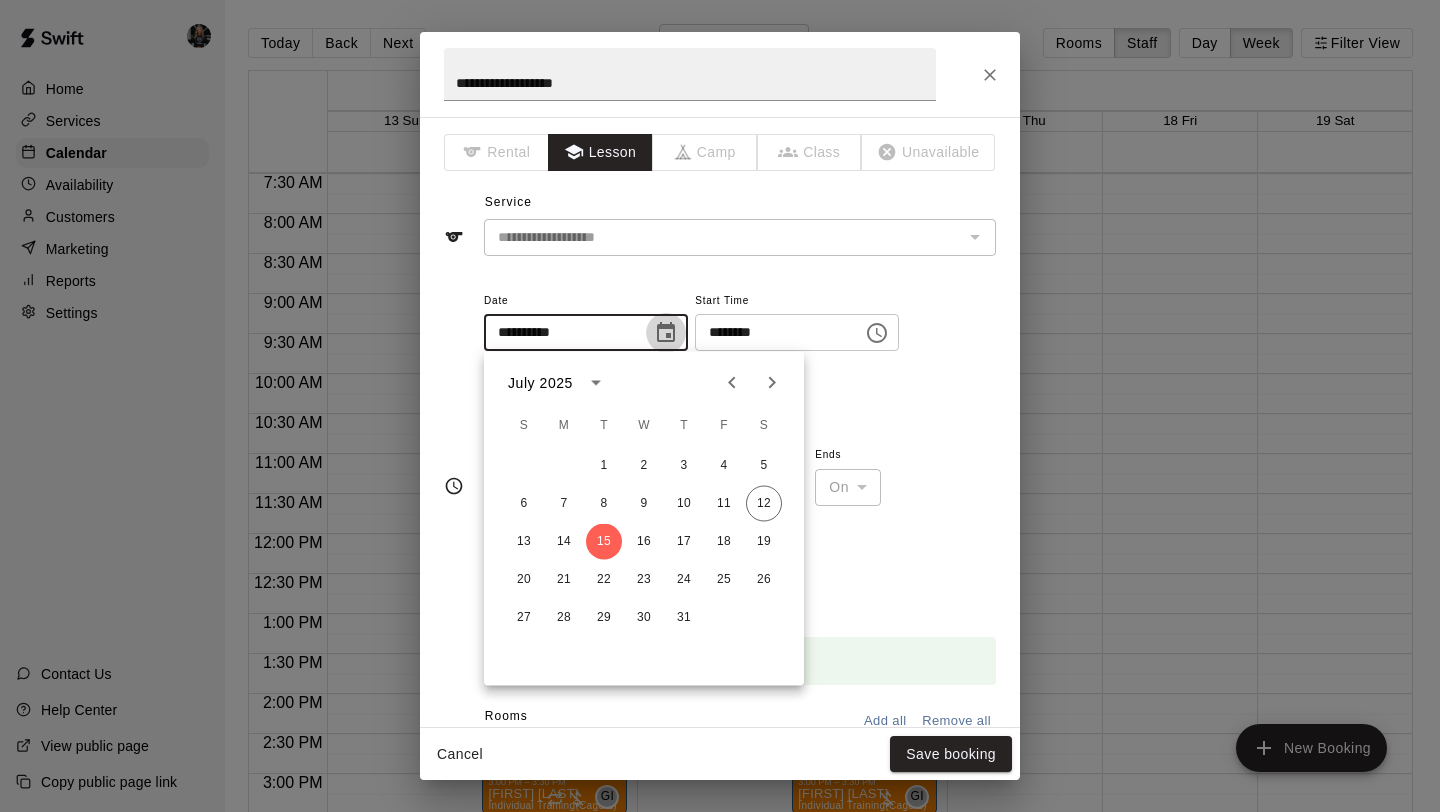 click 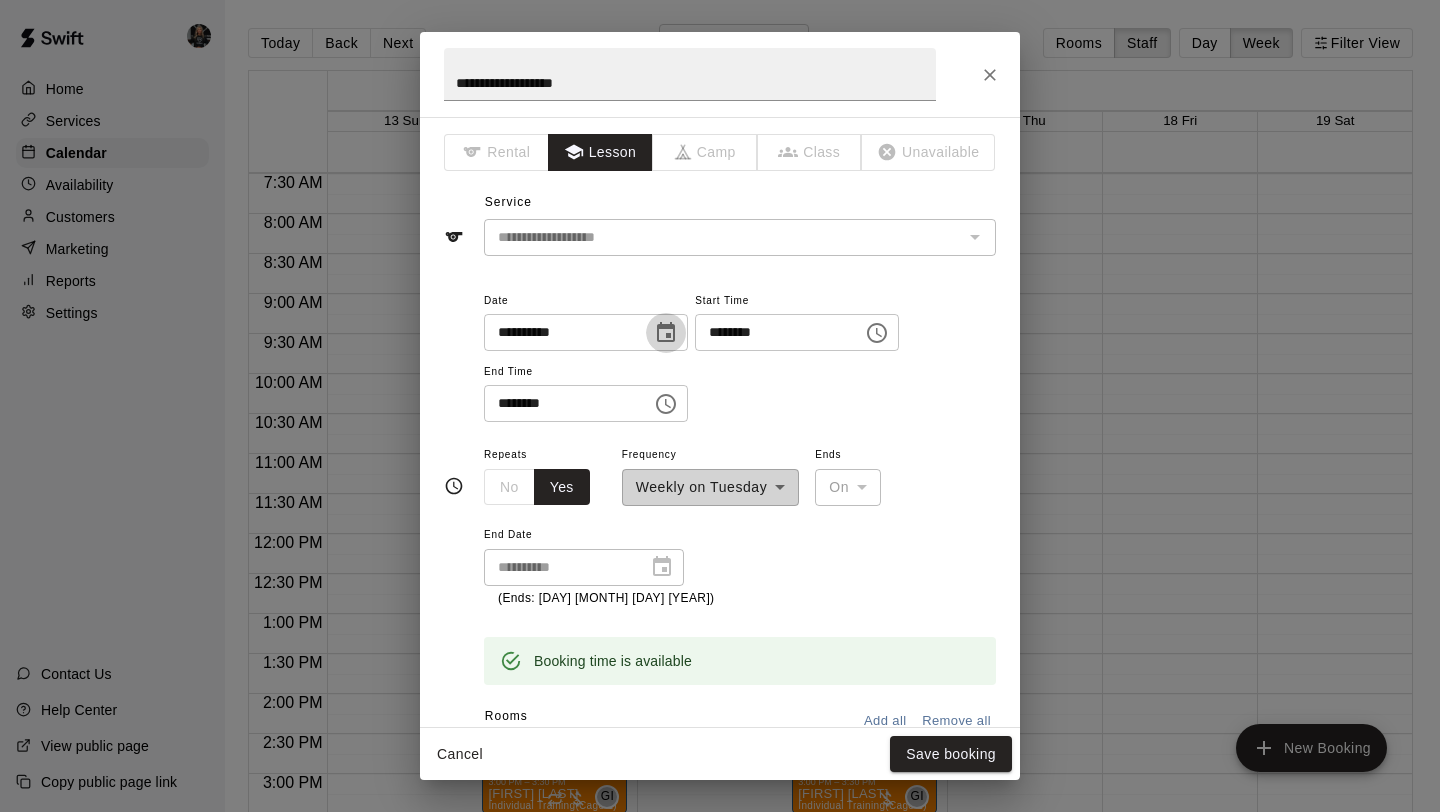 click 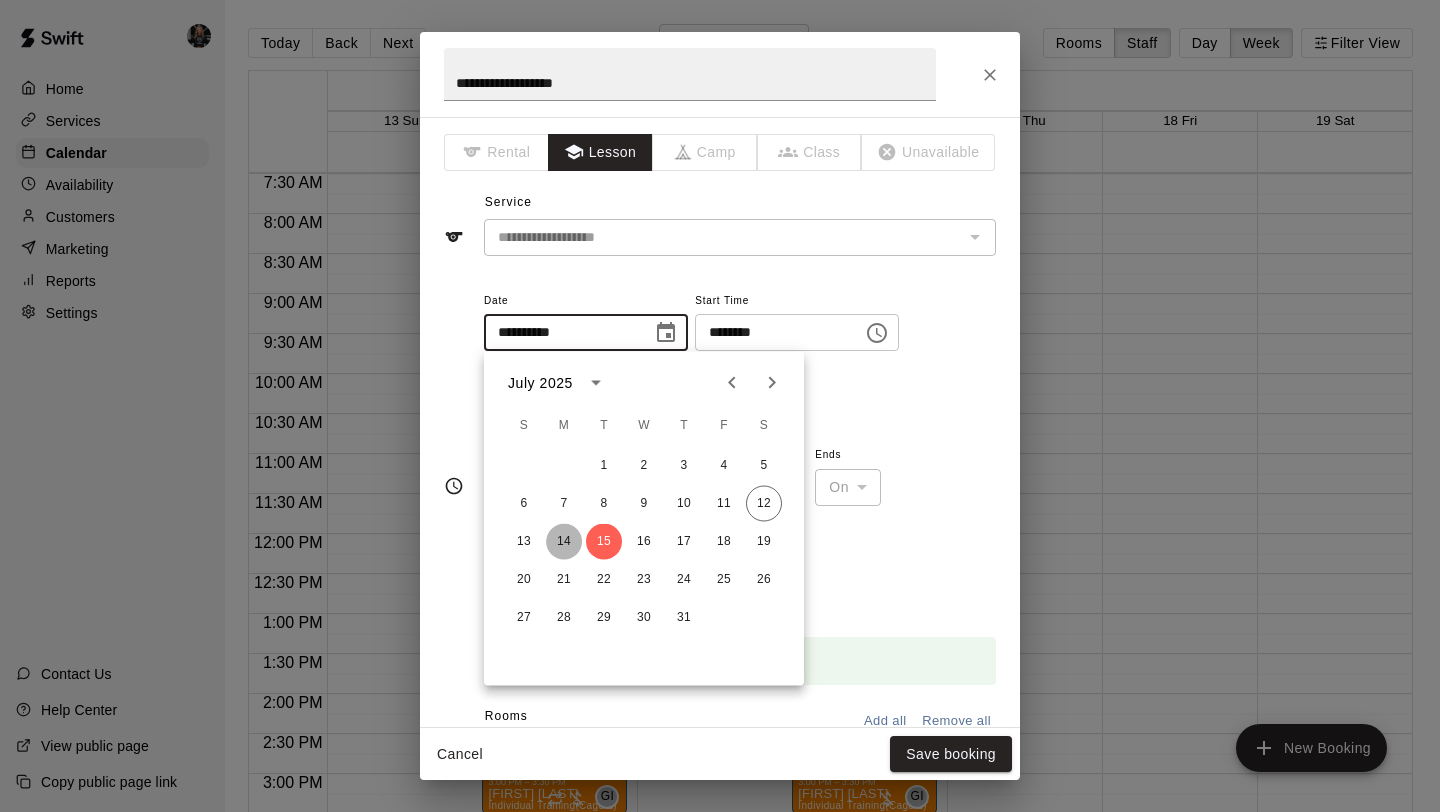 click on "14" at bounding box center [564, 542] 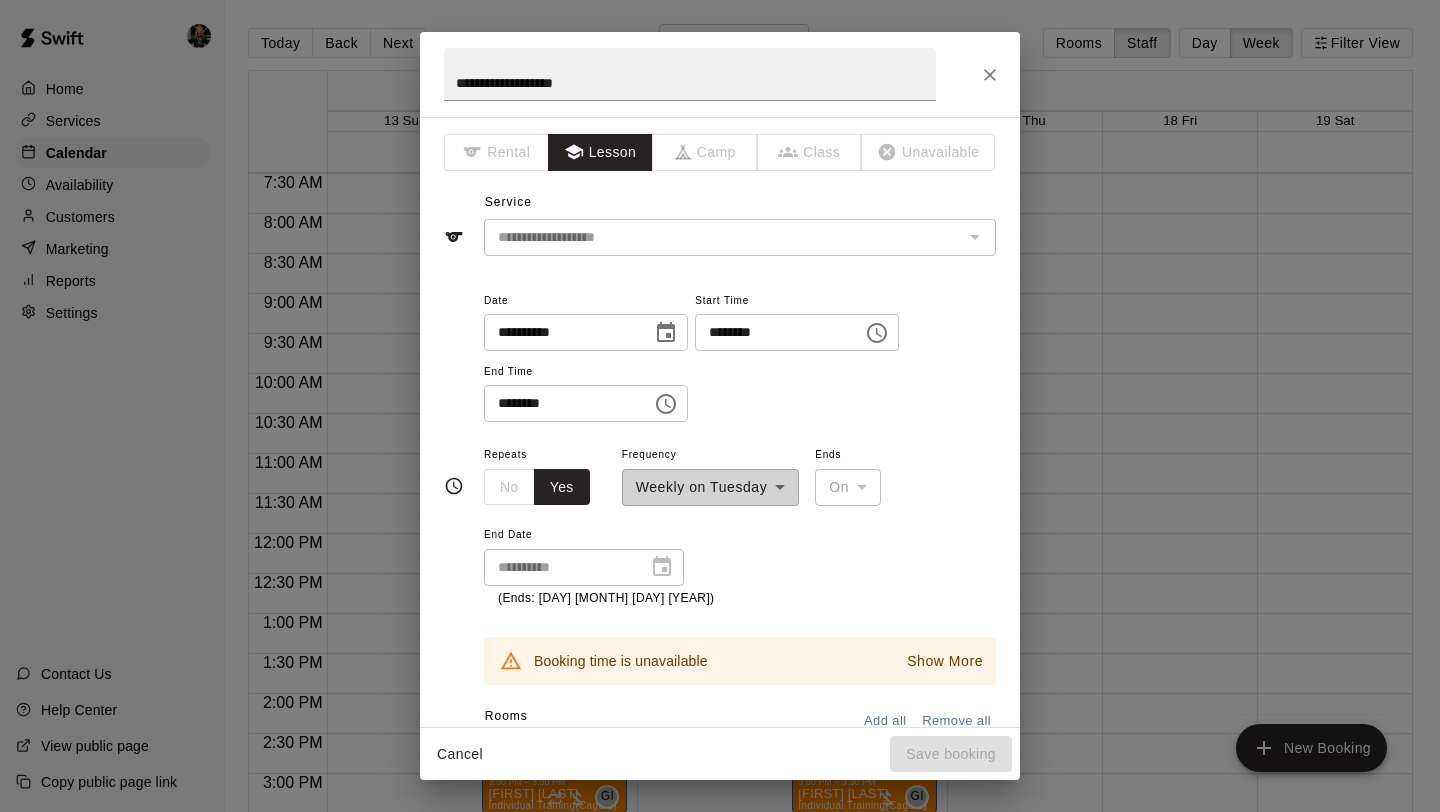 click 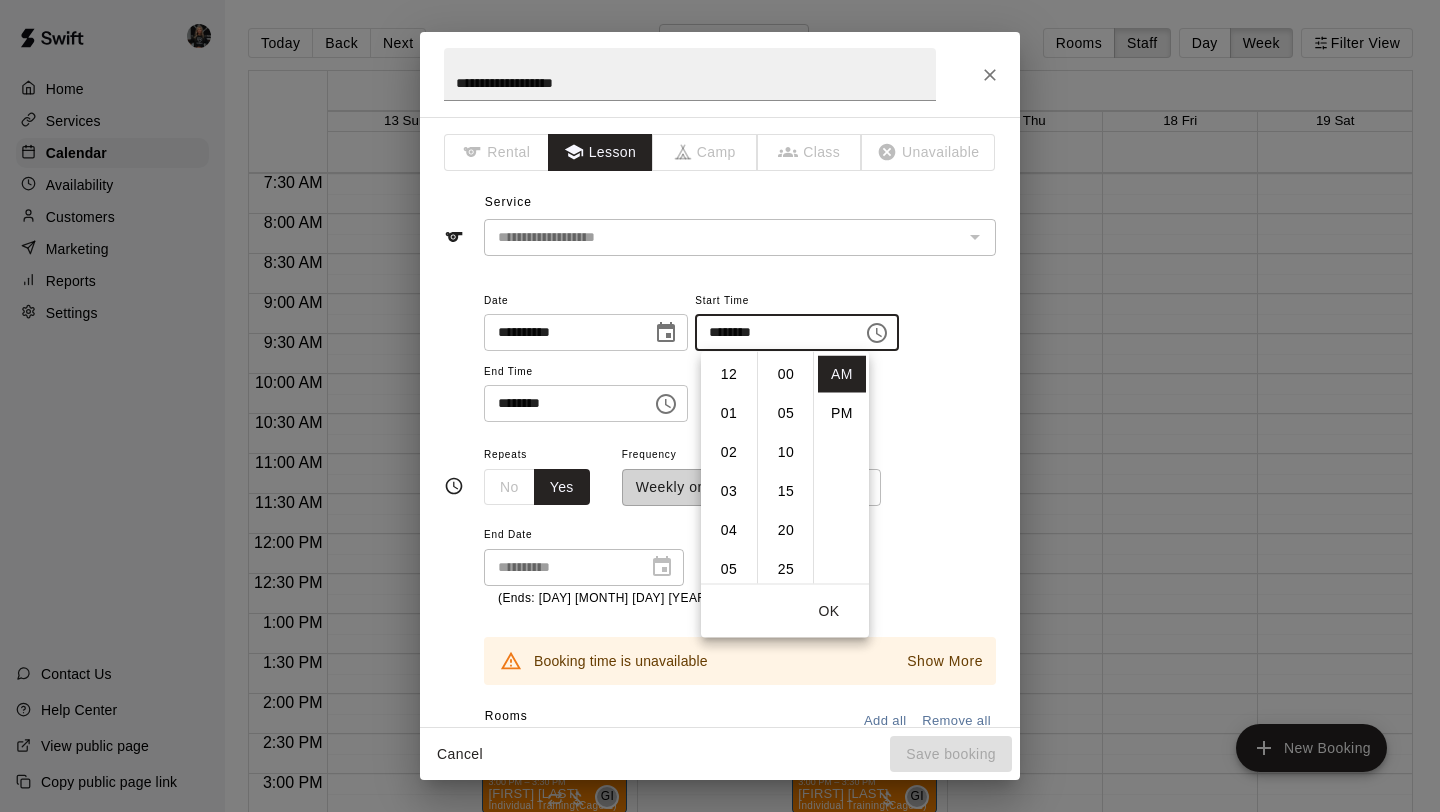 scroll, scrollTop: 390, scrollLeft: 0, axis: vertical 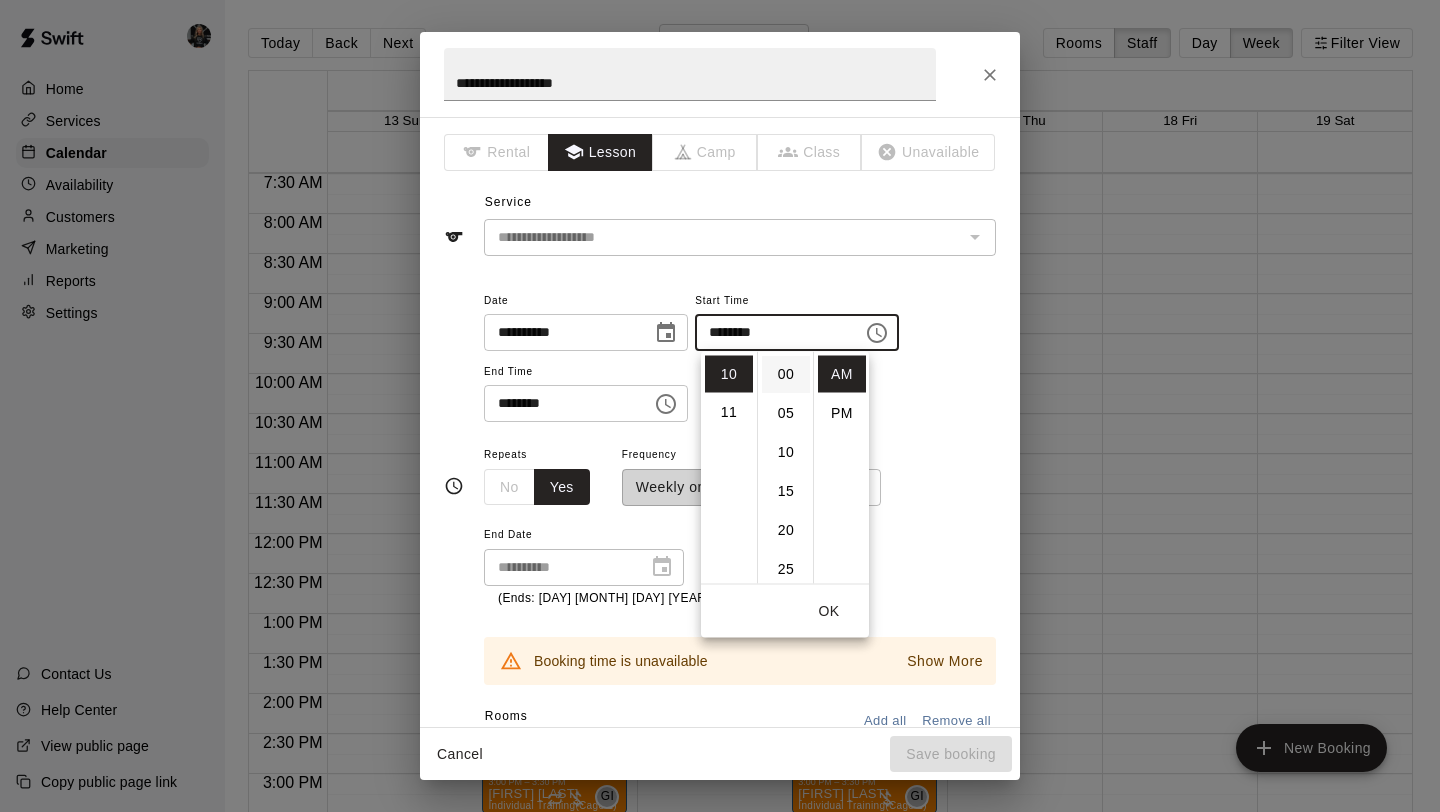 click on "00" at bounding box center (786, 374) 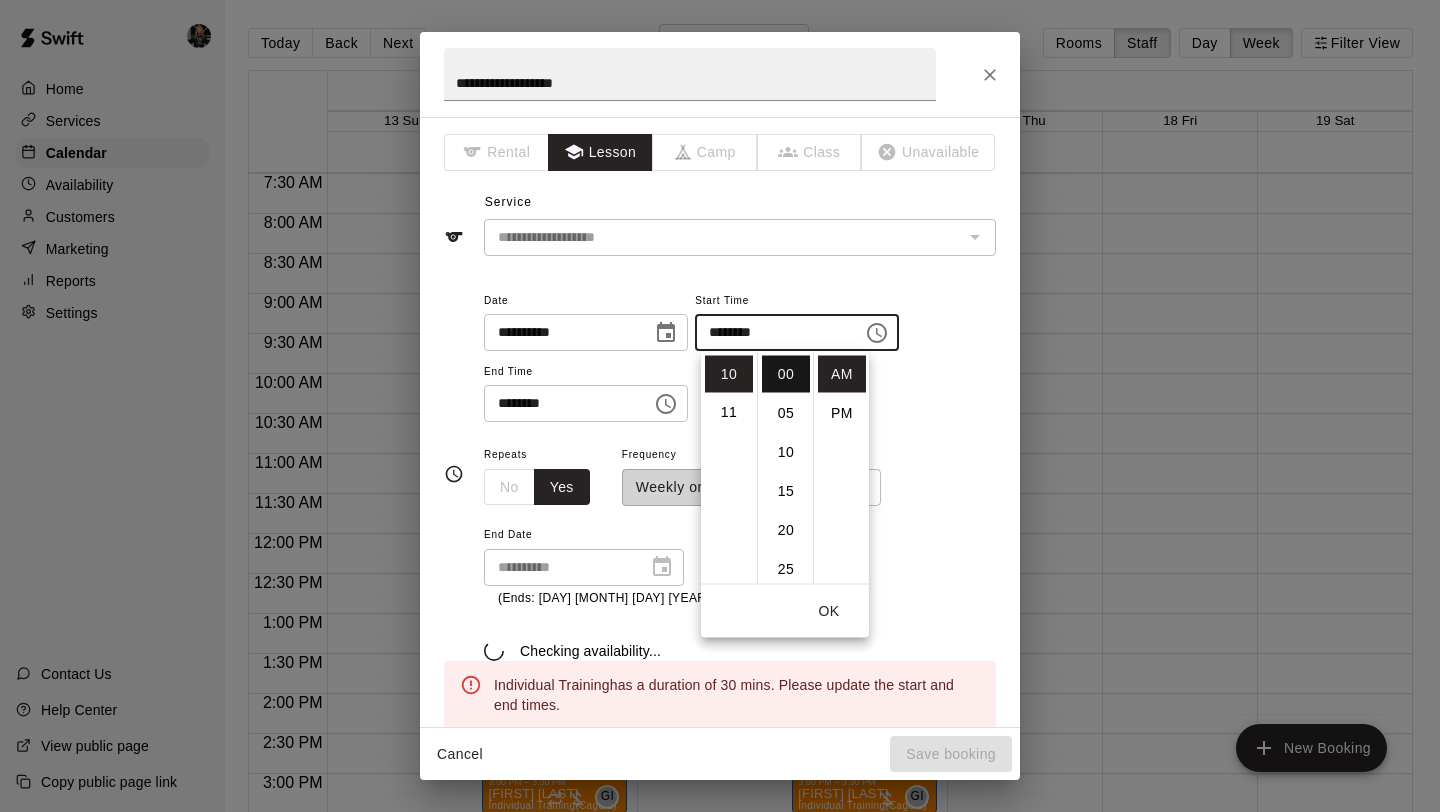 type on "********" 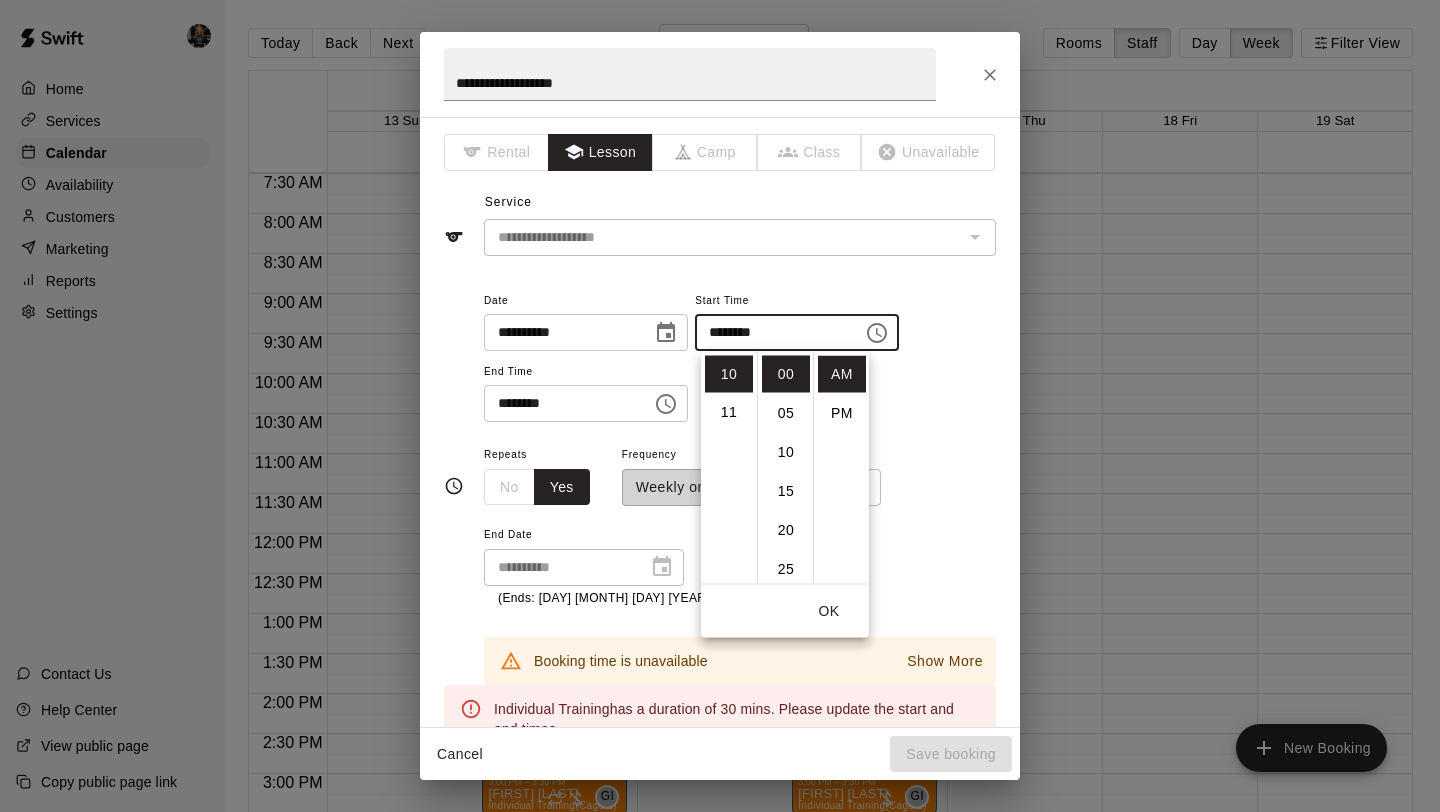 click on "********" at bounding box center (561, 403) 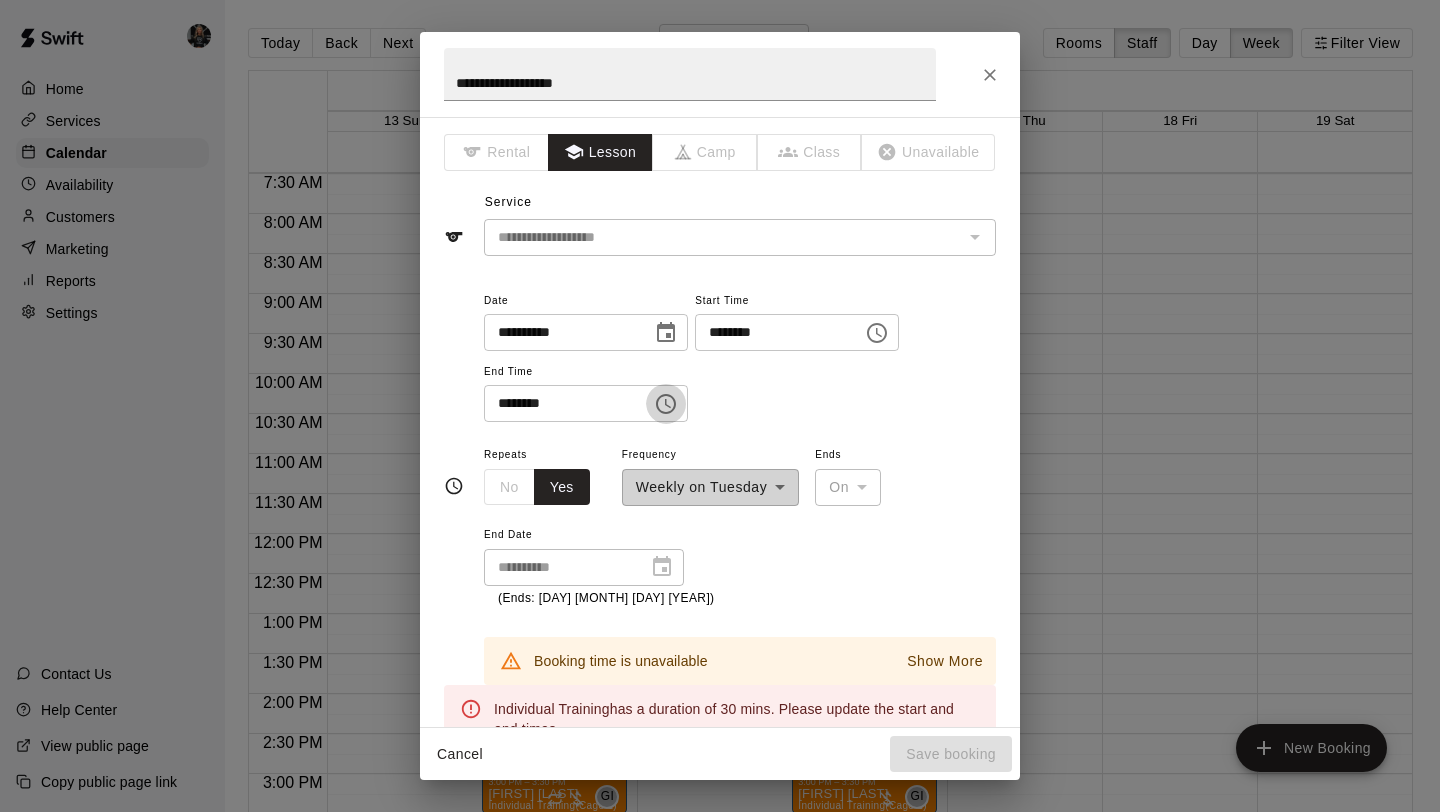 click 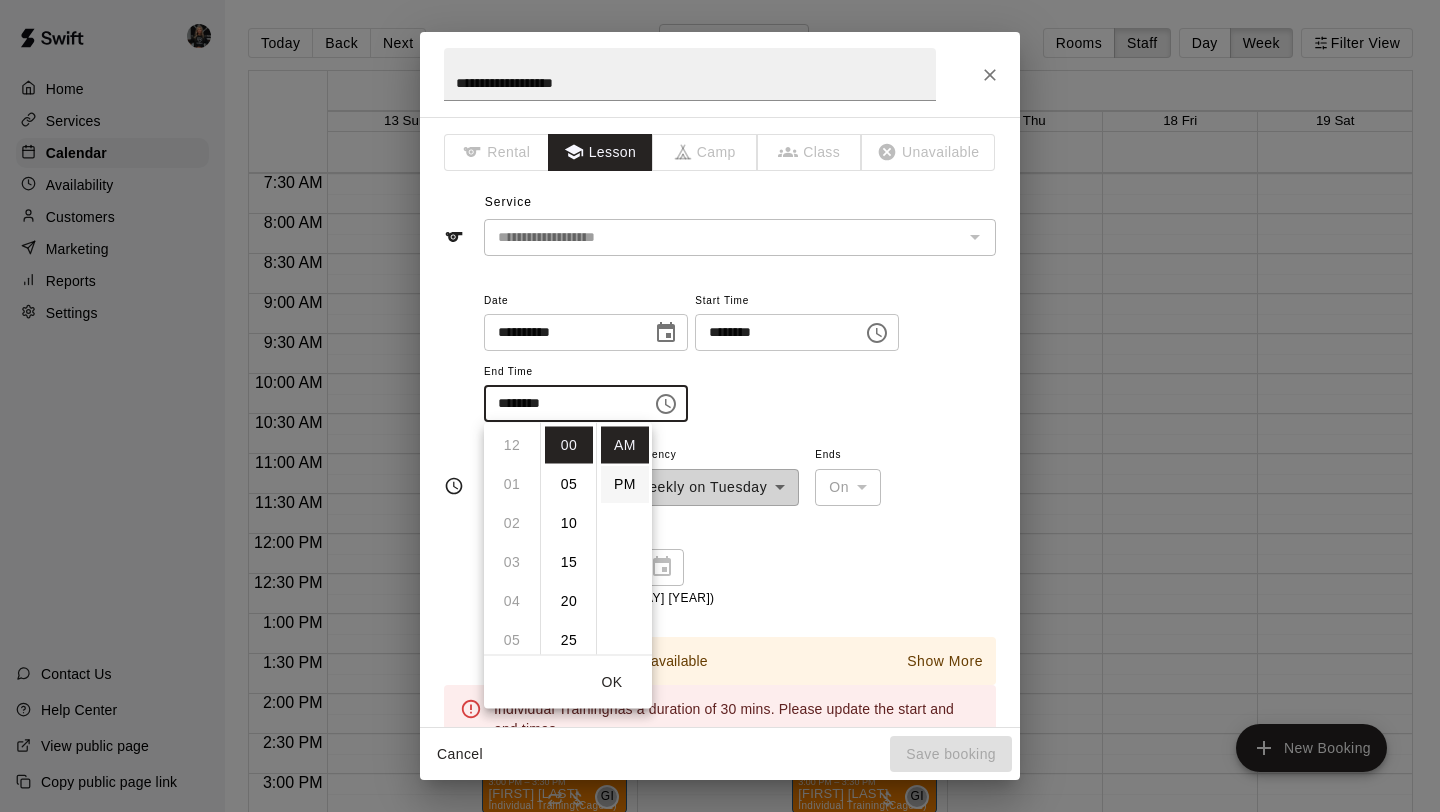 scroll, scrollTop: 426, scrollLeft: 0, axis: vertical 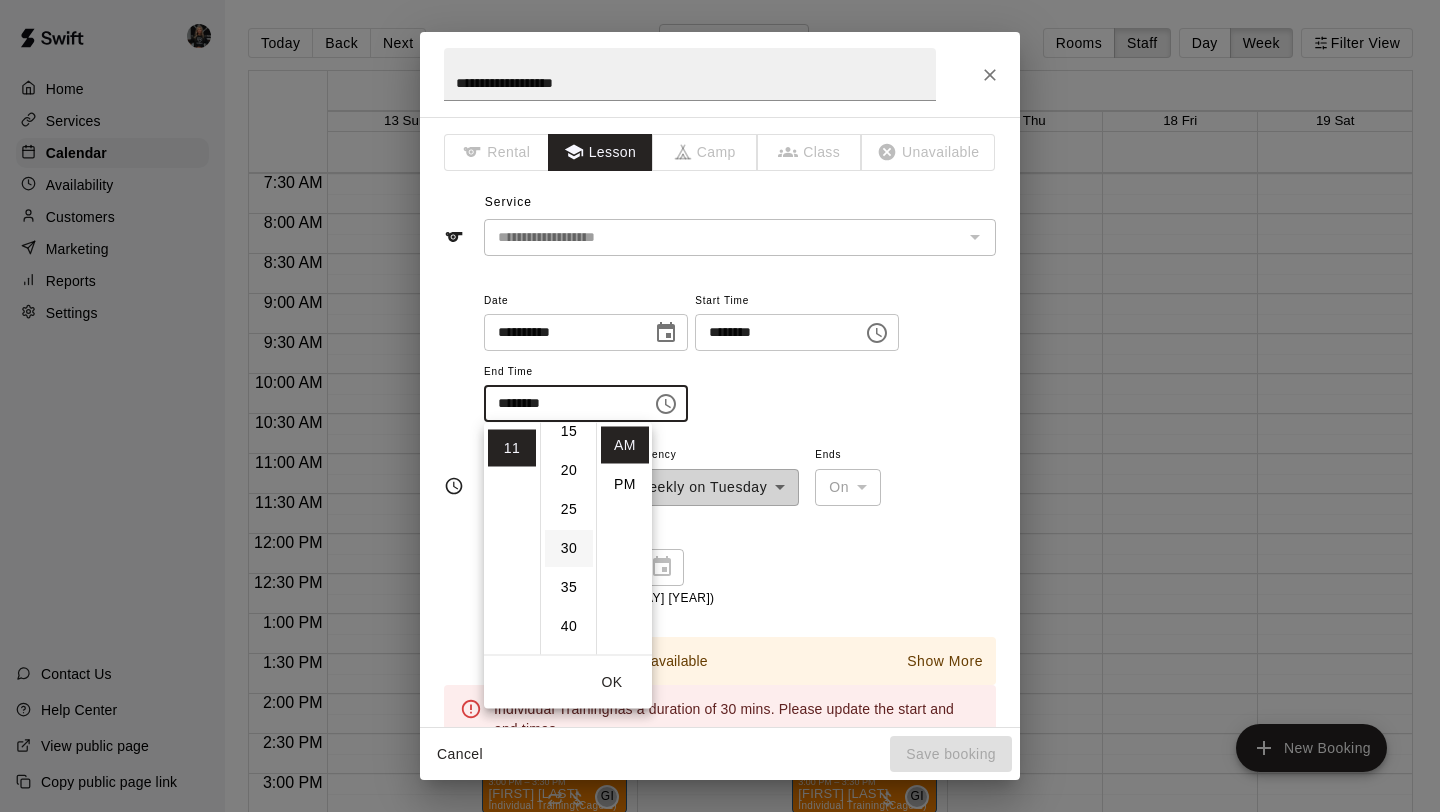 click on "30" at bounding box center [569, 548] 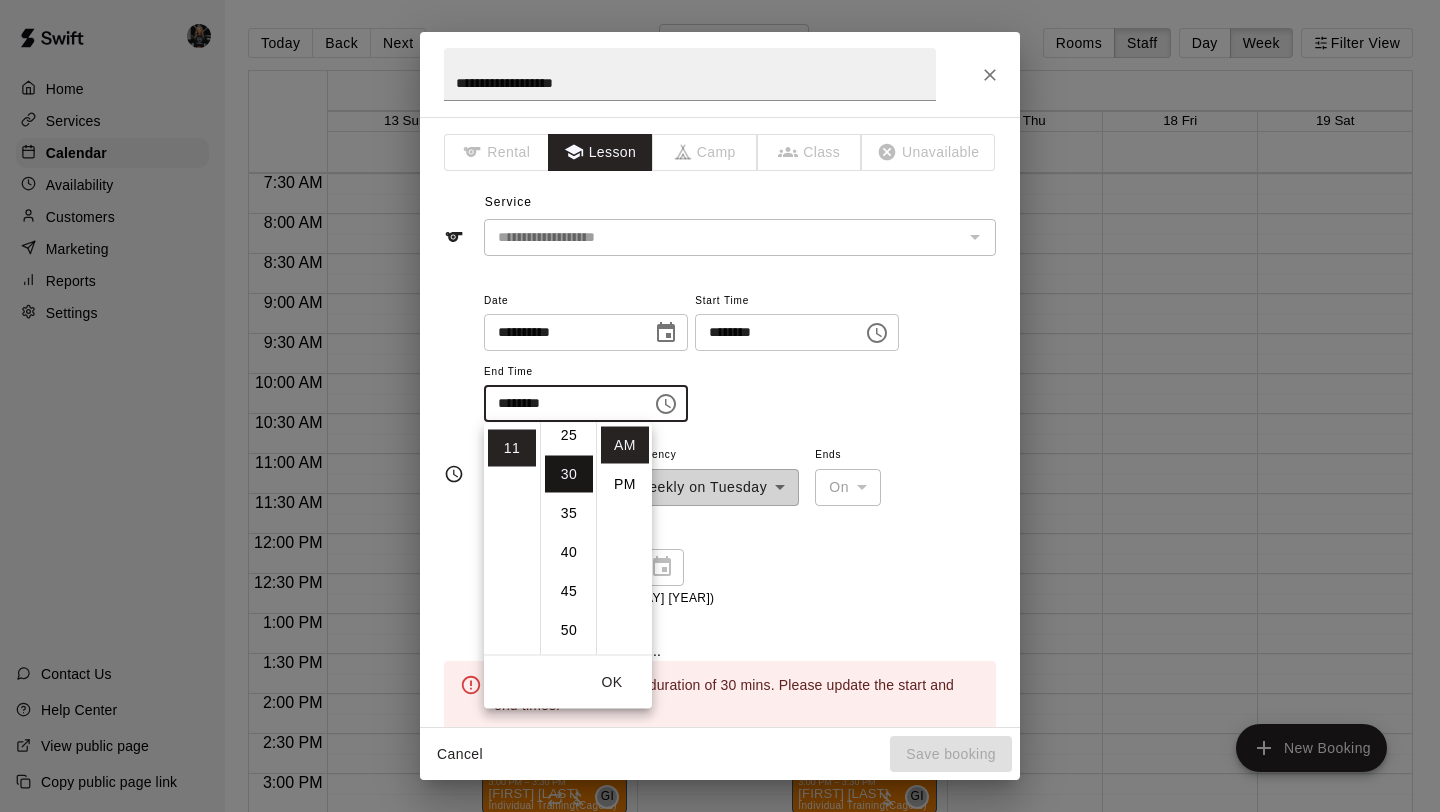 scroll, scrollTop: 234, scrollLeft: 0, axis: vertical 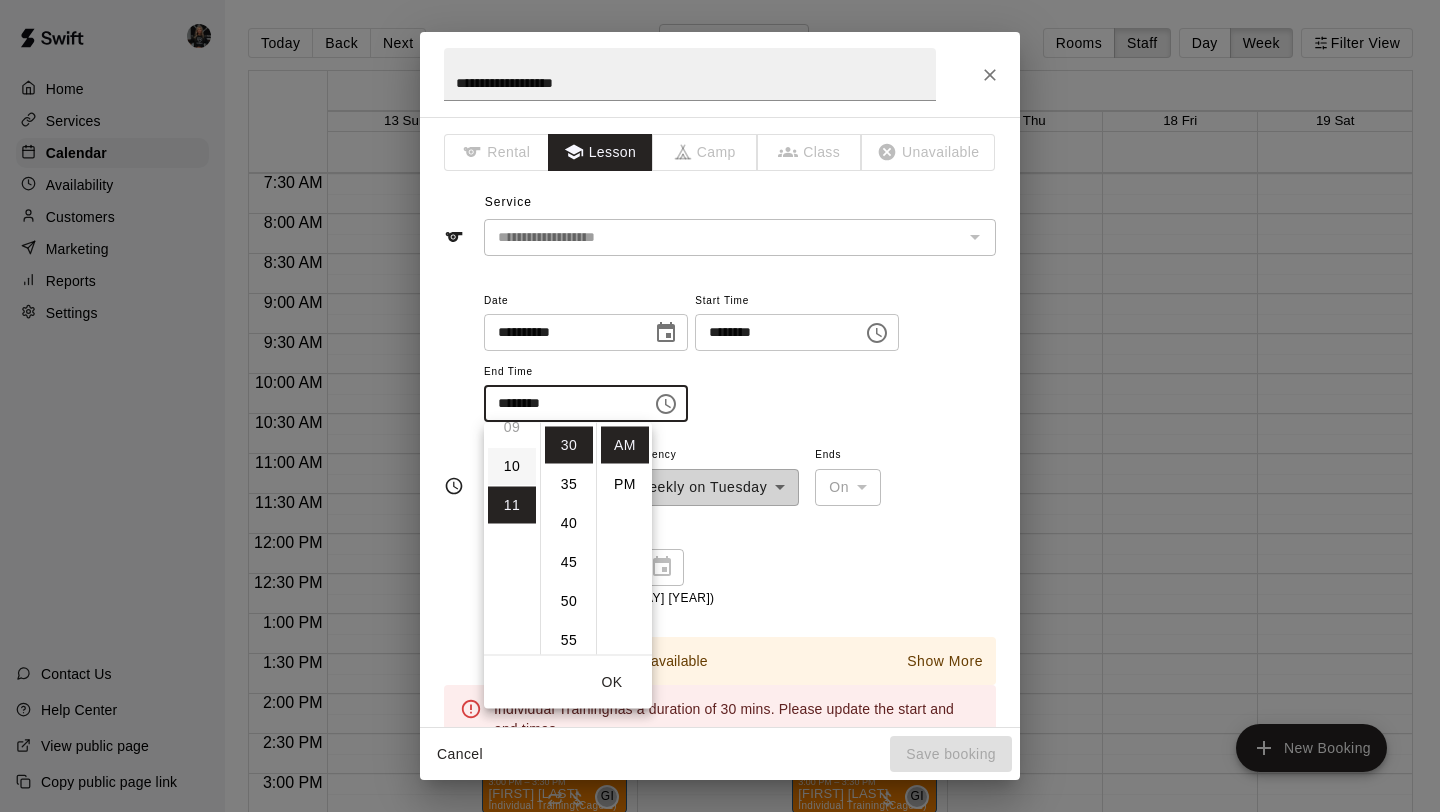 click on "10" at bounding box center [512, 466] 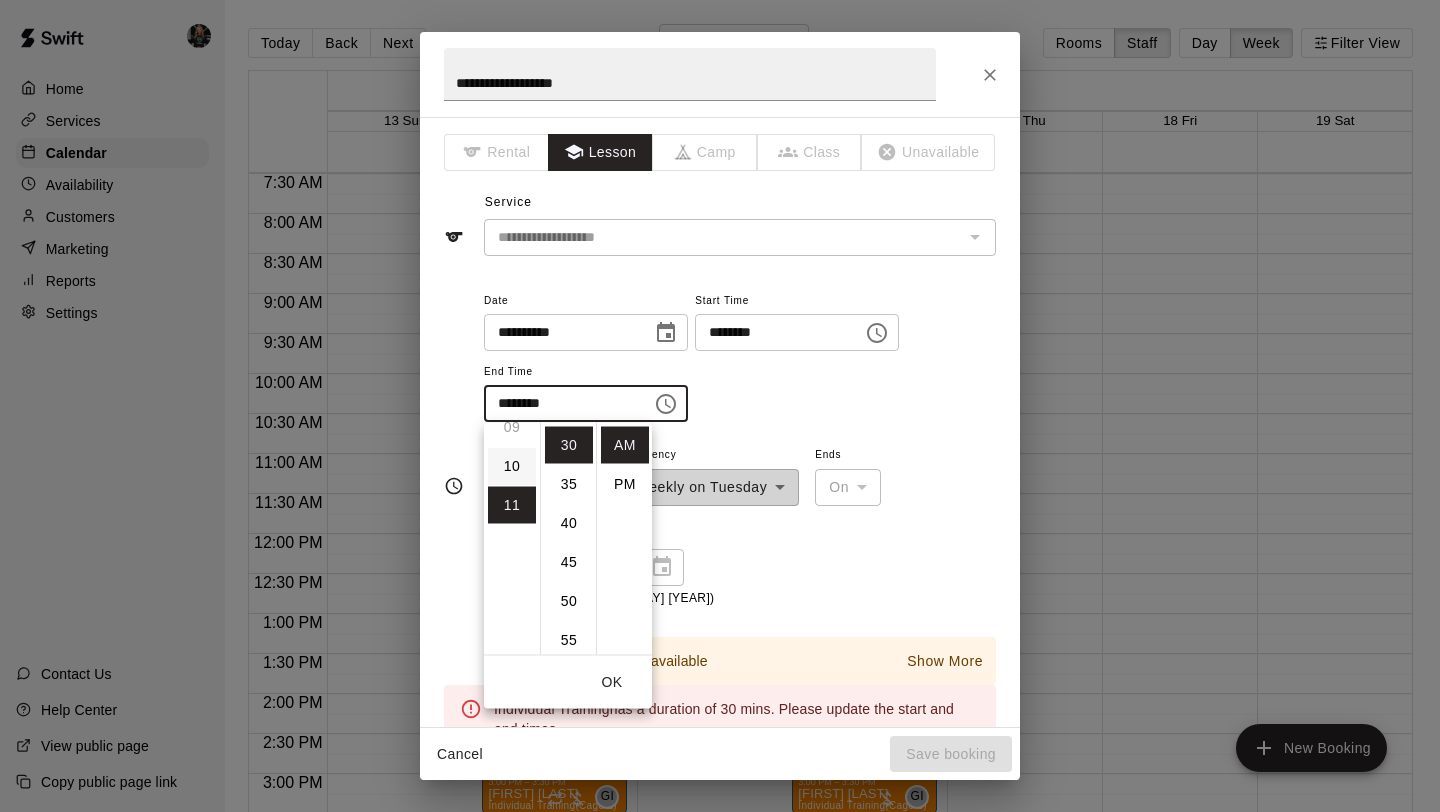 type on "********" 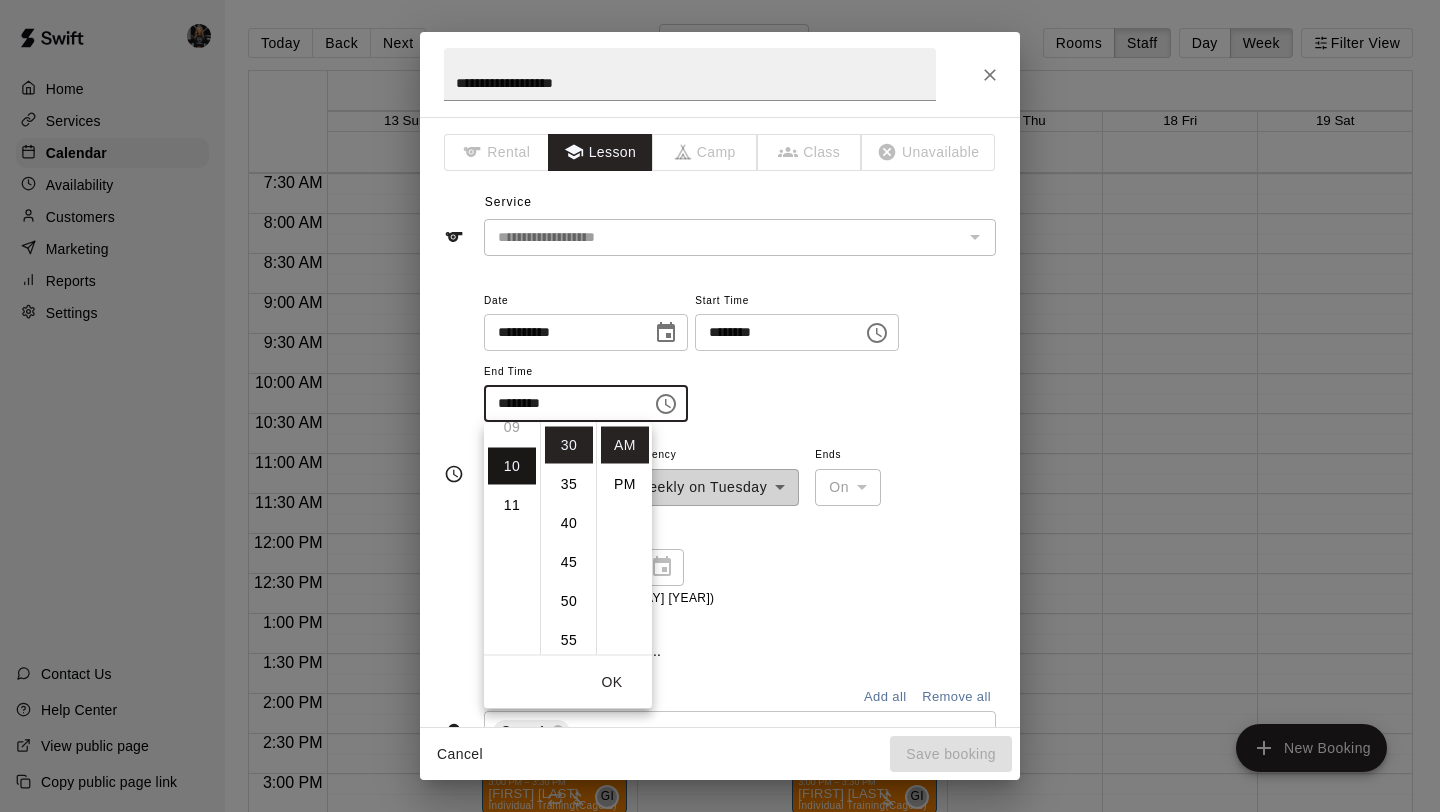 scroll, scrollTop: 390, scrollLeft: 0, axis: vertical 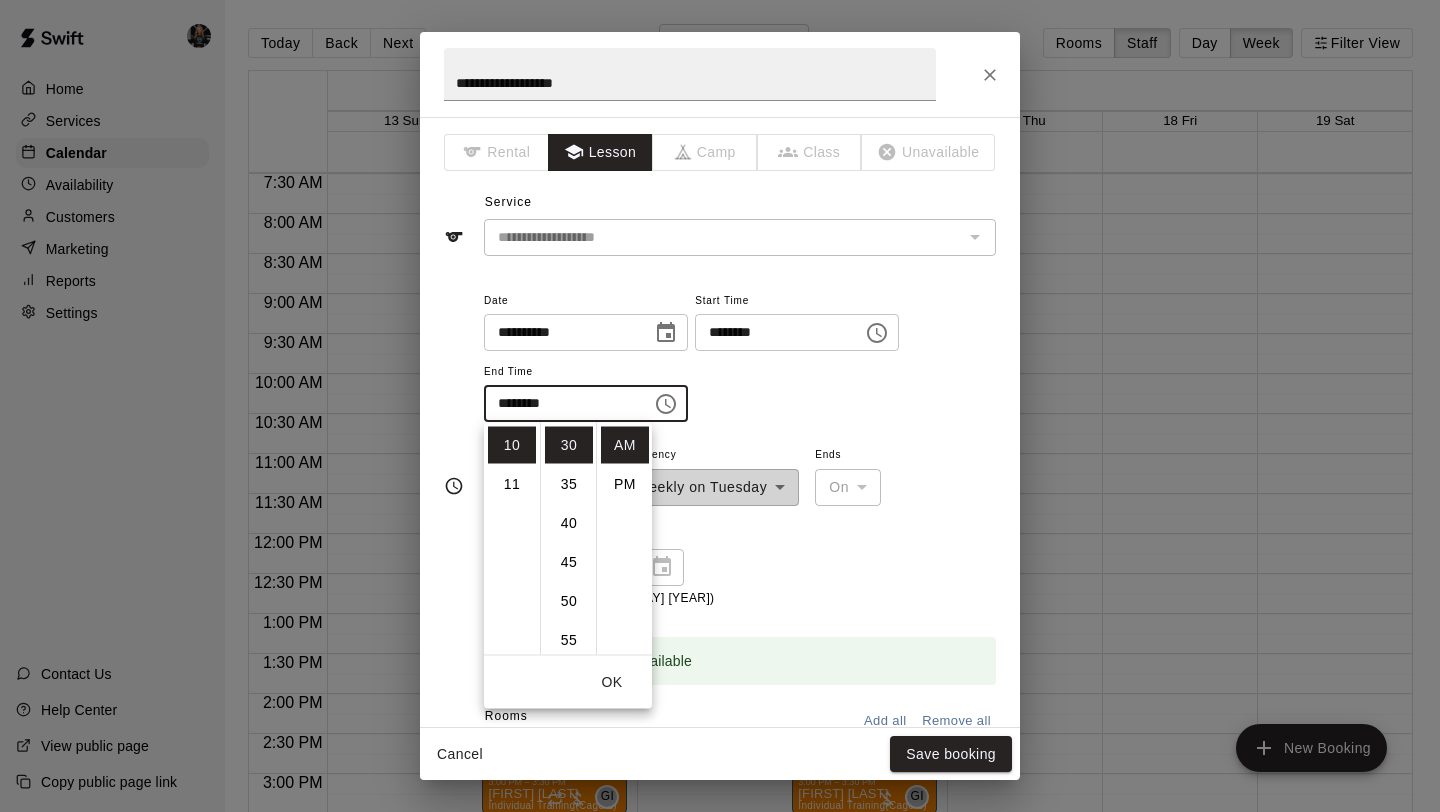 click on "OK" at bounding box center (612, 682) 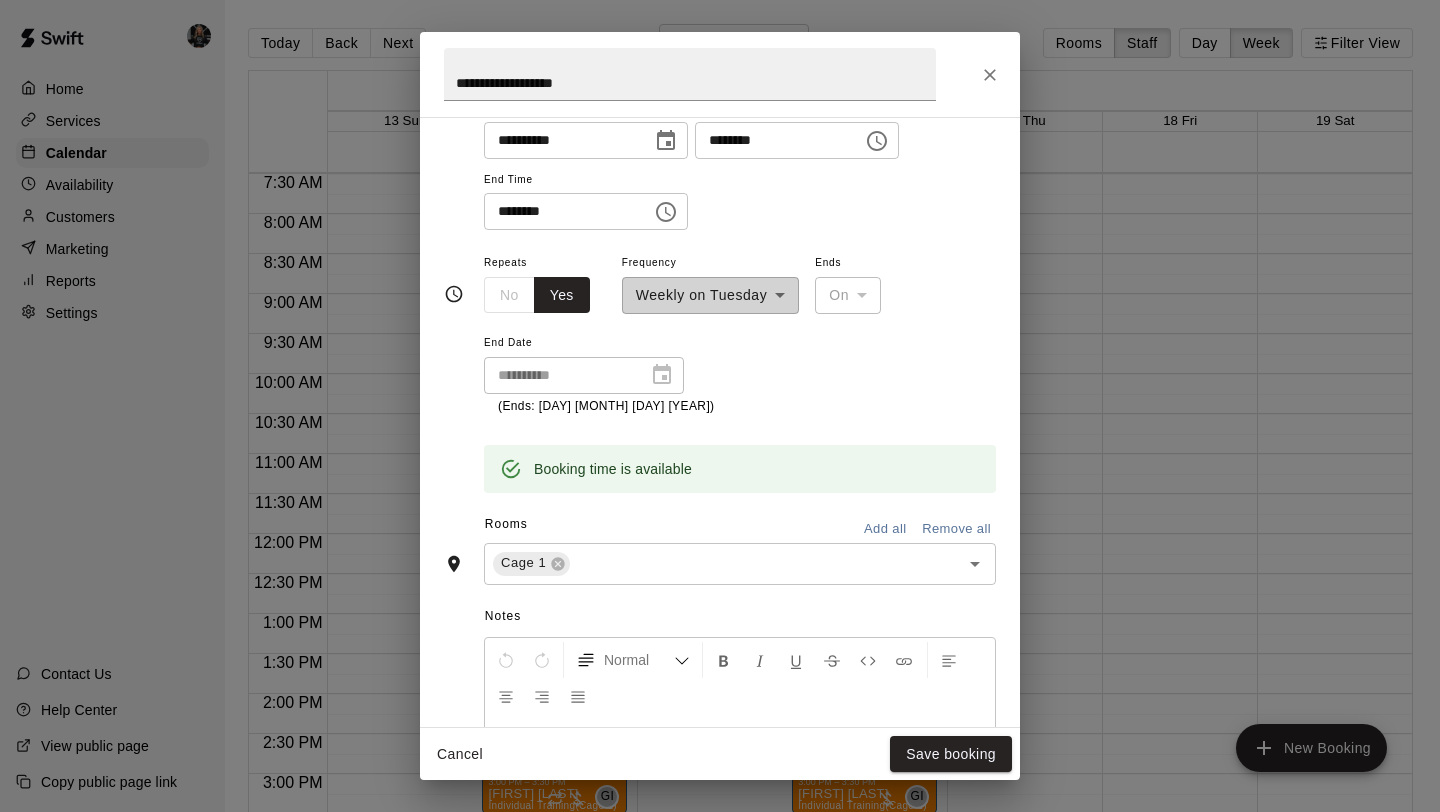 scroll, scrollTop: 0, scrollLeft: 0, axis: both 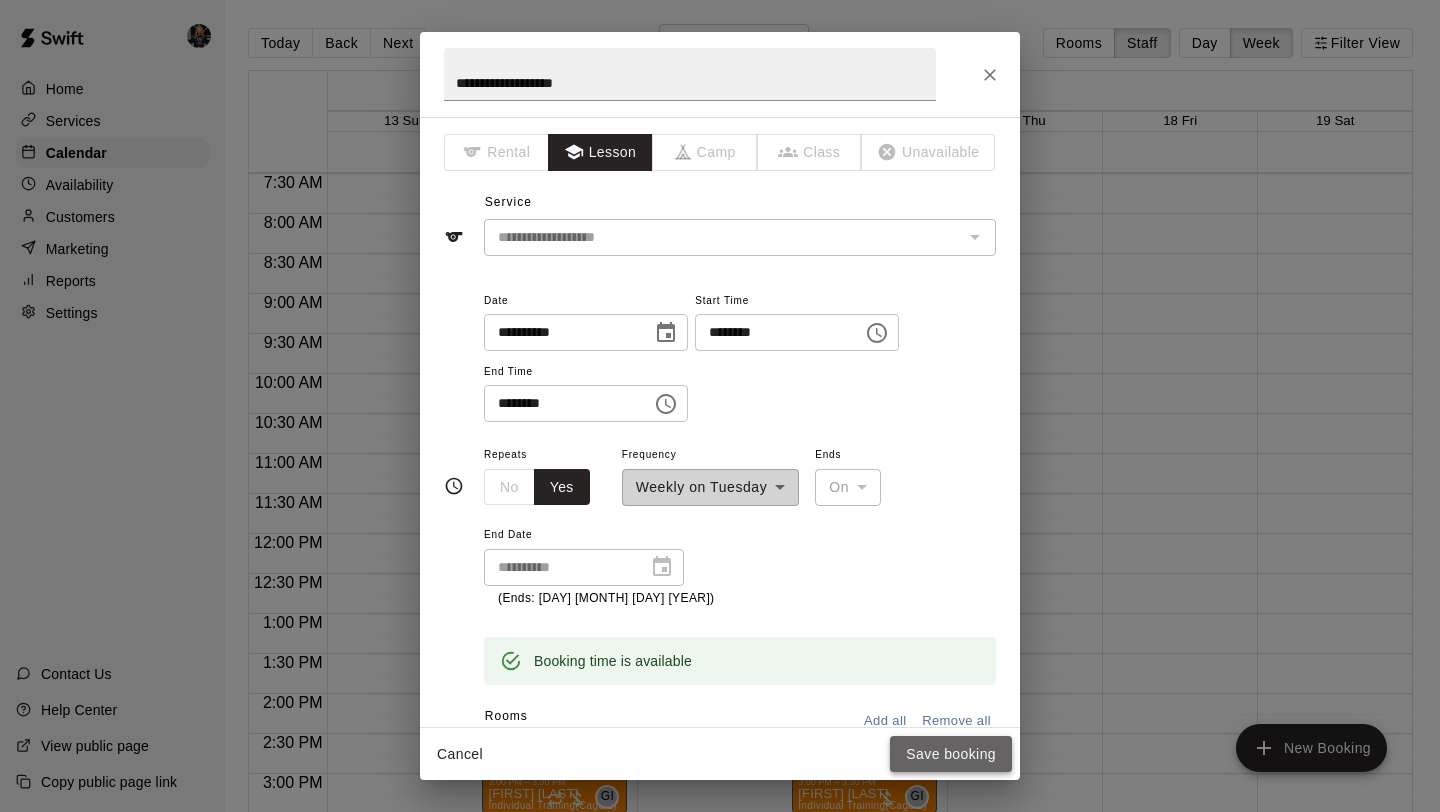 click on "Save booking" at bounding box center [951, 754] 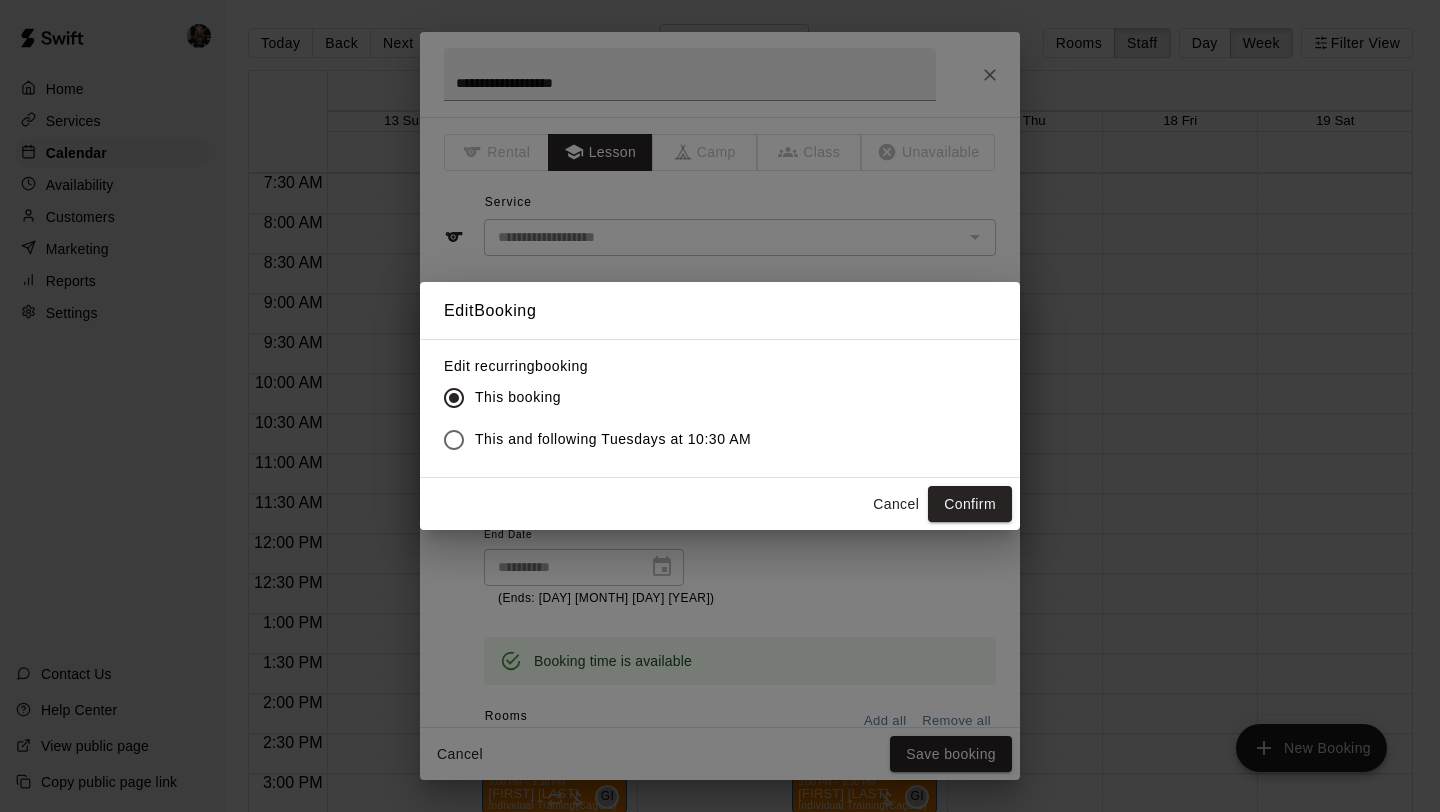 click on "This and following Tuesdays at 10:30 AM" at bounding box center [613, 439] 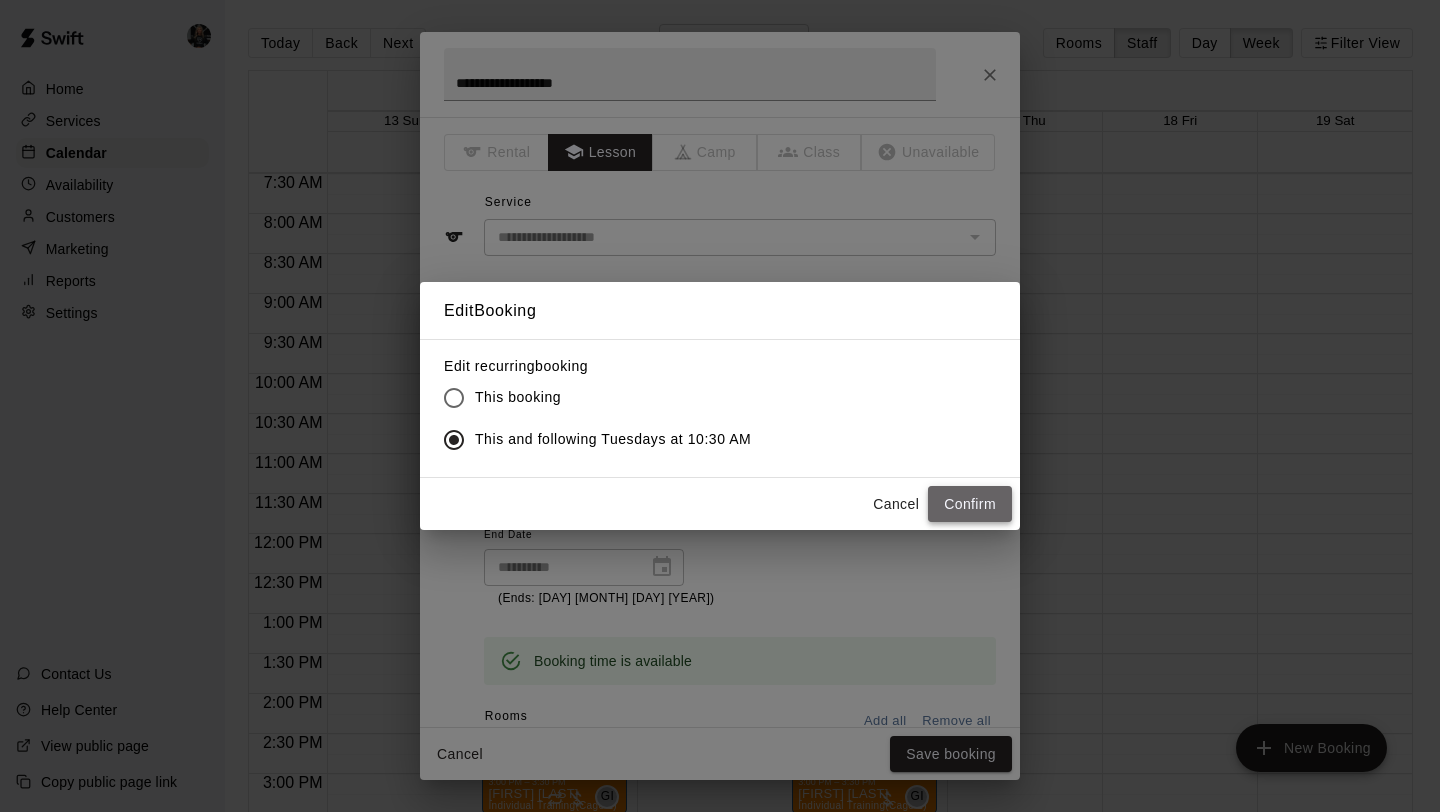 click on "Confirm" at bounding box center (970, 504) 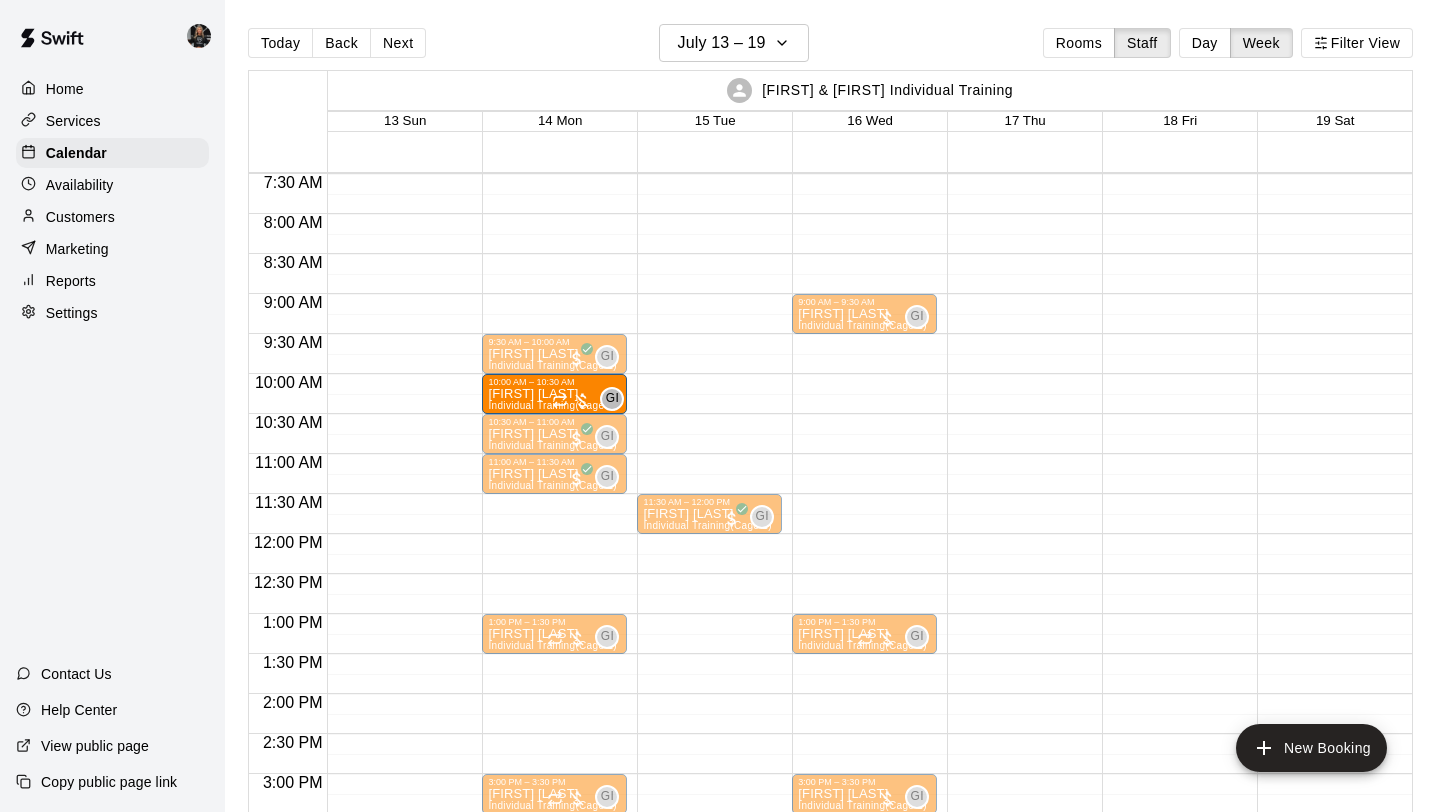 drag, startPoint x: 745, startPoint y: 444, endPoint x: 567, endPoint y: 411, distance: 181.03314 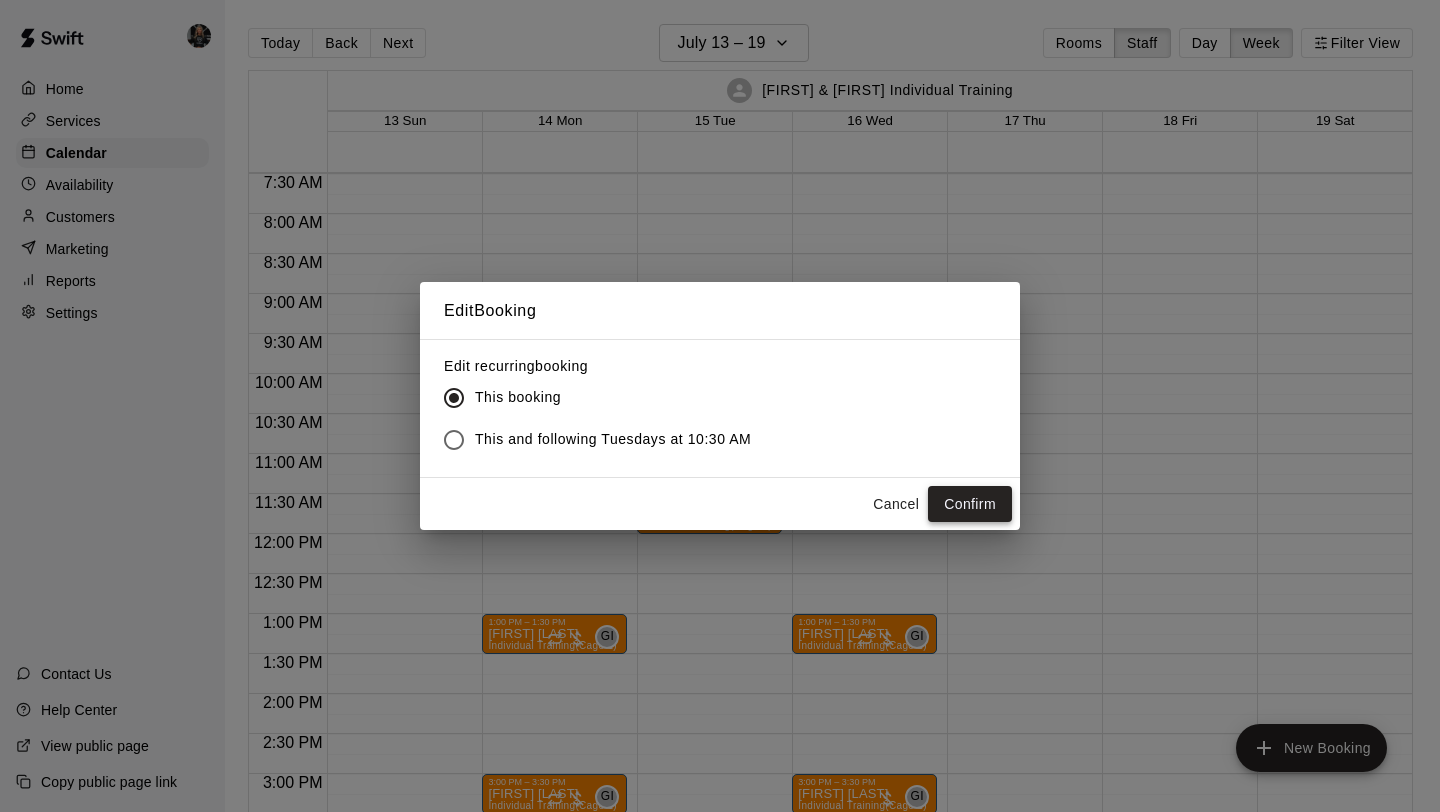 click on "Confirm" at bounding box center [970, 504] 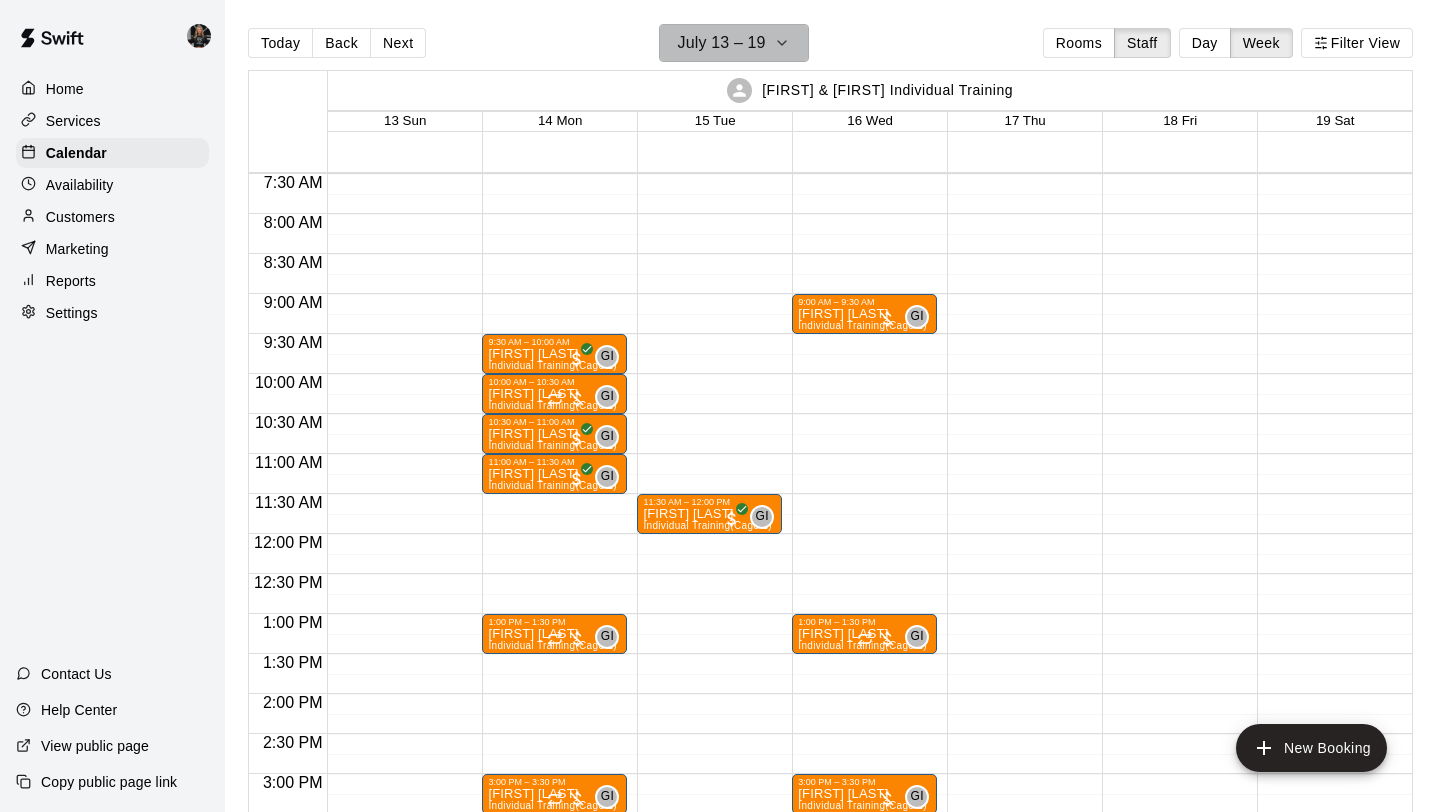 click on "July 13 – 19" at bounding box center (722, 43) 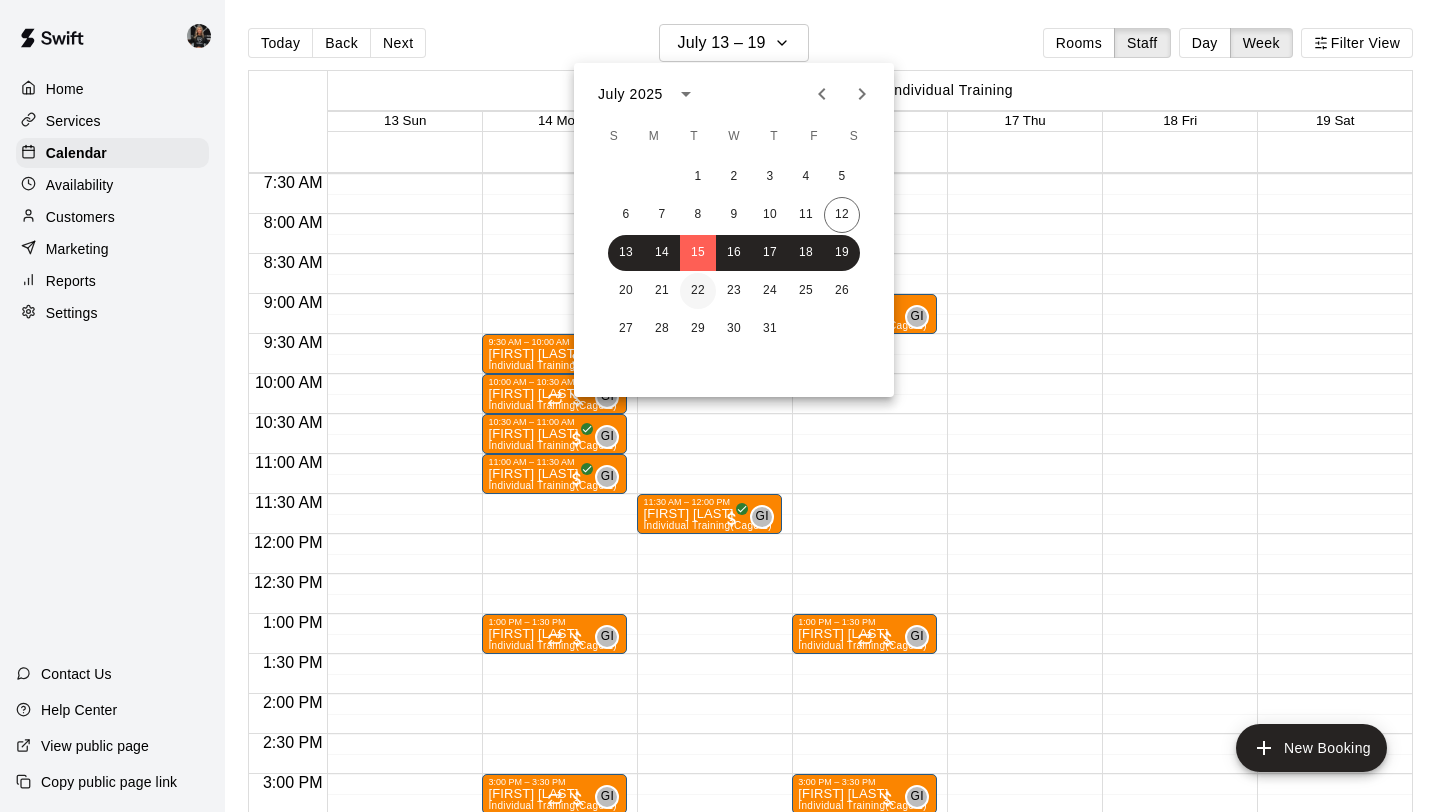 click on "22" at bounding box center [698, 291] 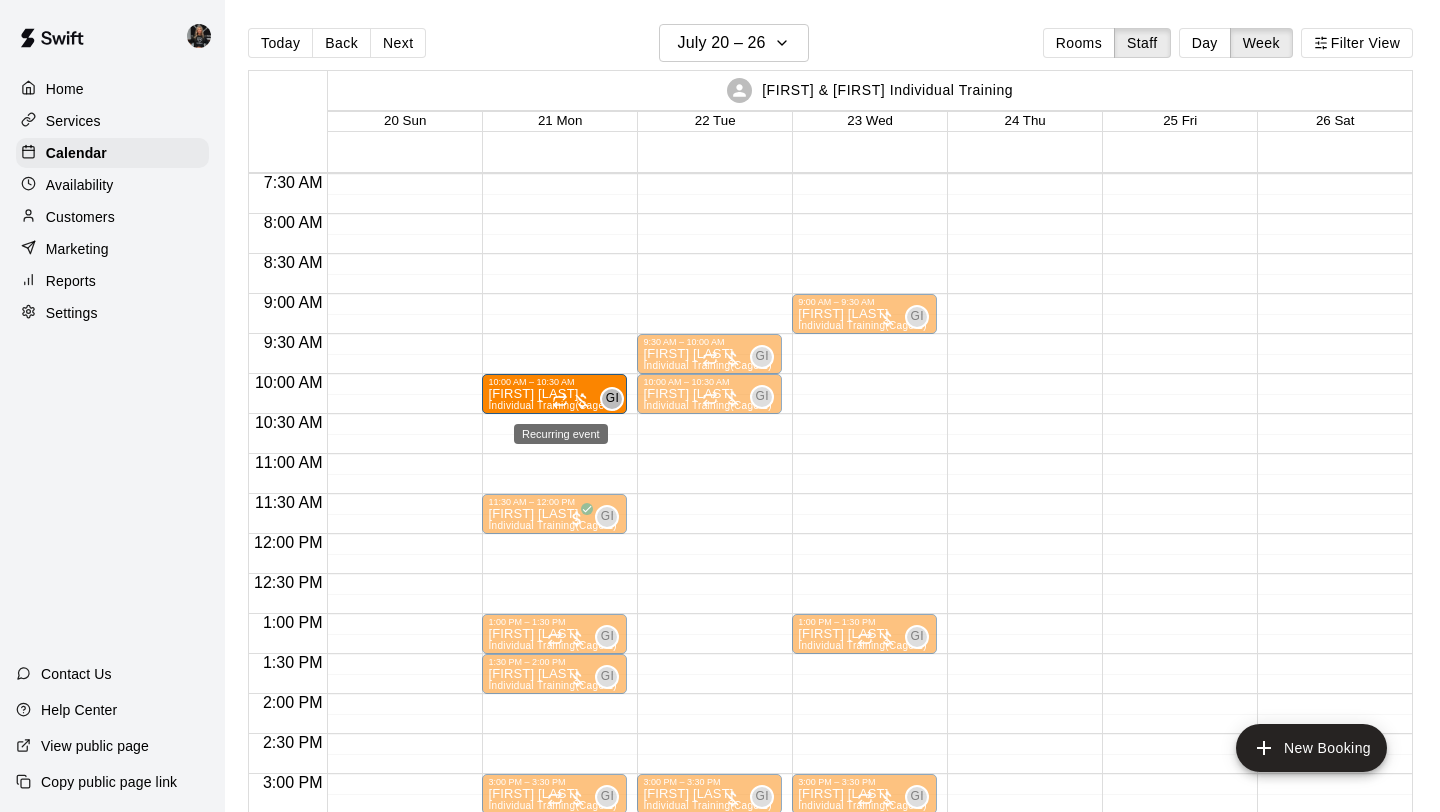 drag, startPoint x: 693, startPoint y: 436, endPoint x: 564, endPoint y: 397, distance: 134.76646 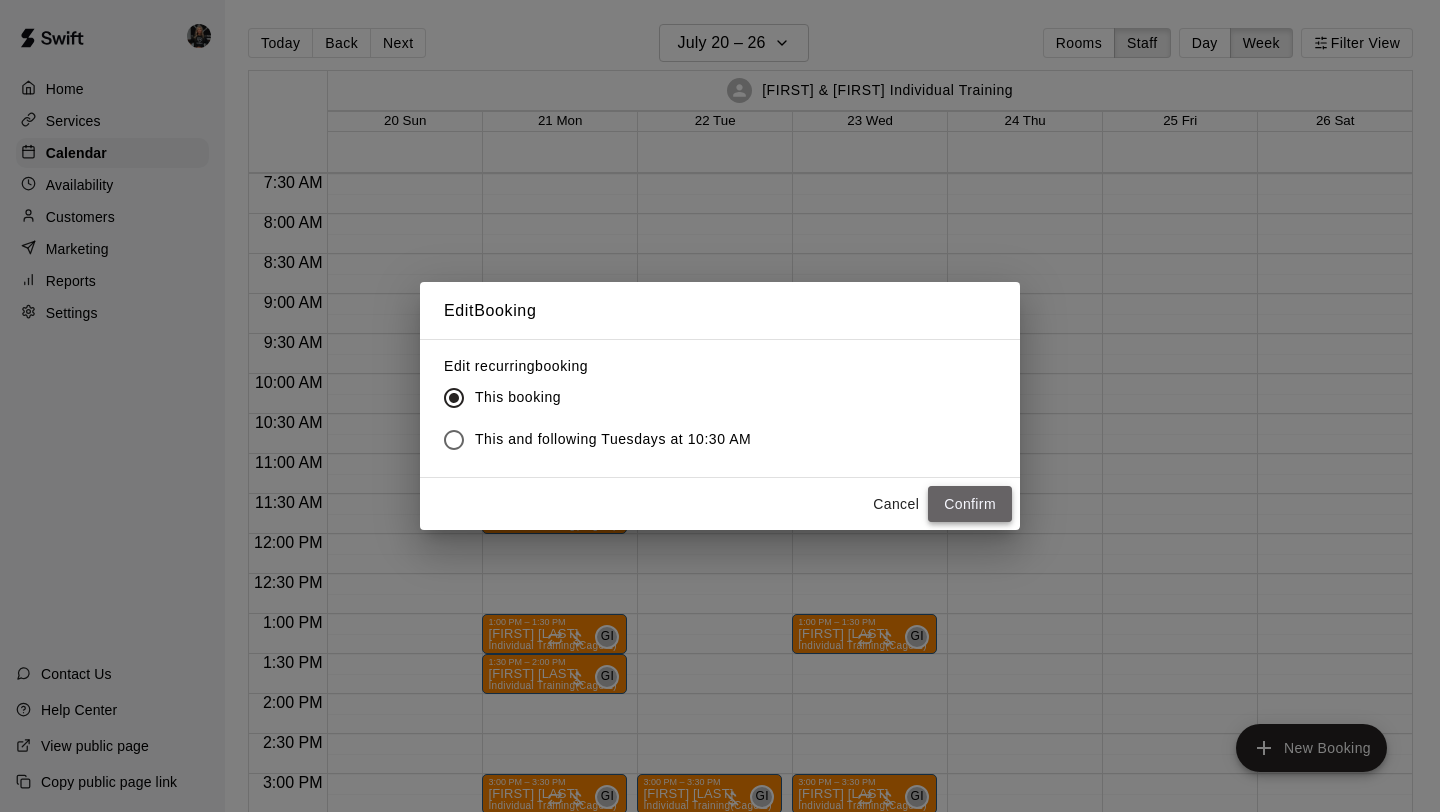 click on "Confirm" at bounding box center [970, 504] 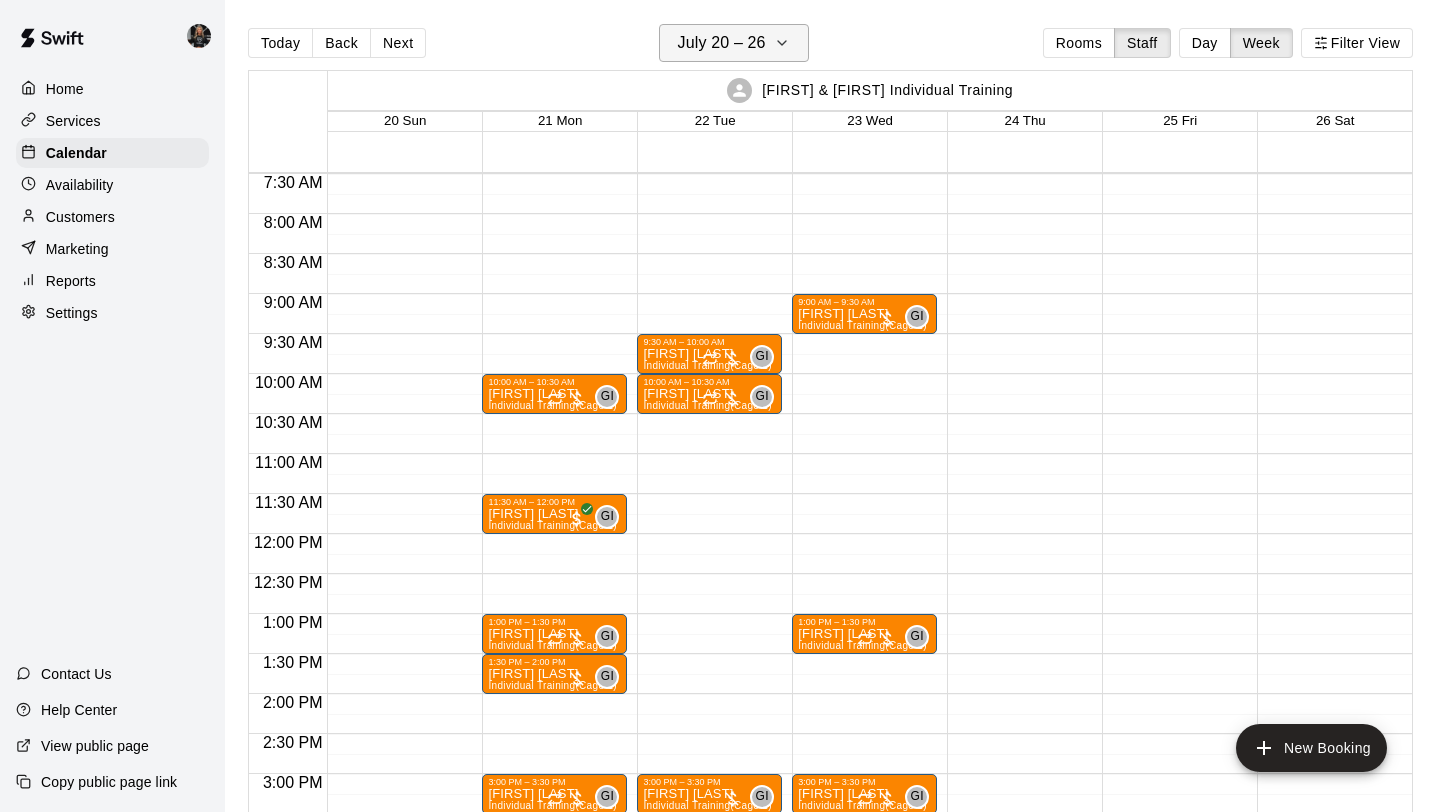 click on "July 20 – 26" at bounding box center [722, 43] 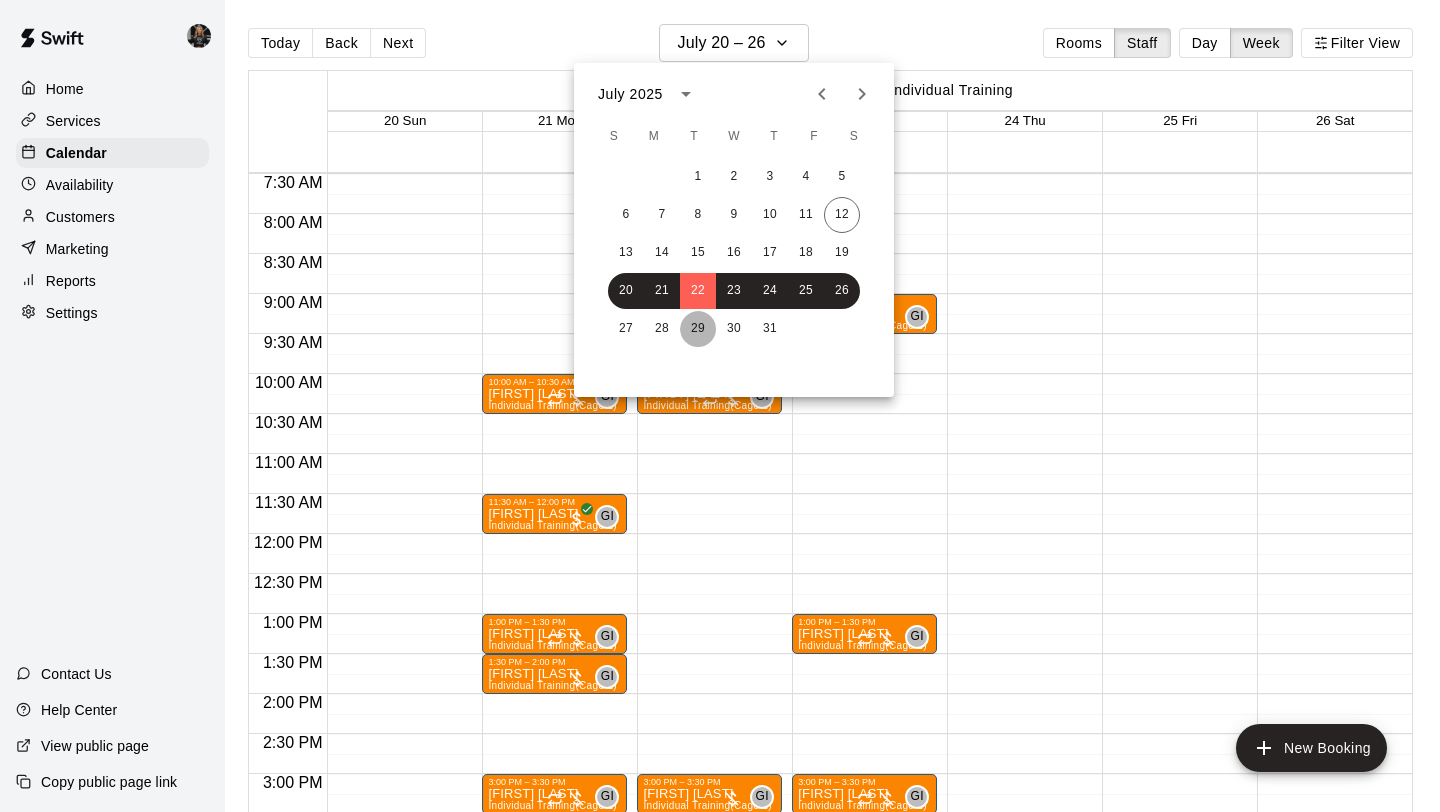click on "29" at bounding box center (698, 329) 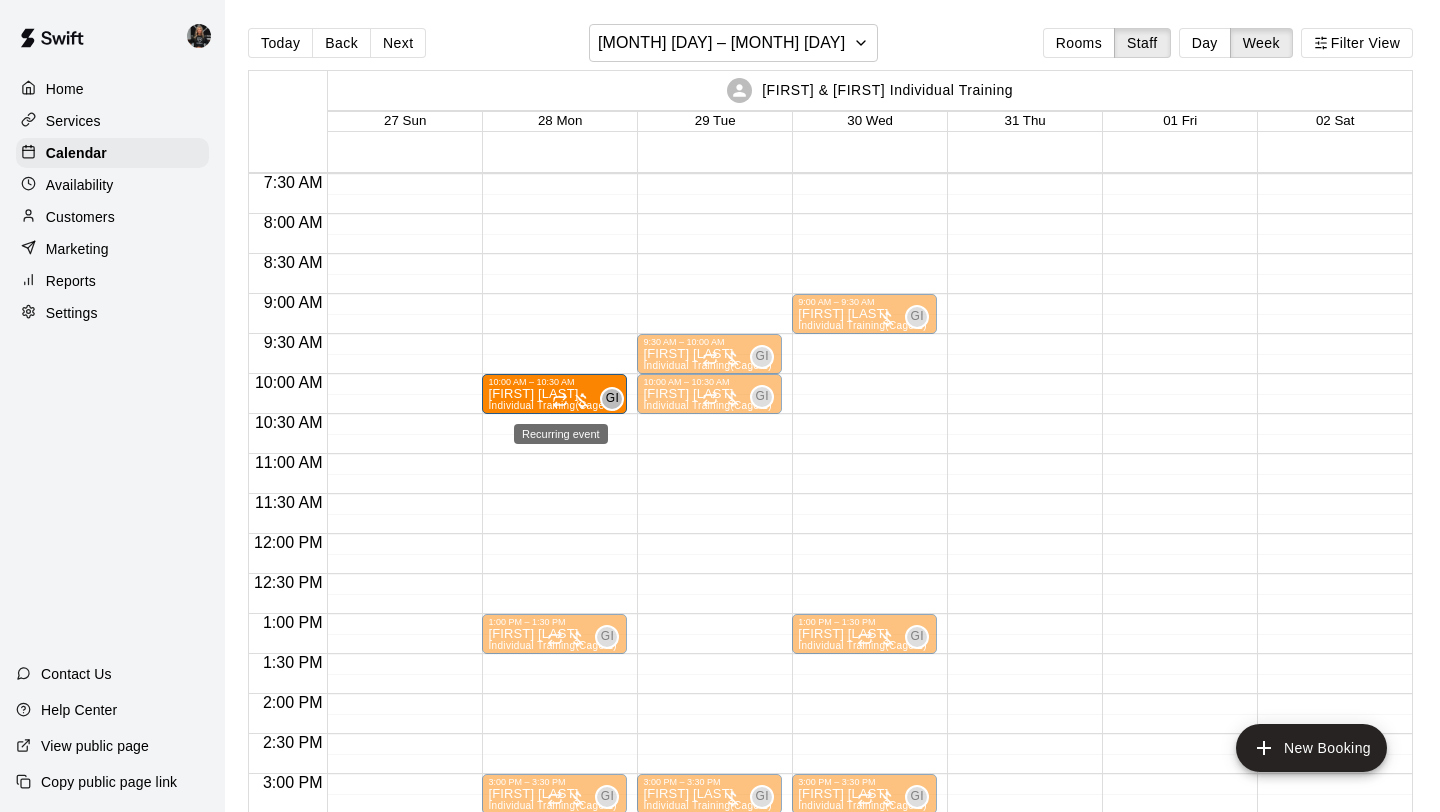 drag, startPoint x: 681, startPoint y: 436, endPoint x: 552, endPoint y: 410, distance: 131.59407 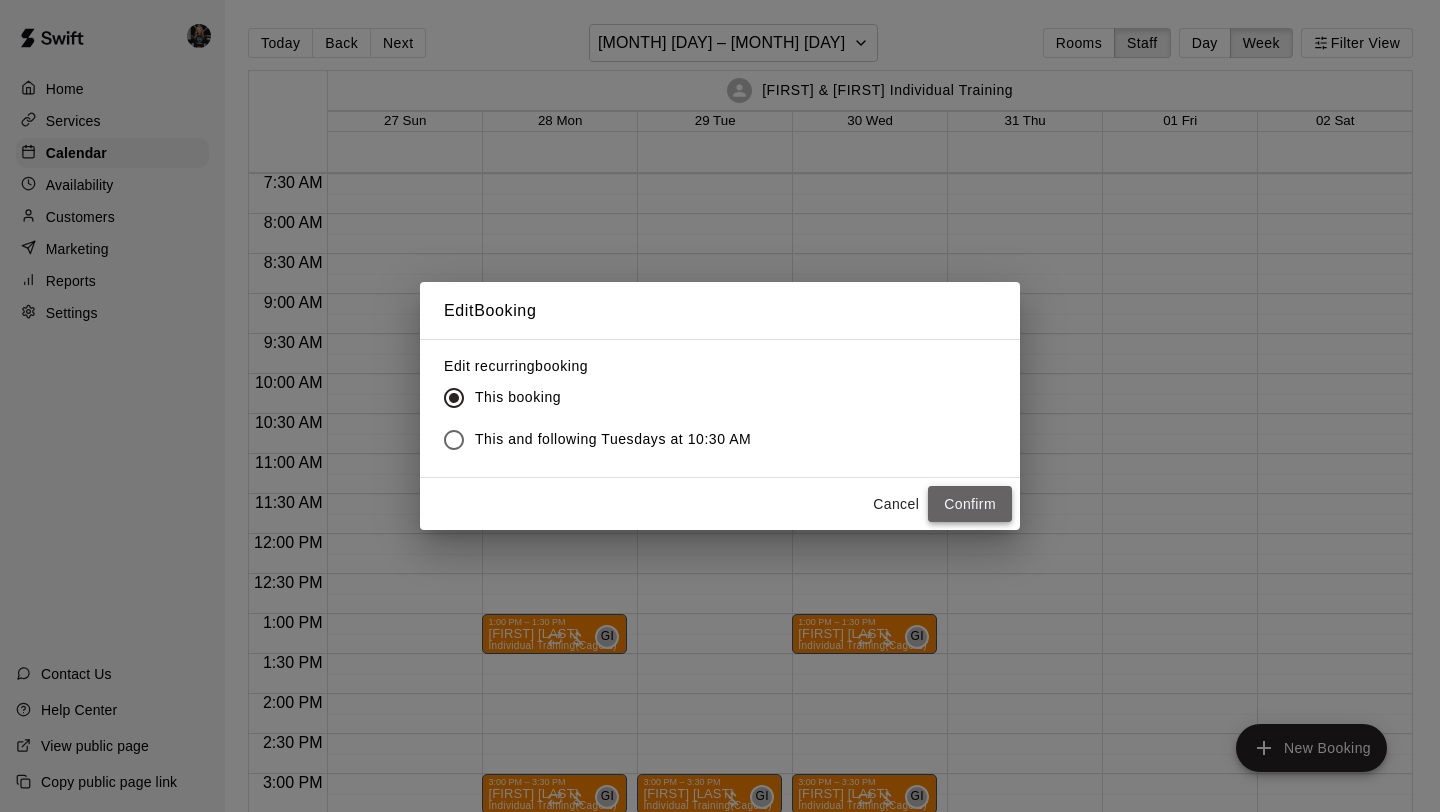 click on "Confirm" at bounding box center [970, 504] 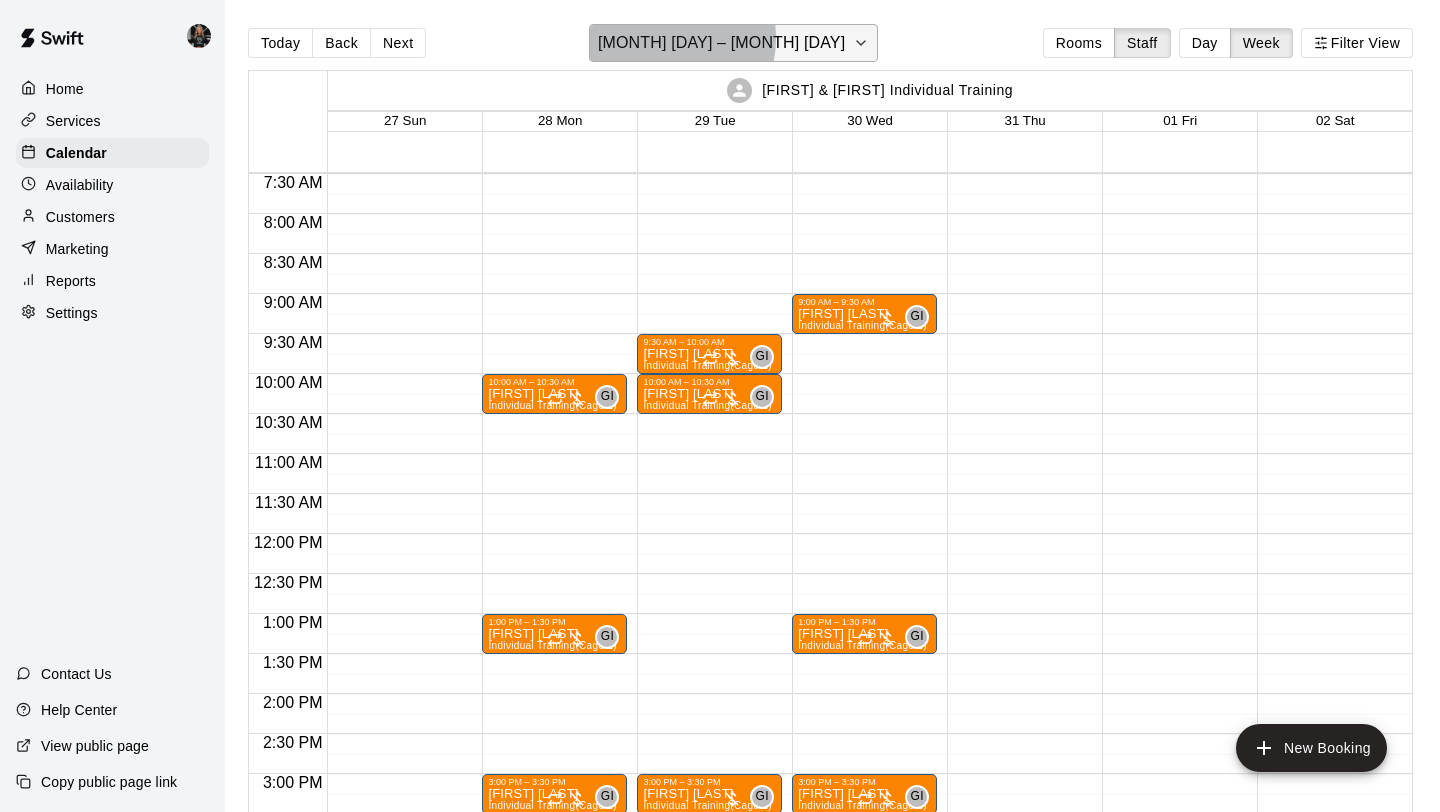 click on "[MONTH] [DAY] – [MONTH] [DAY]" at bounding box center [721, 43] 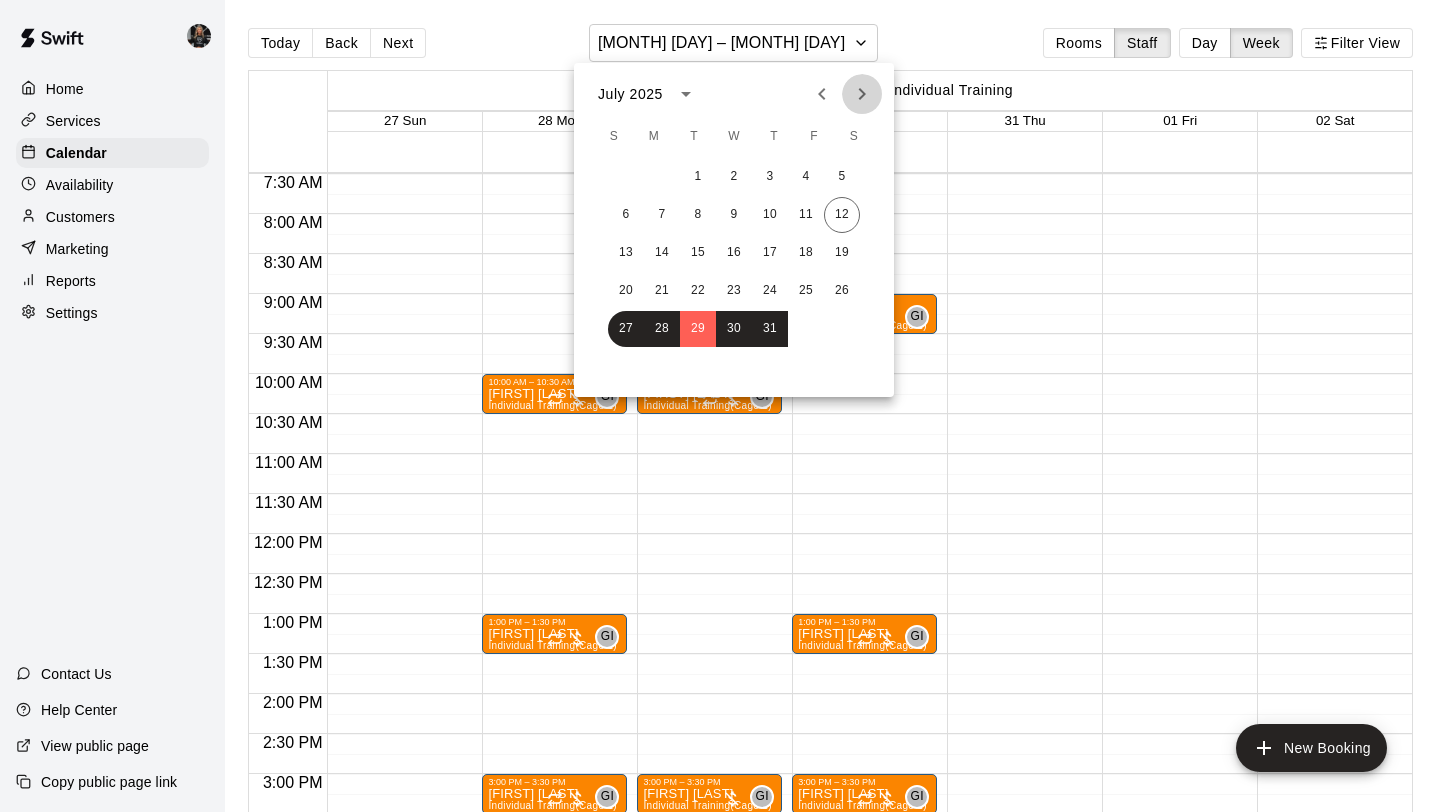 click at bounding box center [862, 94] 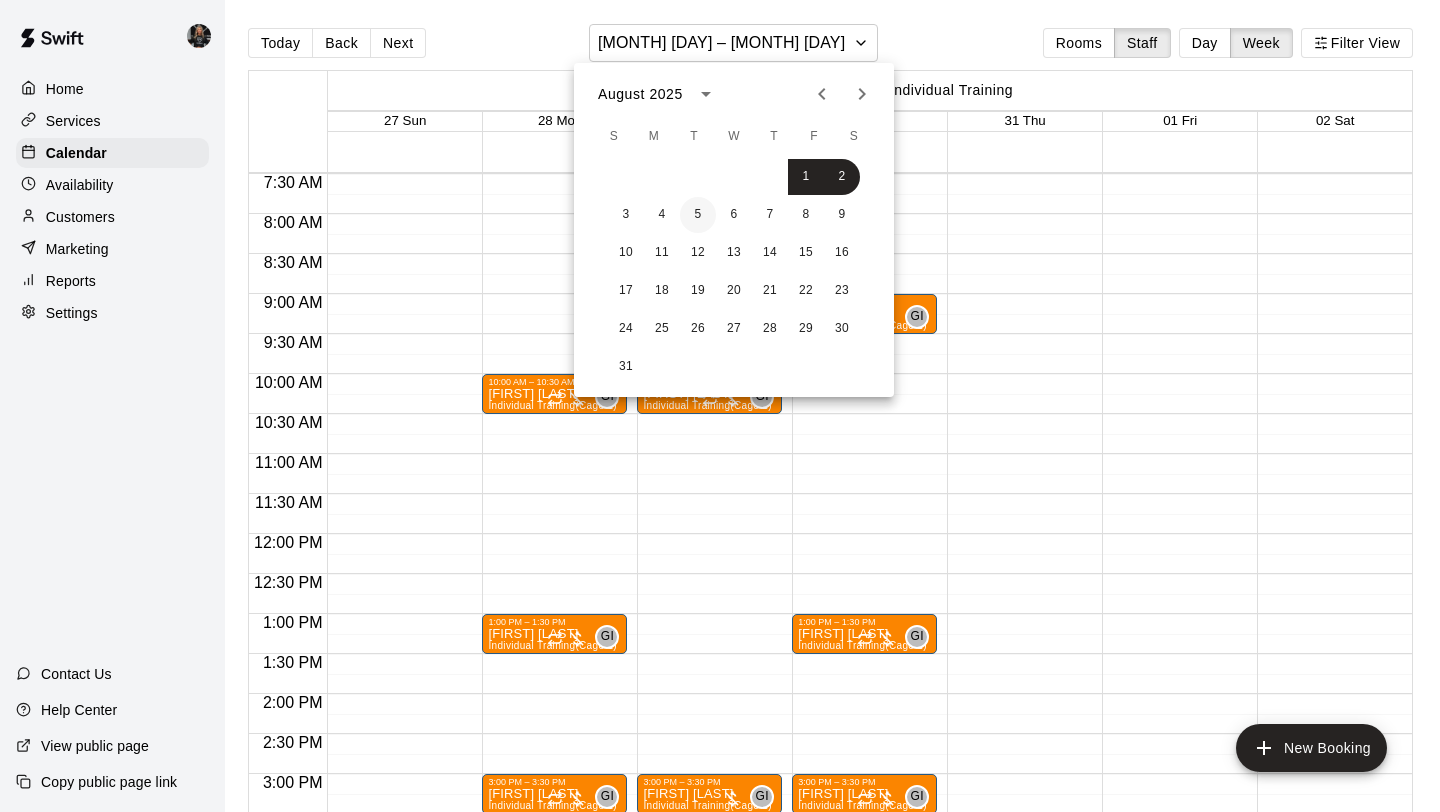 click on "5" at bounding box center (698, 215) 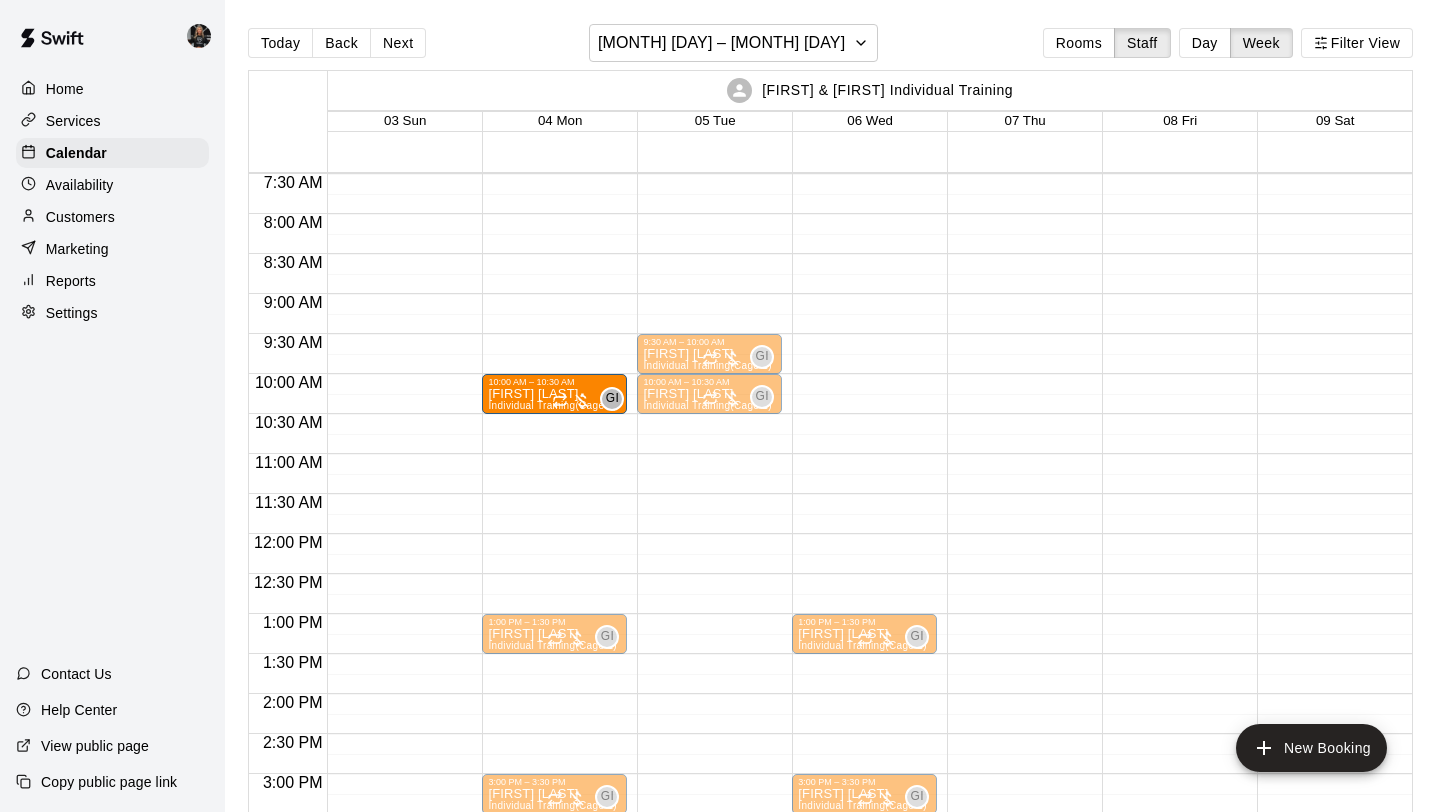 drag, startPoint x: 718, startPoint y: 441, endPoint x: 587, endPoint y: 411, distance: 134.39122 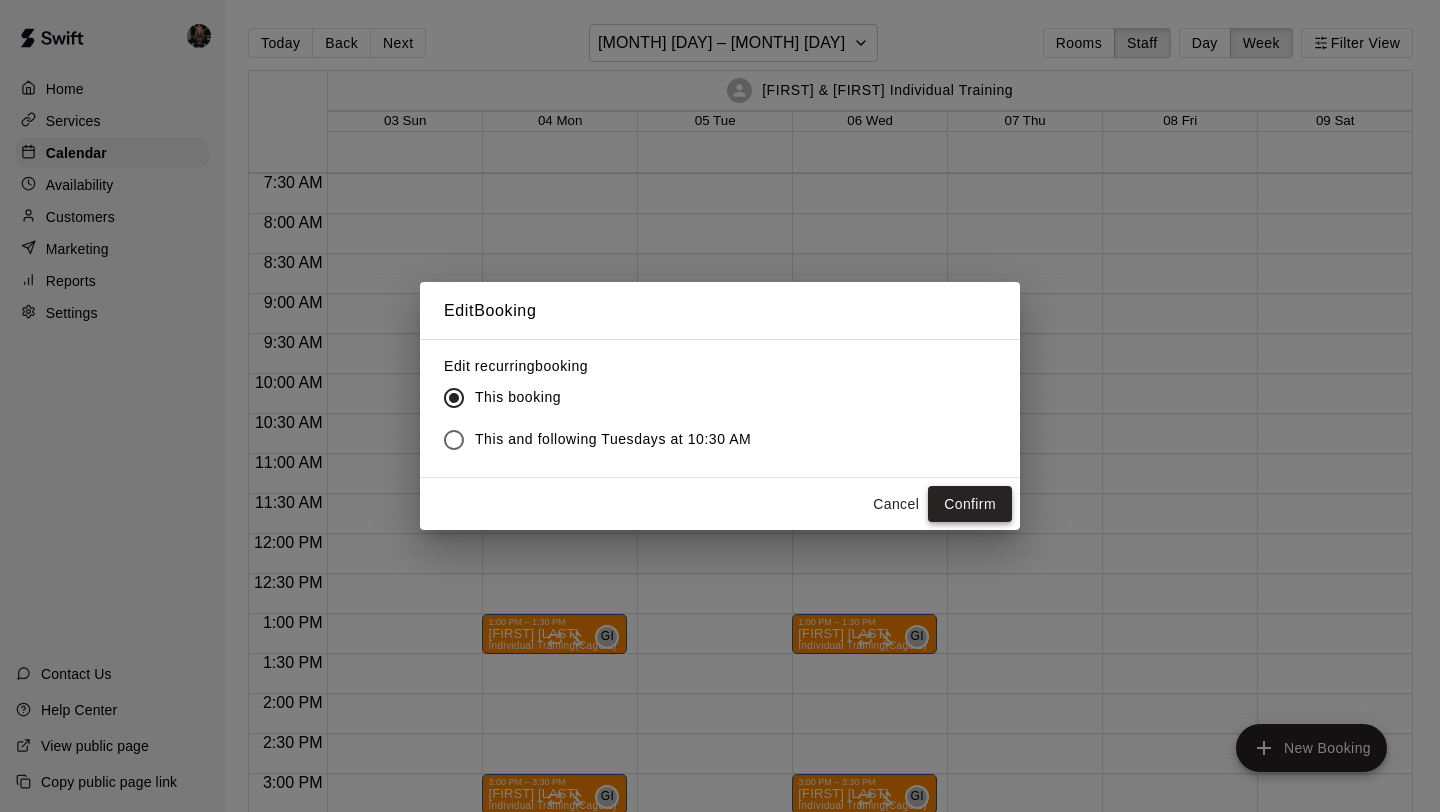 click on "Confirm" at bounding box center [970, 504] 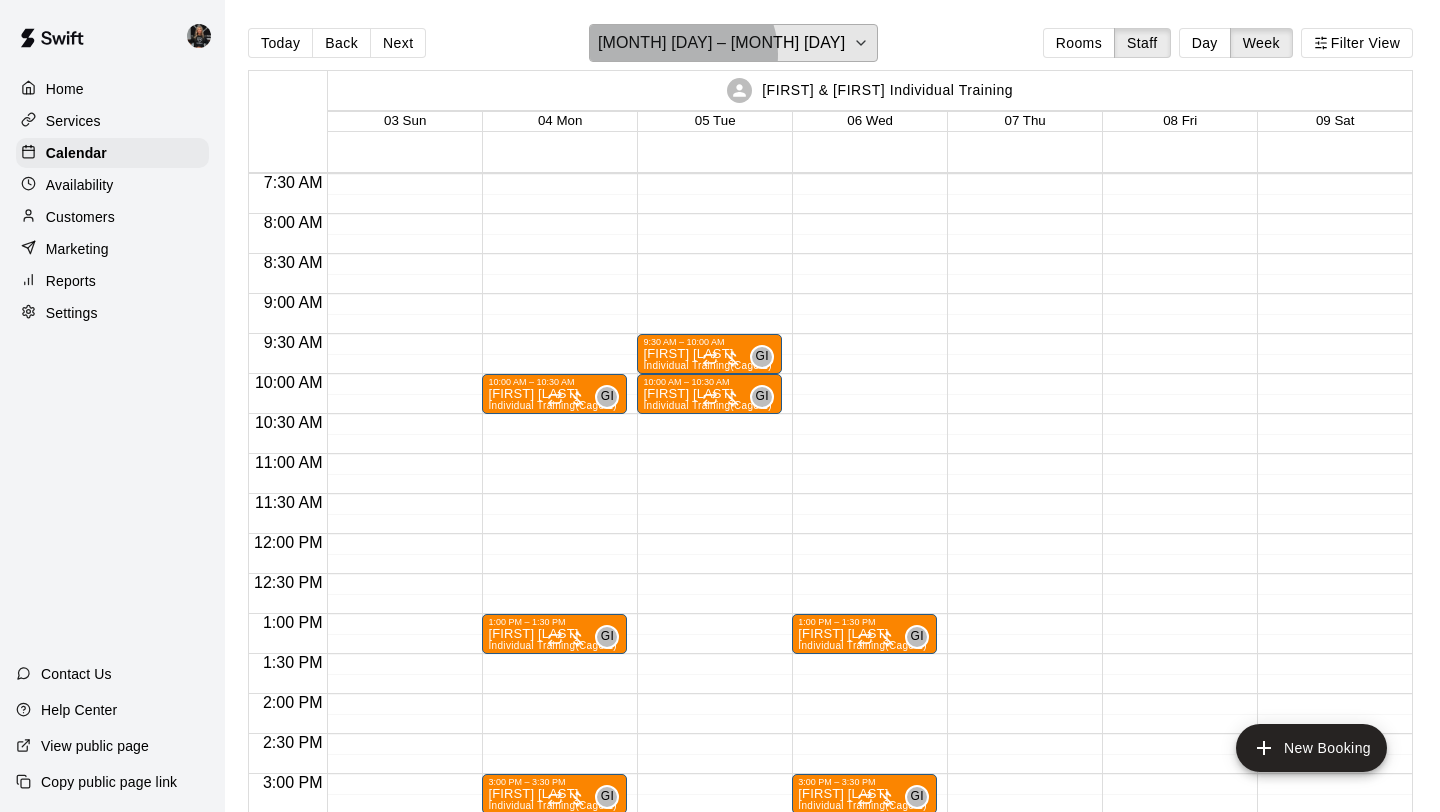 click on "[MONTH] [DAY] – [MONTH] [DAY]" at bounding box center (721, 43) 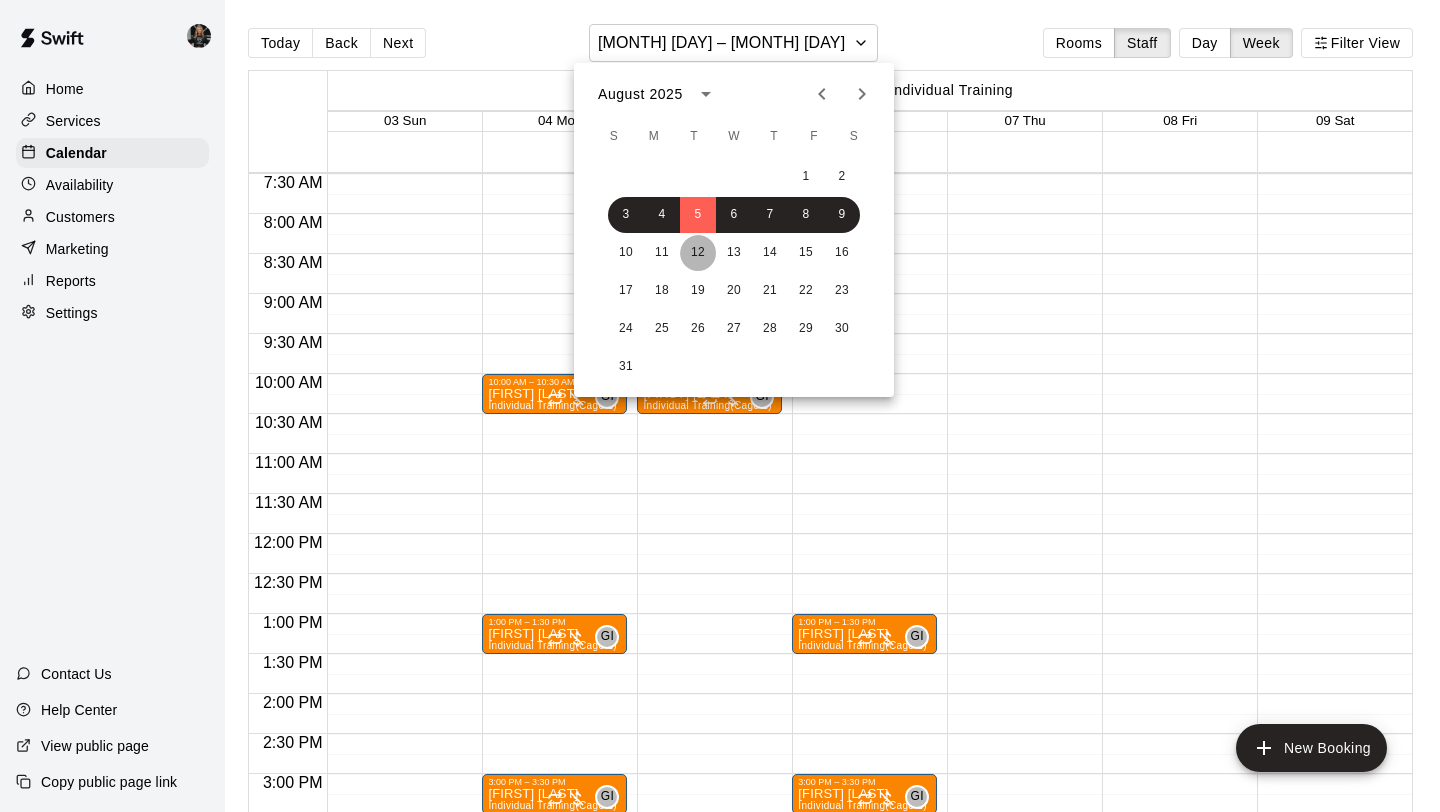 click on "12" at bounding box center (698, 253) 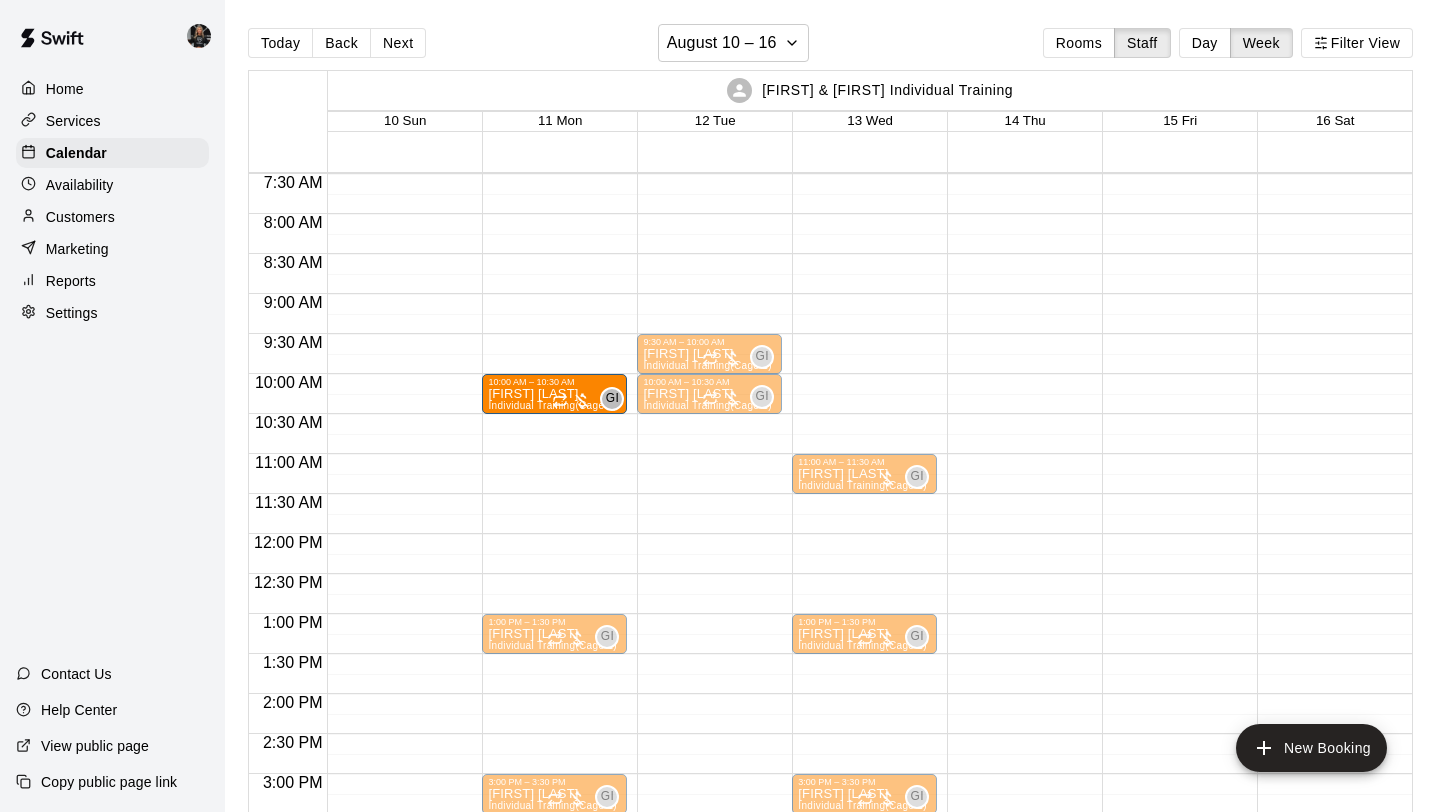 drag, startPoint x: 679, startPoint y: 435, endPoint x: 570, endPoint y: 406, distance: 112.79185 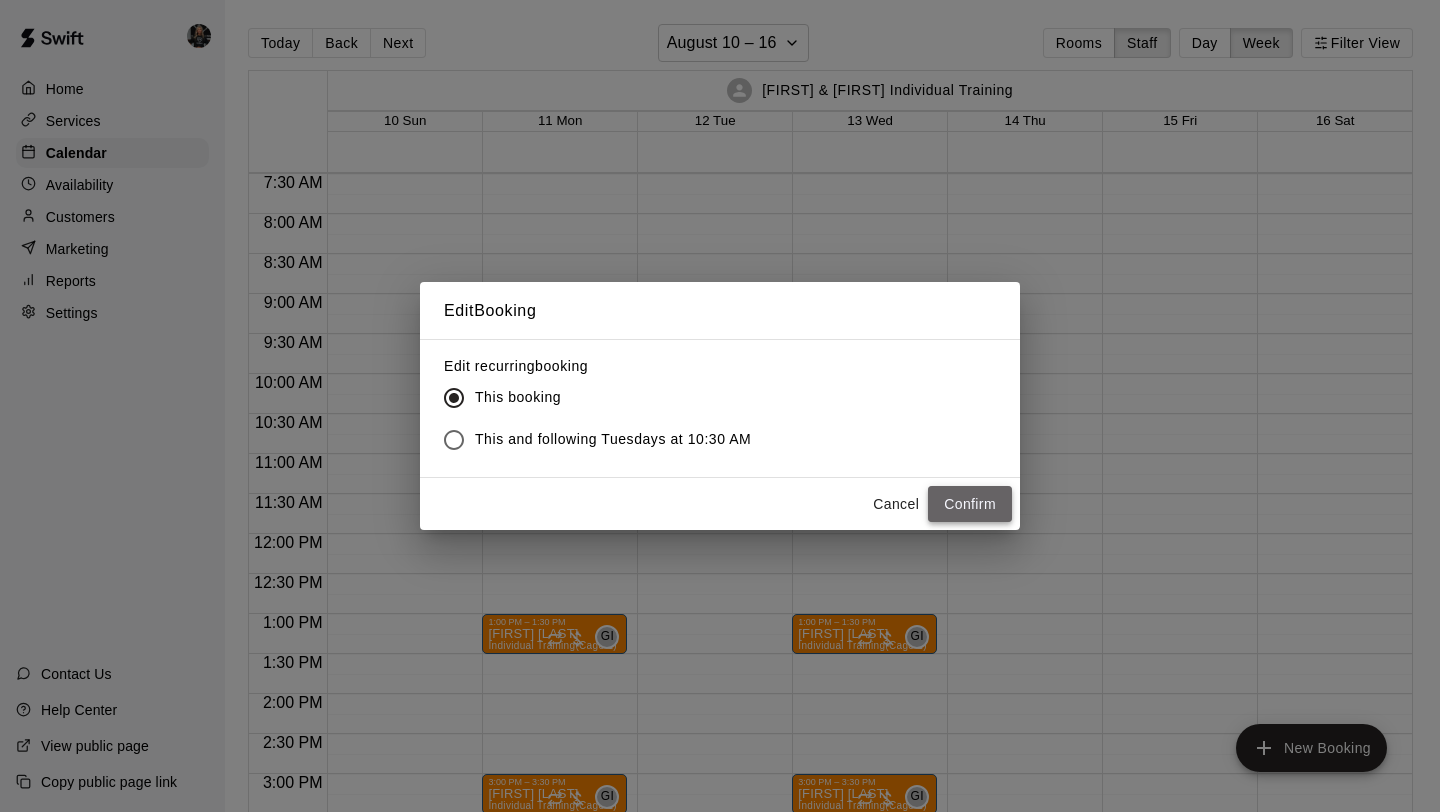 click on "Confirm" at bounding box center (970, 504) 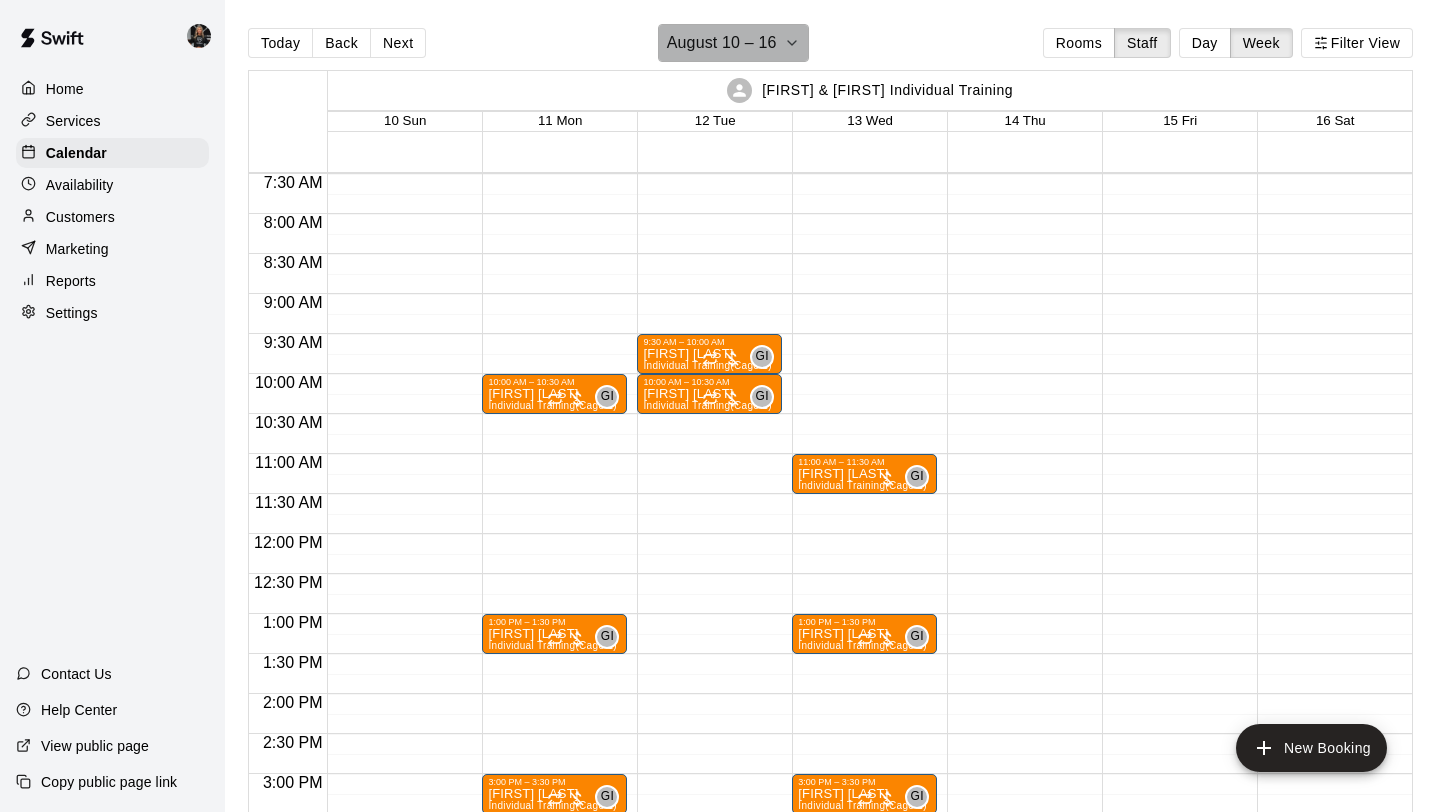 click on "August 10 – 16" at bounding box center (722, 43) 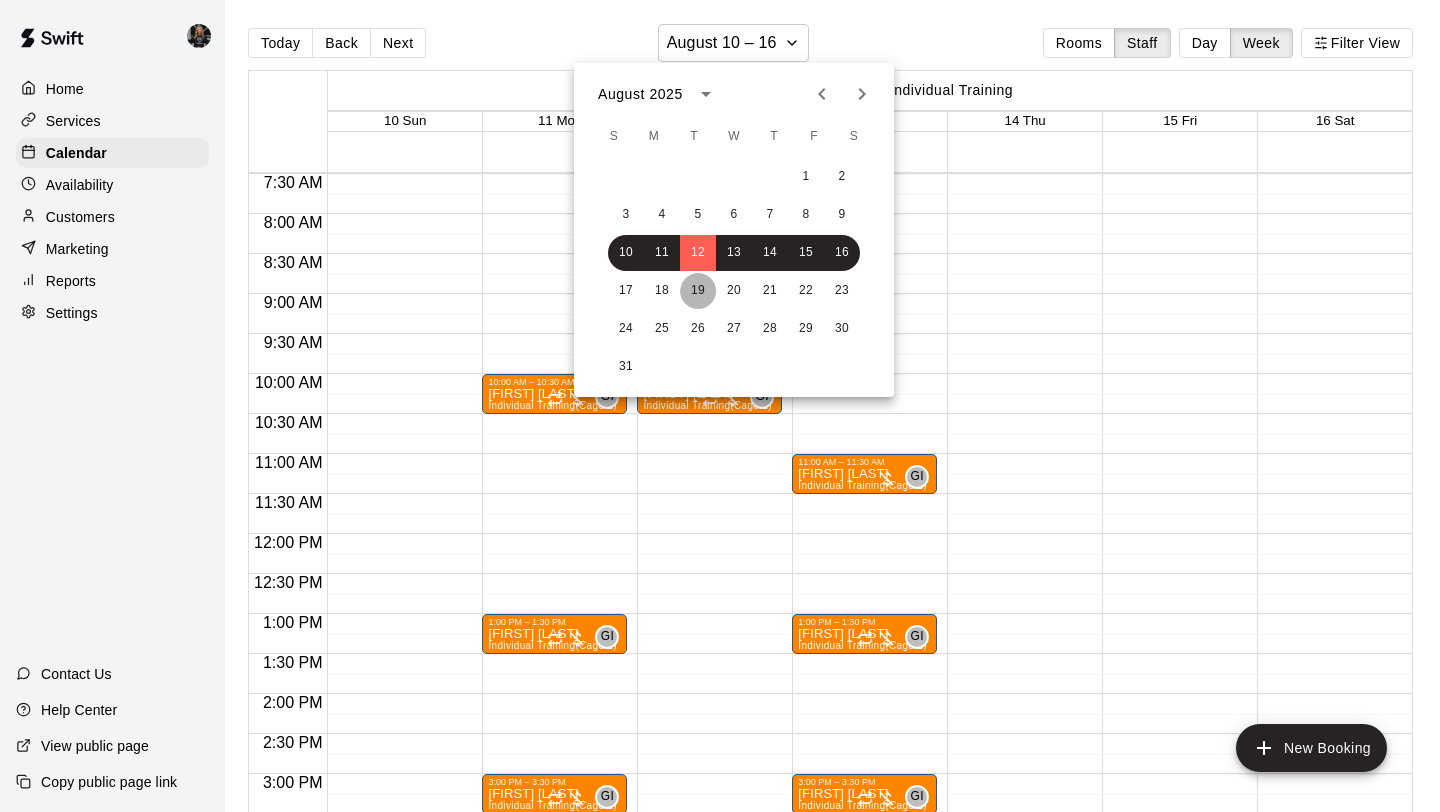 click on "19" at bounding box center (698, 291) 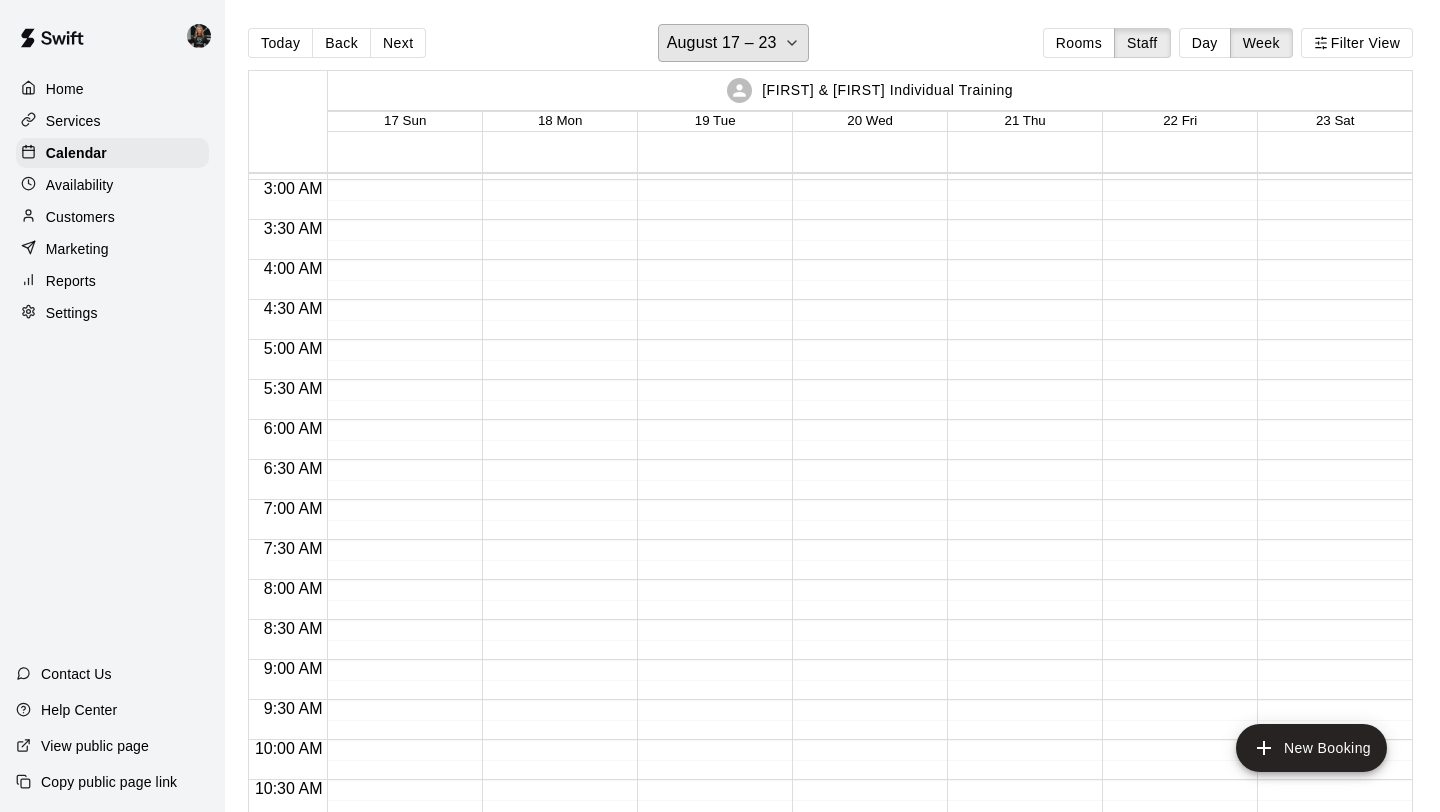 scroll, scrollTop: 132, scrollLeft: 0, axis: vertical 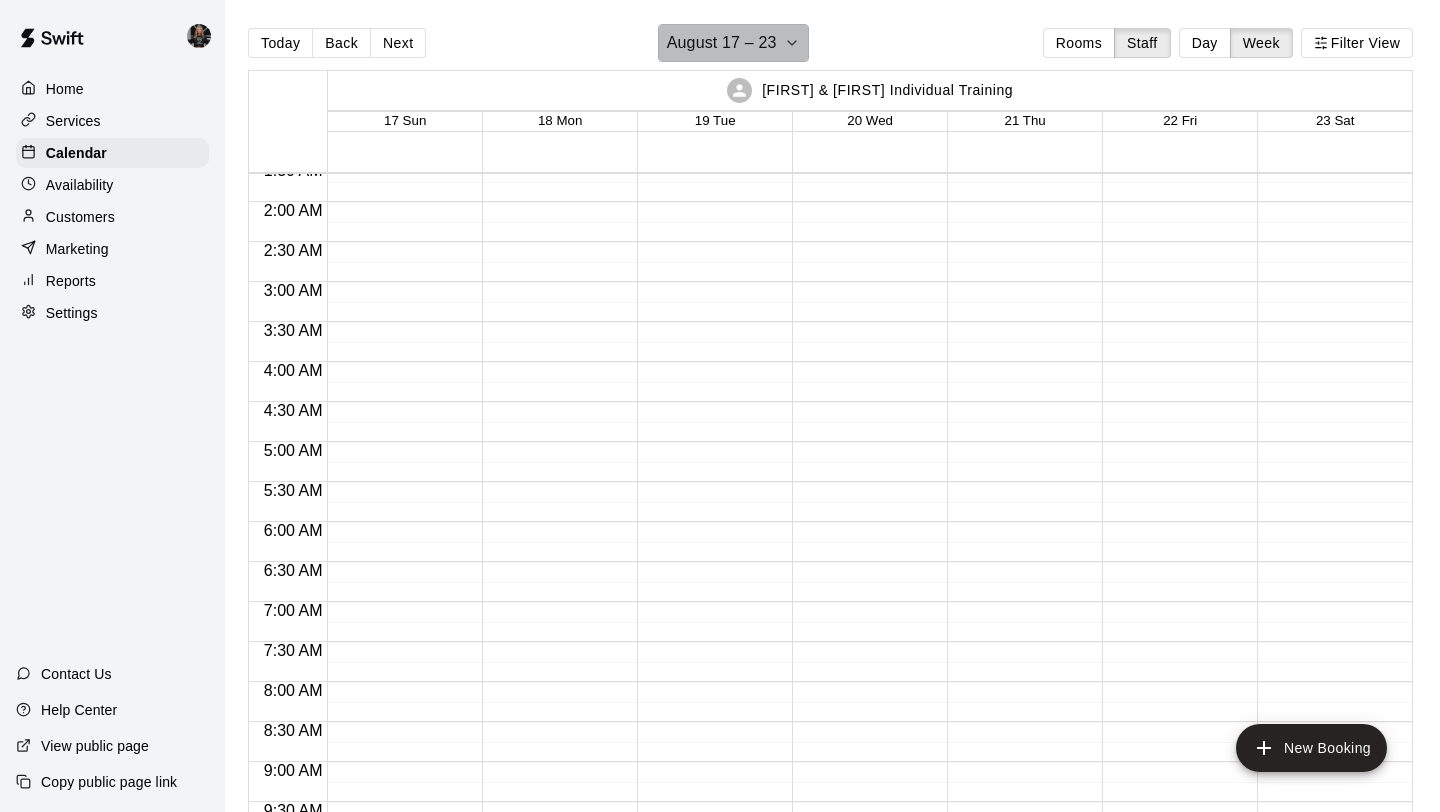 click on "August 17 – 23" at bounding box center [734, 43] 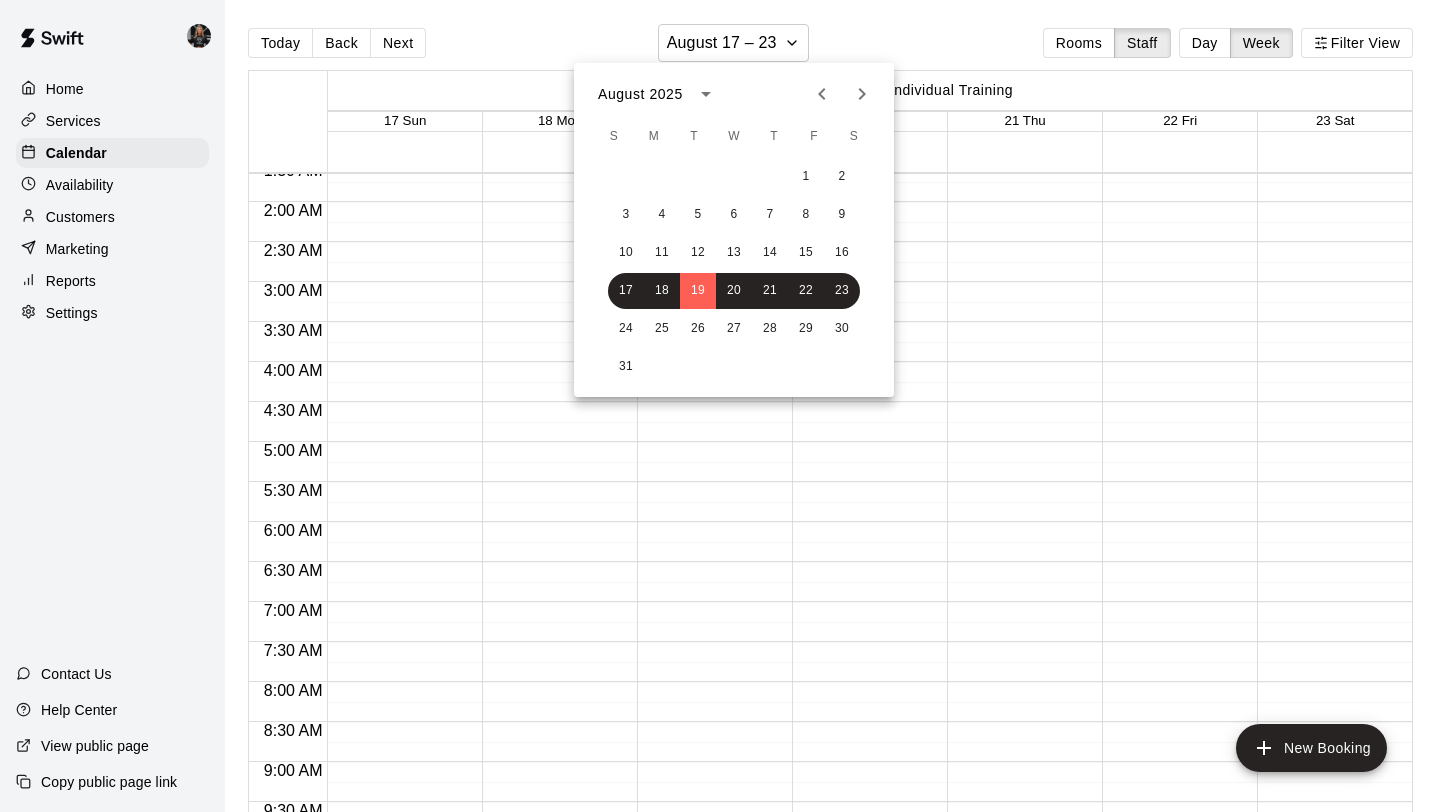 click 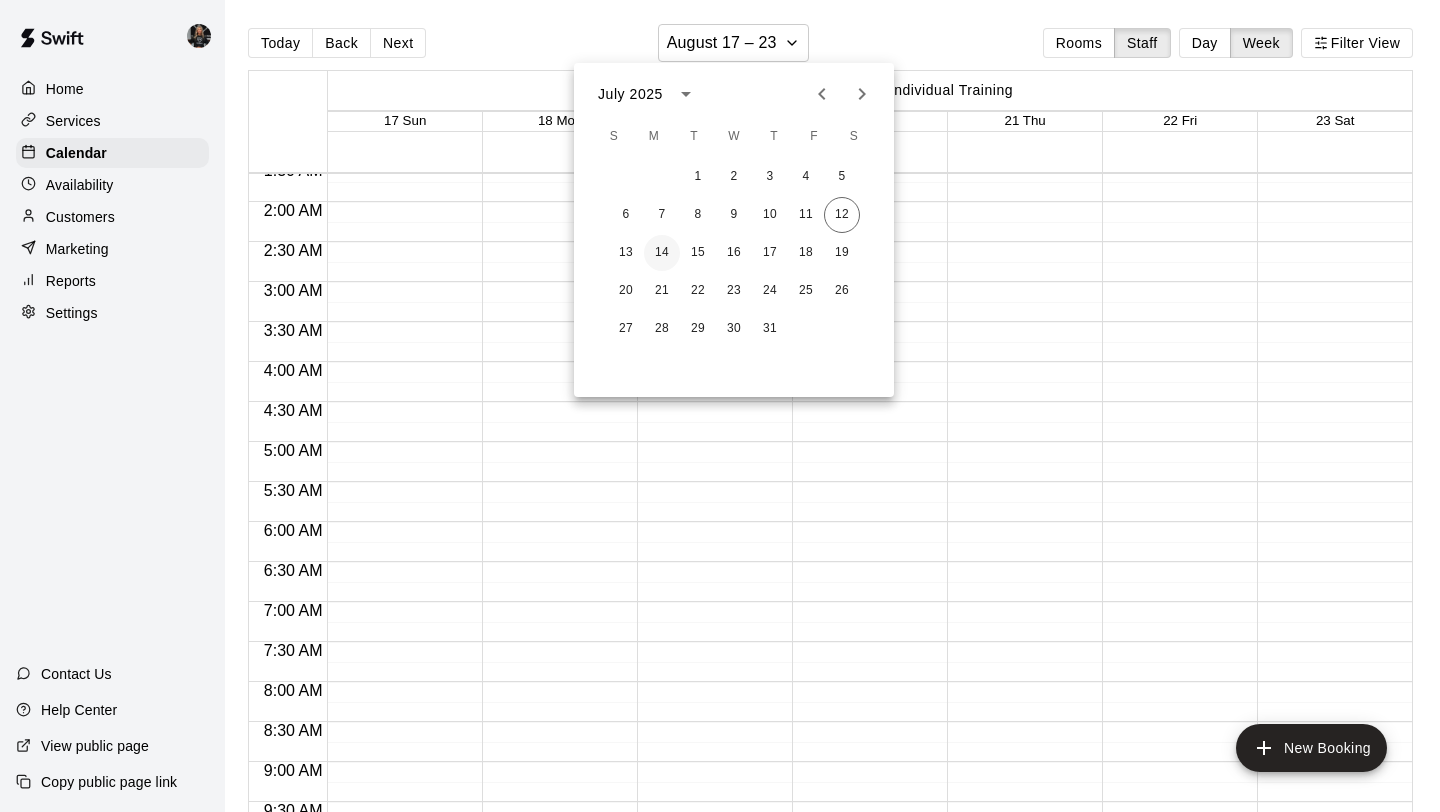 click on "14" at bounding box center [662, 253] 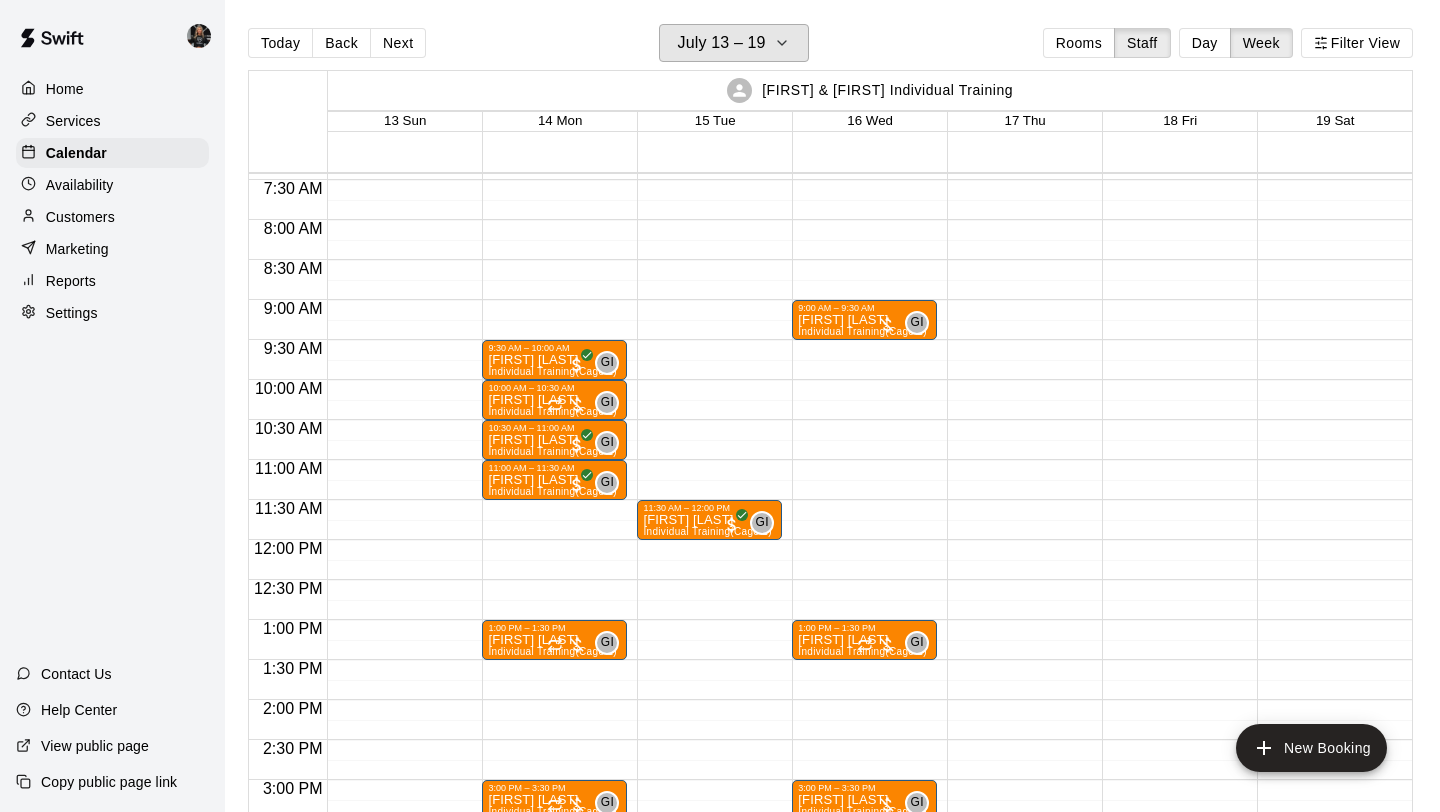 scroll, scrollTop: 651, scrollLeft: 0, axis: vertical 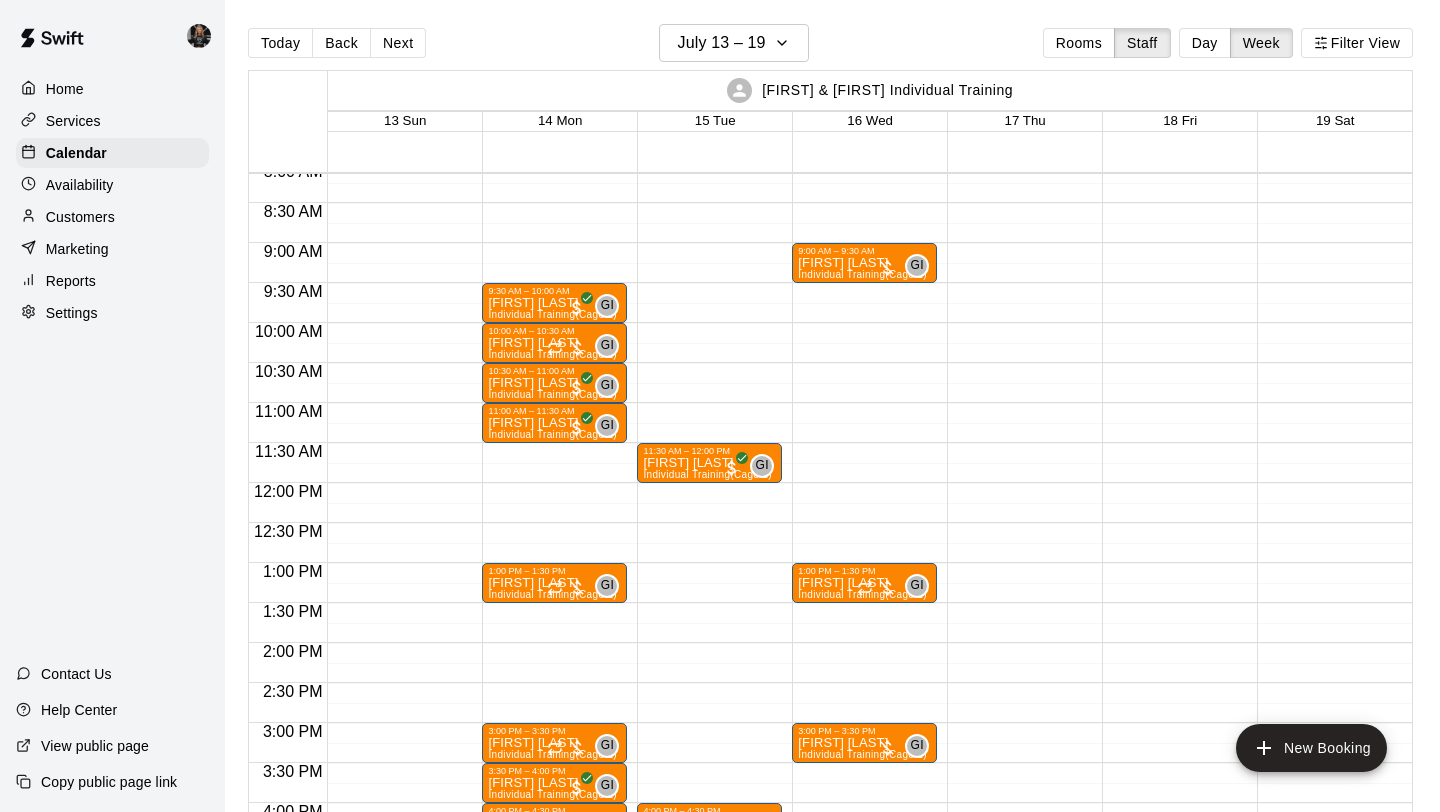 click on "9:30 AM – 10:00 AM [FIRST] [LAST] Individual Training  (Cage 1) GI 0 10:00 AM – 10:30 AM [FIRST] [LAST] Individual Training  (Cage 1) GI 0 10:30 AM – 11:00 AM [FIRST] [LAST] Individual Training  (Cage 1) GI 0 11:00 AM – 11:30 AM [FIRST] [LAST] Individual Training  (Cage 1) GI 0 1:00 PM – 1:30 PM [FIRST] [LAST] Individual Training  (Cage 1) GI 0 3:00 PM – 3:30 PM [FIRST] [LAST] Individual Training  (Cage 1) GI 0 3:30 PM – 4:00 PM [FIRST] [LAST] Individual Training  (Cage 1) GI 0 4:00 PM – 4:30 PM [FIRST] [LAST] Individual Training  (Cage 1) GI 0 4:30 PM – 5:00 PM [FIRST] [LAST] Individual Training  (Cage 1) GI 0" at bounding box center [554, 483] 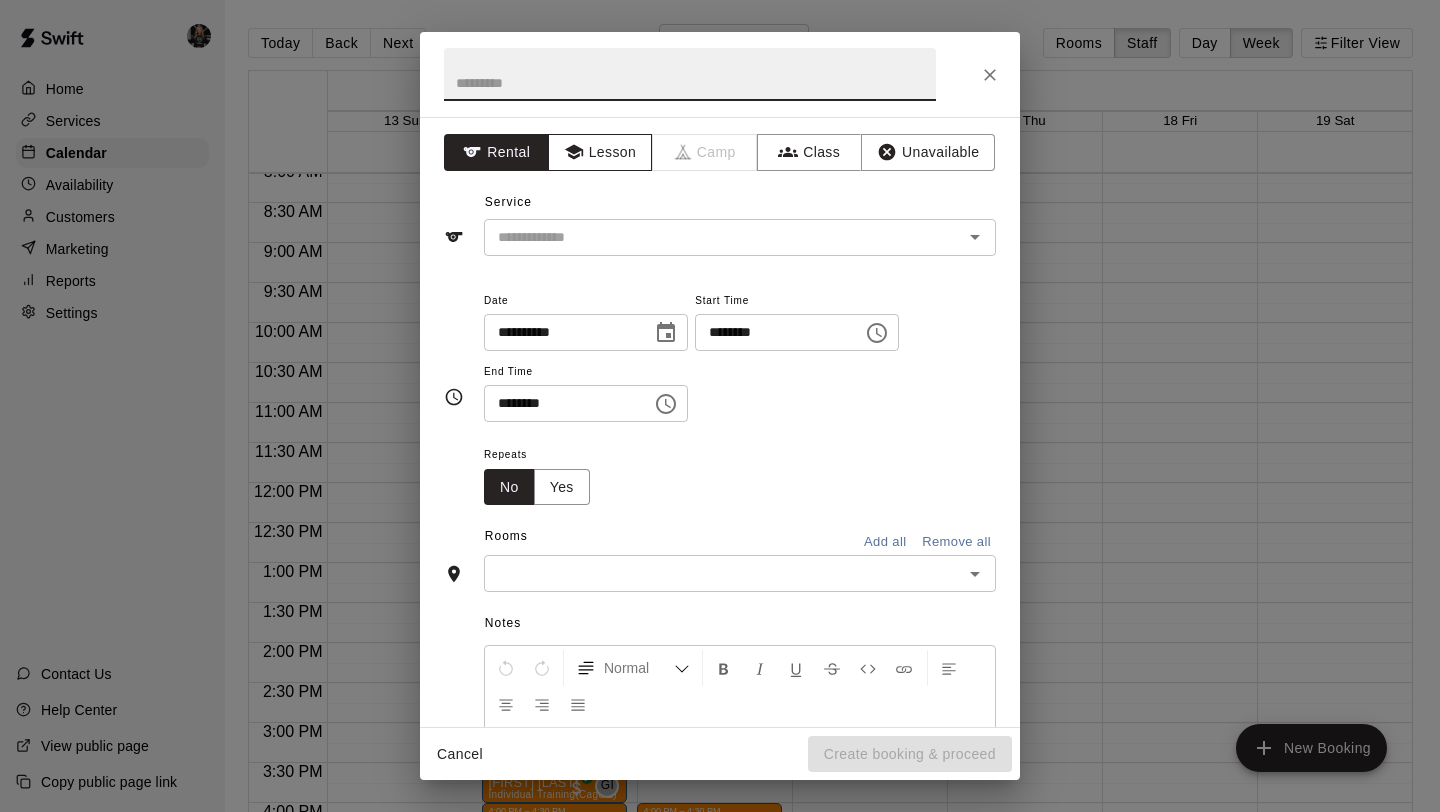 click on "Lesson" at bounding box center (600, 152) 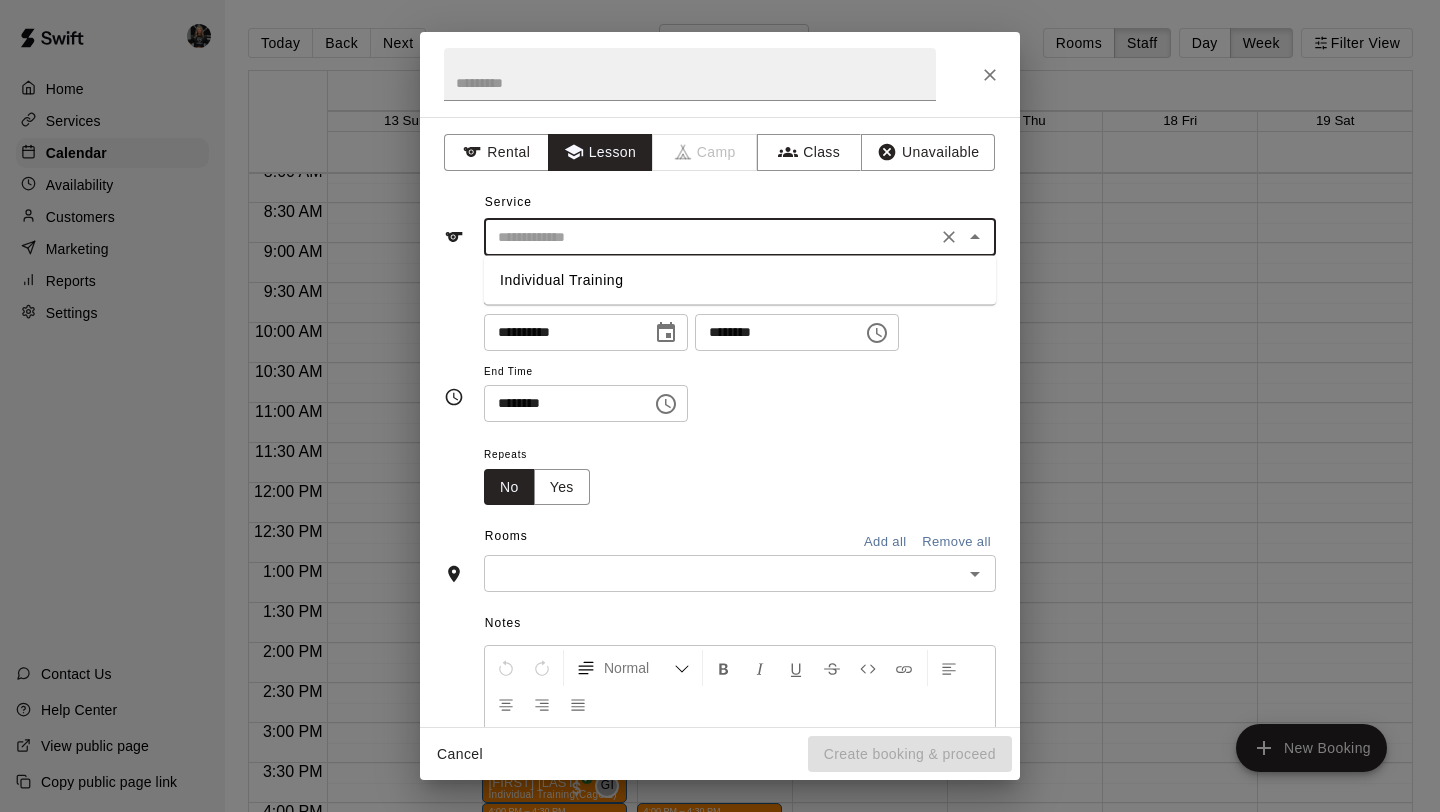 click at bounding box center [710, 237] 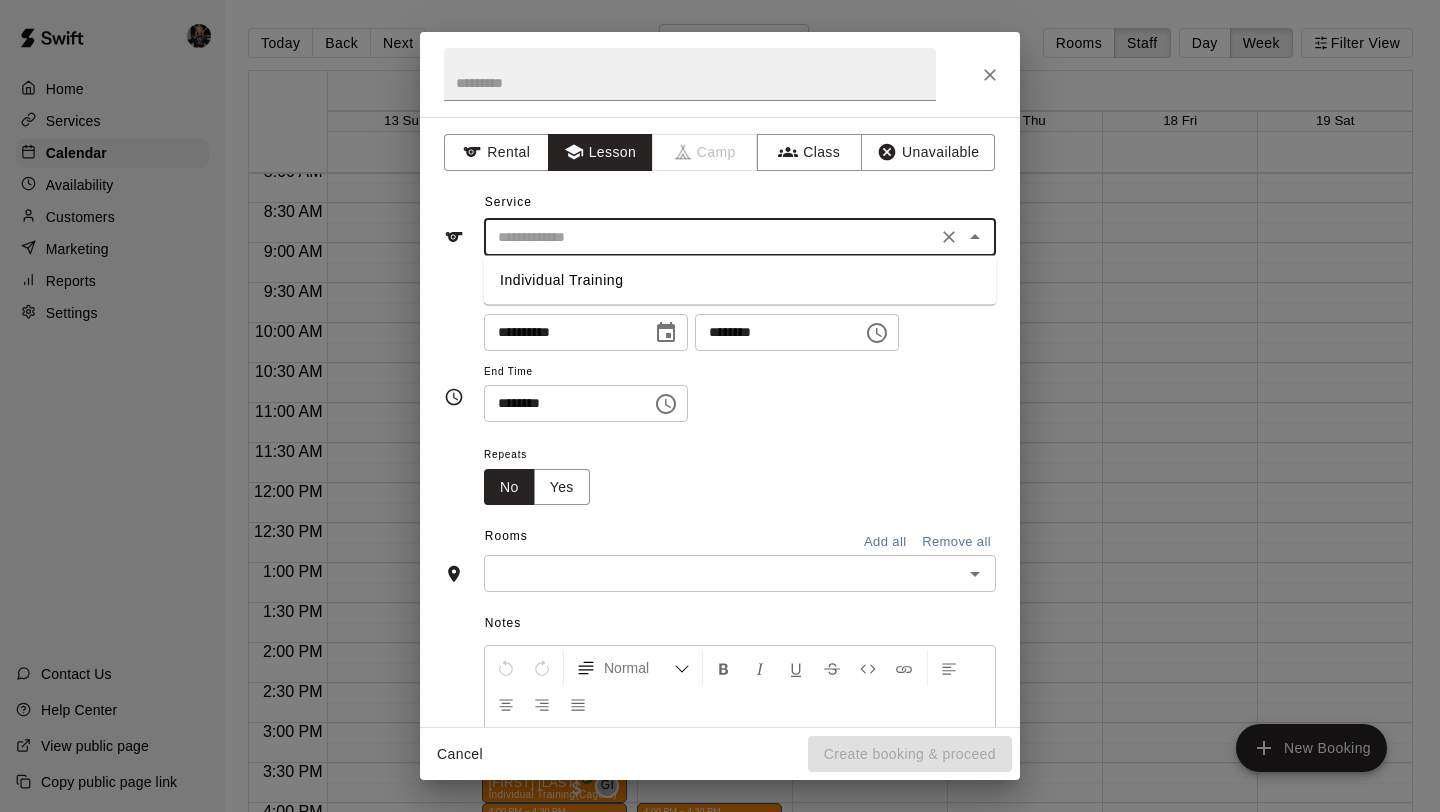 click on "Individual Training" at bounding box center [740, 280] 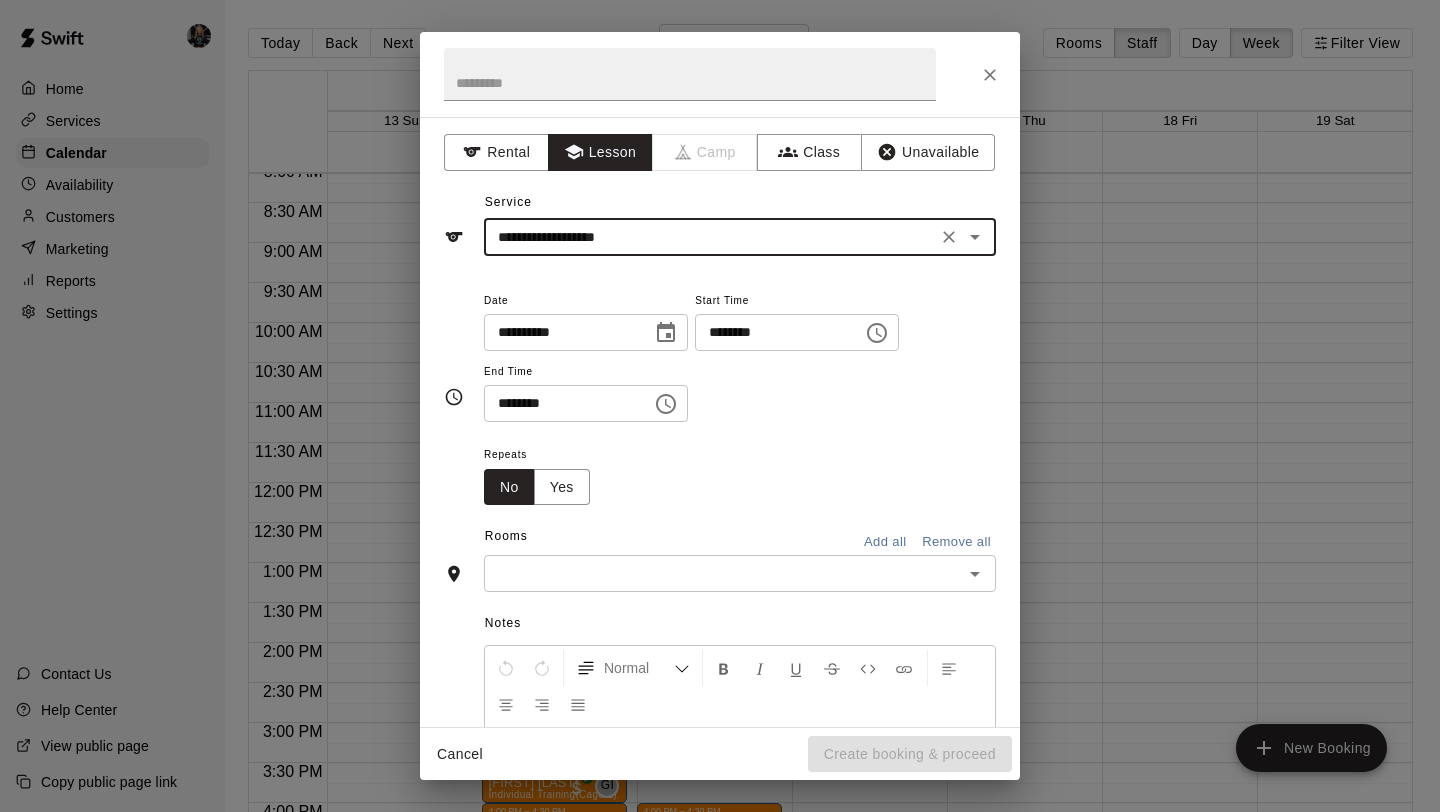 click on "Notes" at bounding box center (740, 624) 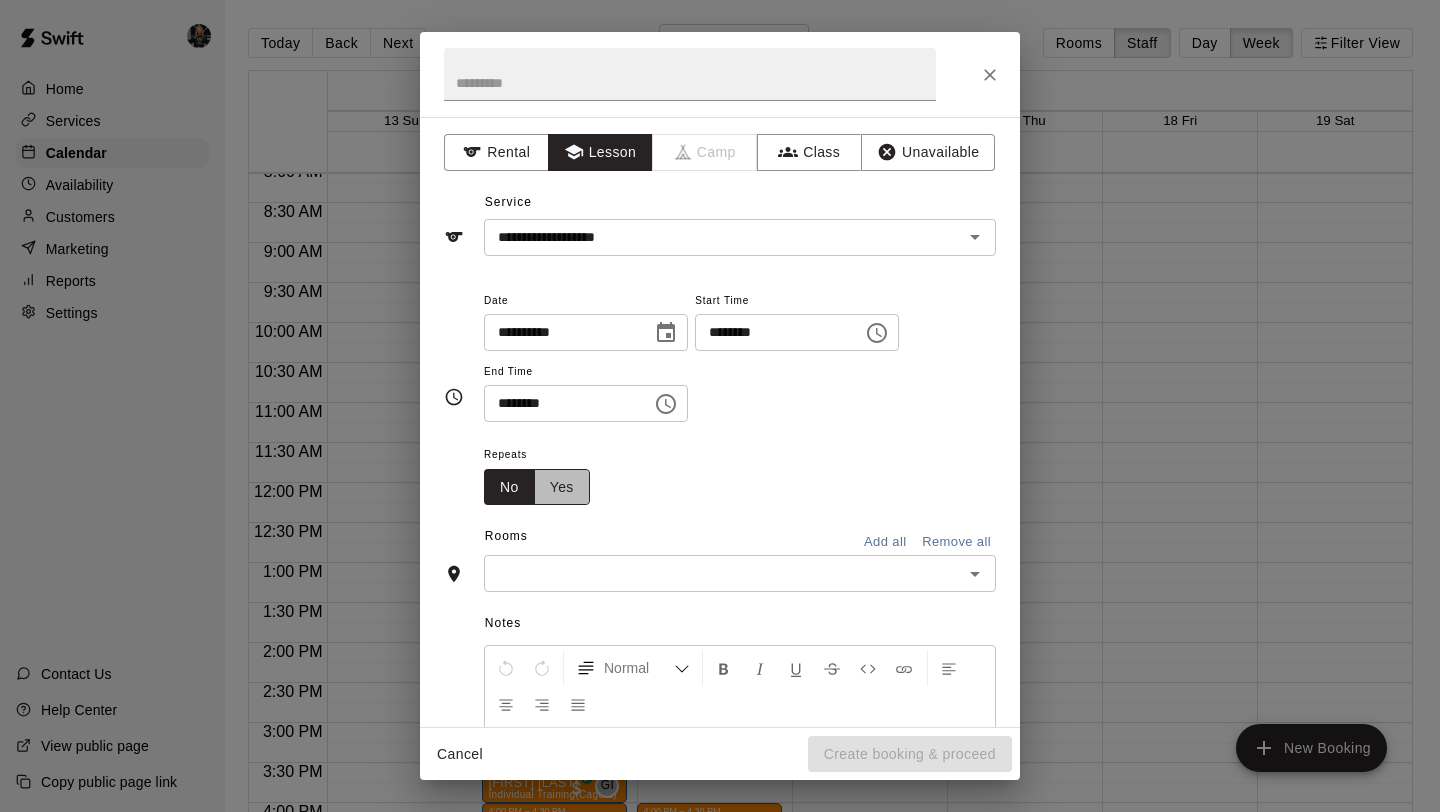 click on "Yes" at bounding box center (562, 487) 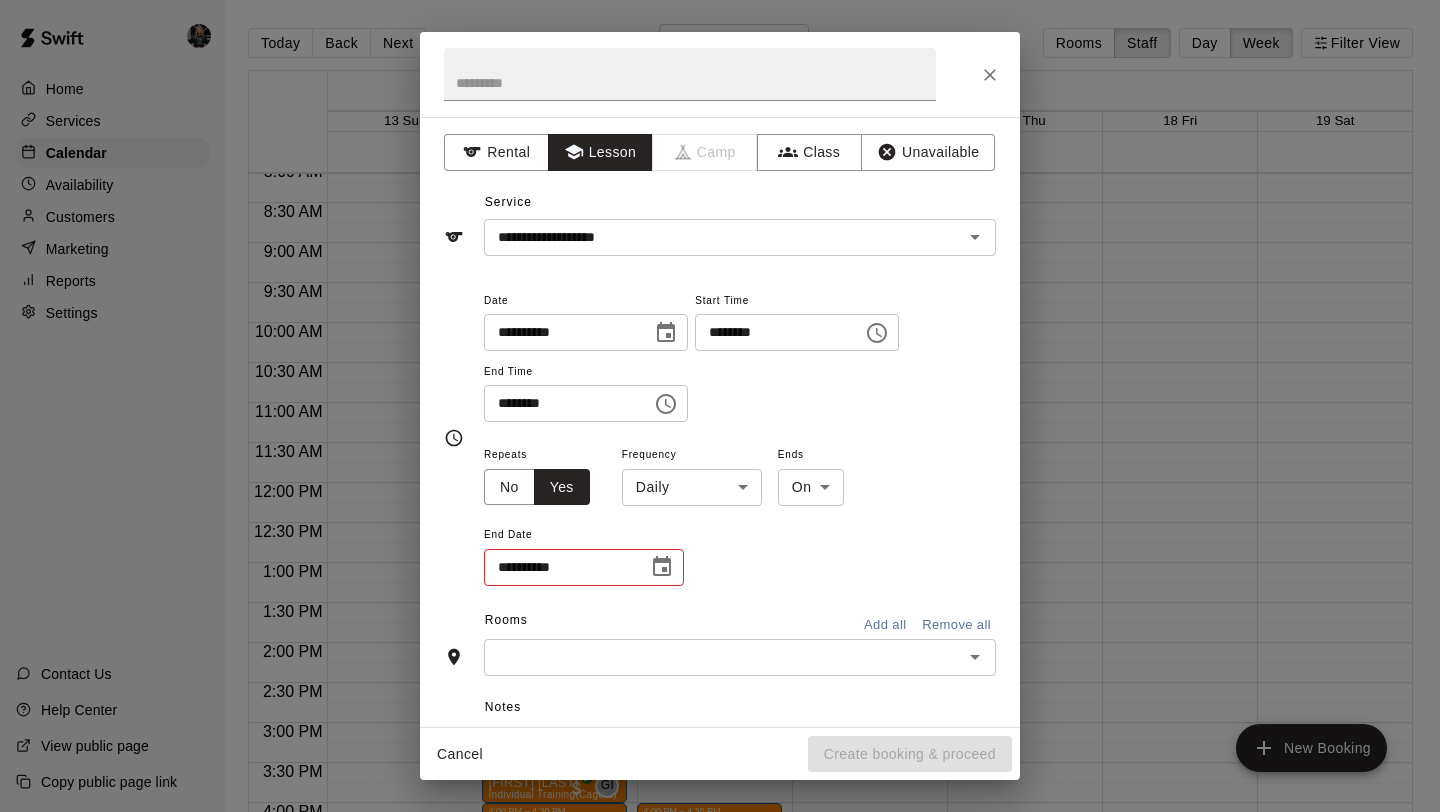 click on "Home Services Calendar Availability Customers Marketing Reports Settings Contact Us Help Center View public page Copy public page link Today Back Next [MONTH] [DAY] – [DAY] Rooms Staff Day Week Filter View [FIRST] & [FIRST] Individual Training [DAY] [DAY] [DAY] [DAY] [DAY] [DAY] [DAY] 12:00 AM 12:30 AM 1:00 AM 1:30 AM 2:00 AM 2:30 AM 3:00 AM 3:30 AM 4:00 AM 4:30 AM 5:00 AM 5:30 AM 6:00 AM 6:30 AM 7:00 AM 7:30 AM 8:00 AM 8:30 AM 9:00 AM 9:30 AM 10:00 AM 10:30 AM 11:00 AM 11:30 AM 12:00 PM 12:30 PM 1:00 PM 1:30 PM 2:00 PM 2:30 PM 3:00 PM 3:30 PM 4:00 PM 4:30 PM 5:00 PM 5:30 PM 6:00 PM 6:30 PM 7:00 PM 7:30 PM 8:00 PM 8:30 PM 9:00 PM 9:30 PM 10:00 PM 10:30 PM 11:00 PM 11:30 PM 9:30 AM – 10:00 AM [FIRST] [LAST] Individual Training  (Cage 1) GI 0 10:00 AM – 10:30 AM [FIRST] [LAST] Individual Training  (Cage 1) GI 0 10:30 AM – 11:00 AM [FIRST] [LAST] Individual Training  (Cage 1) GI 0 11:00 AM – 11:30 AM [FIRST] [LAST] Individual Training  (Cage 1) GI 0 1:00 PM – 1:30 PM [FIRST] [LAST] Individual Training  (Cage 1) GI" at bounding box center [720, 422] 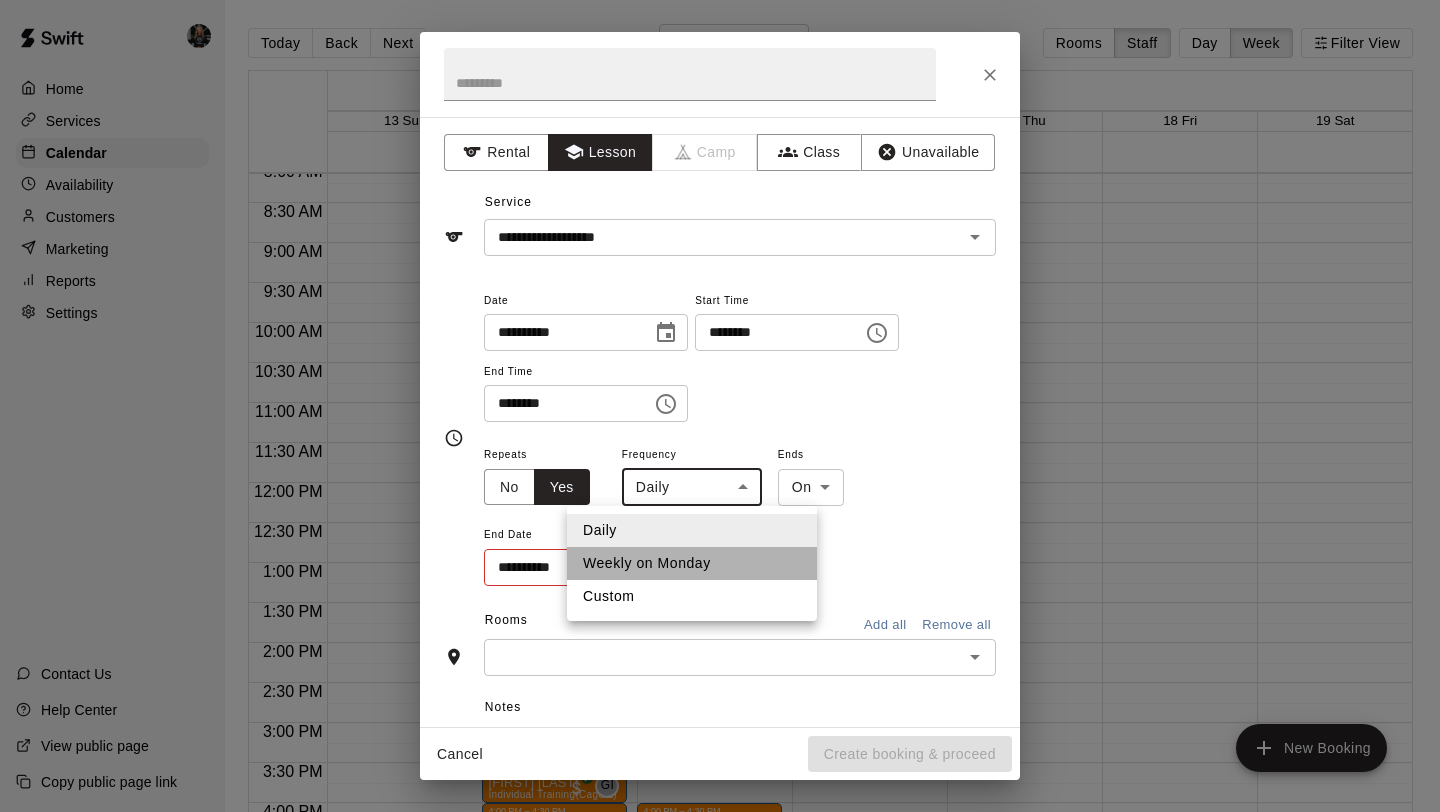 click on "Weekly on Monday" at bounding box center [692, 563] 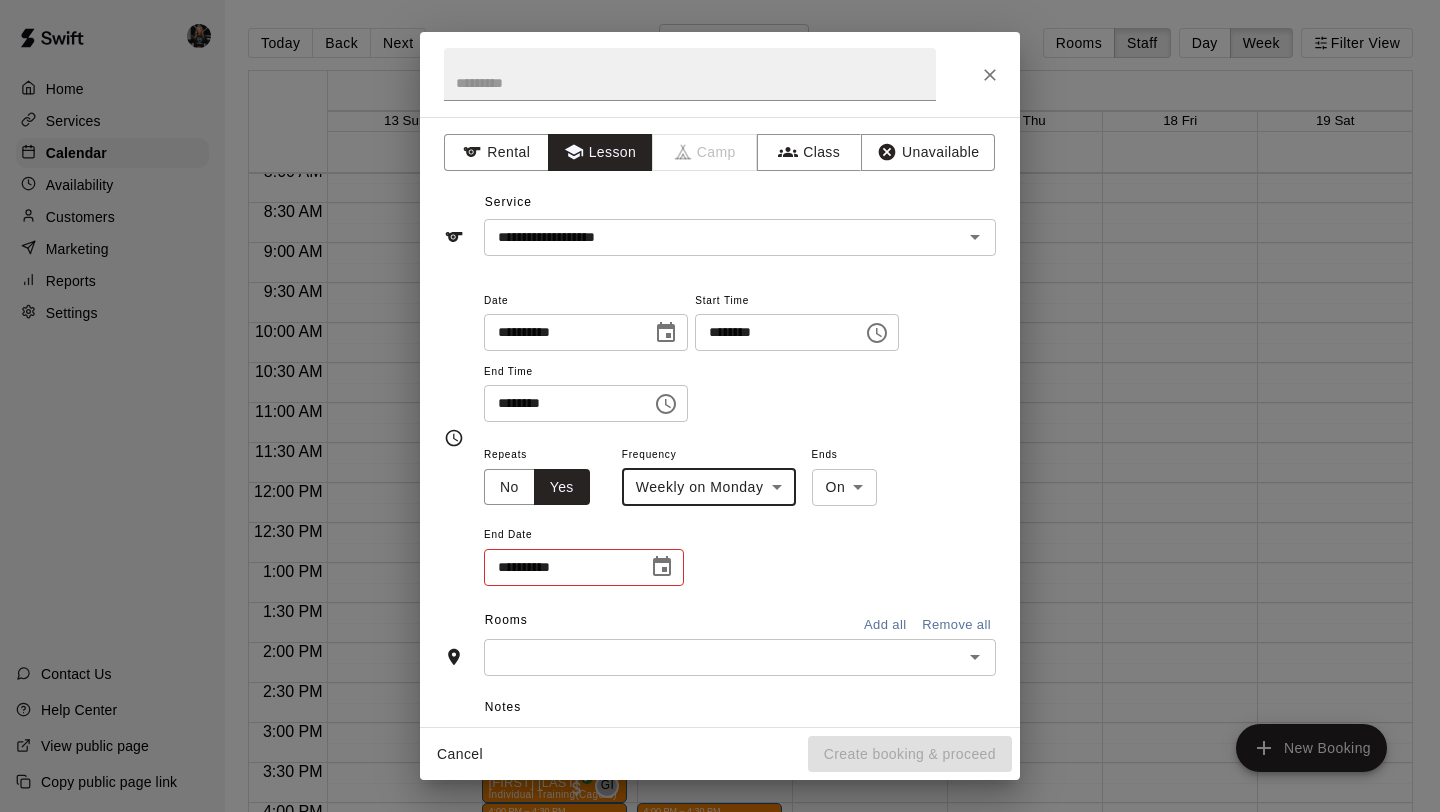 click 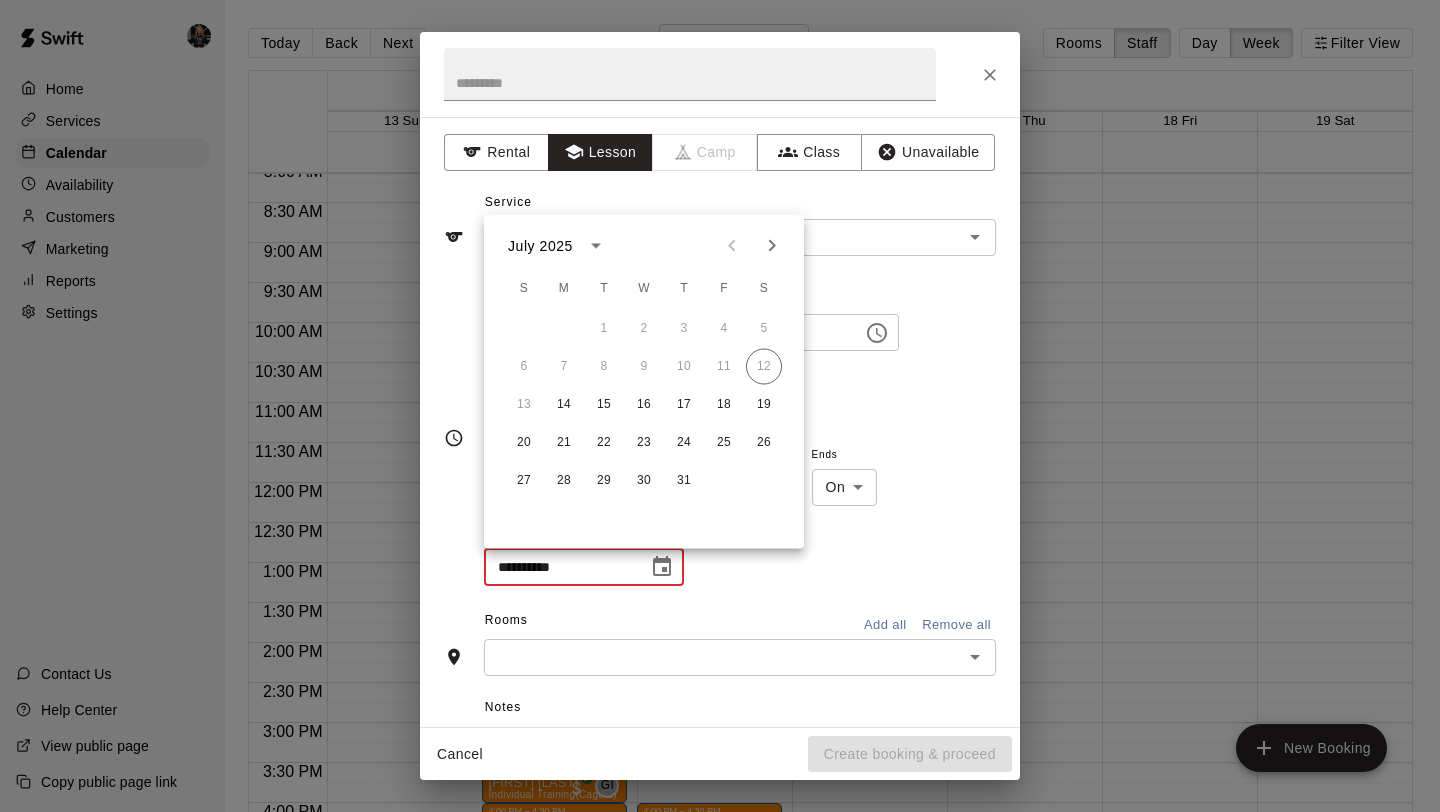 click 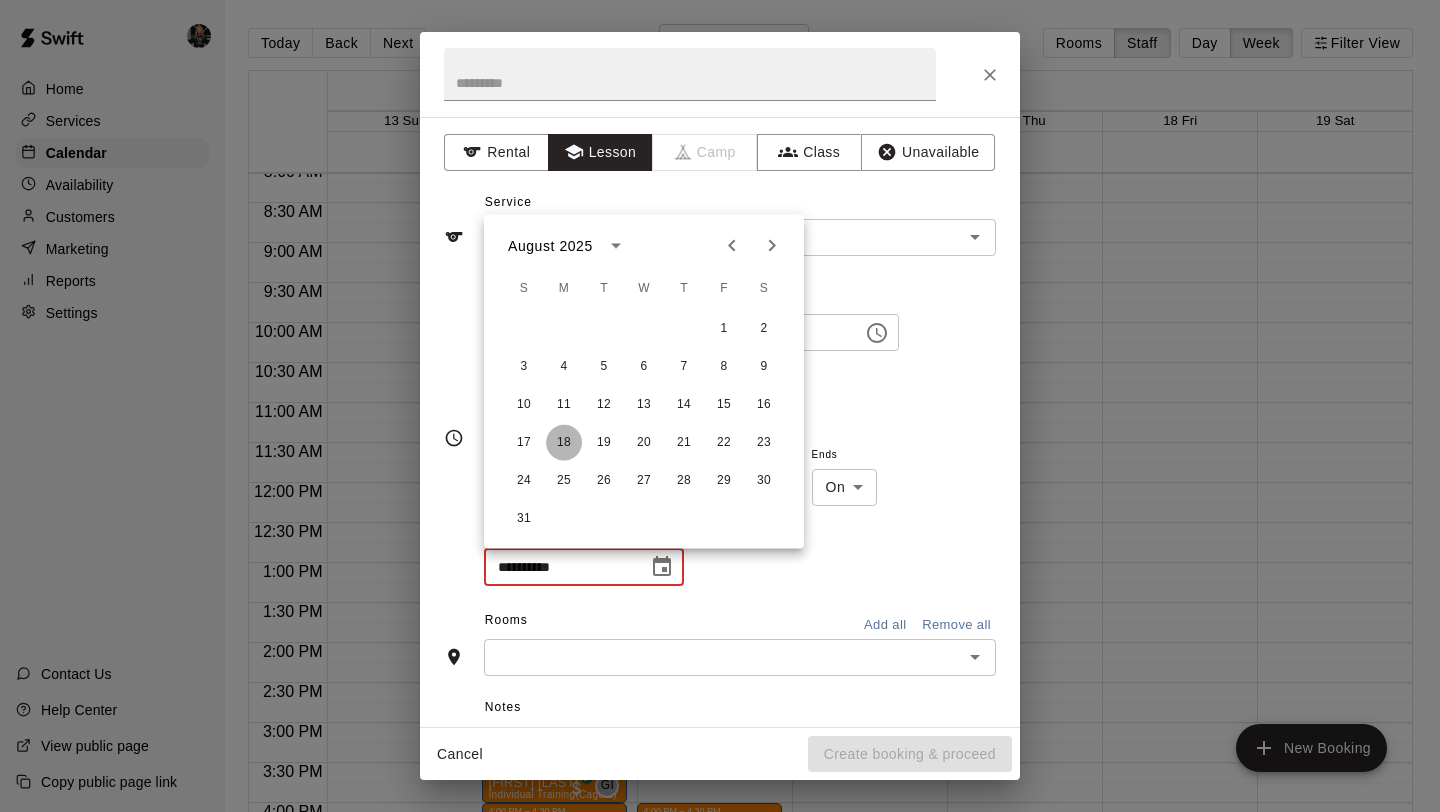 click on "18" at bounding box center (564, 443) 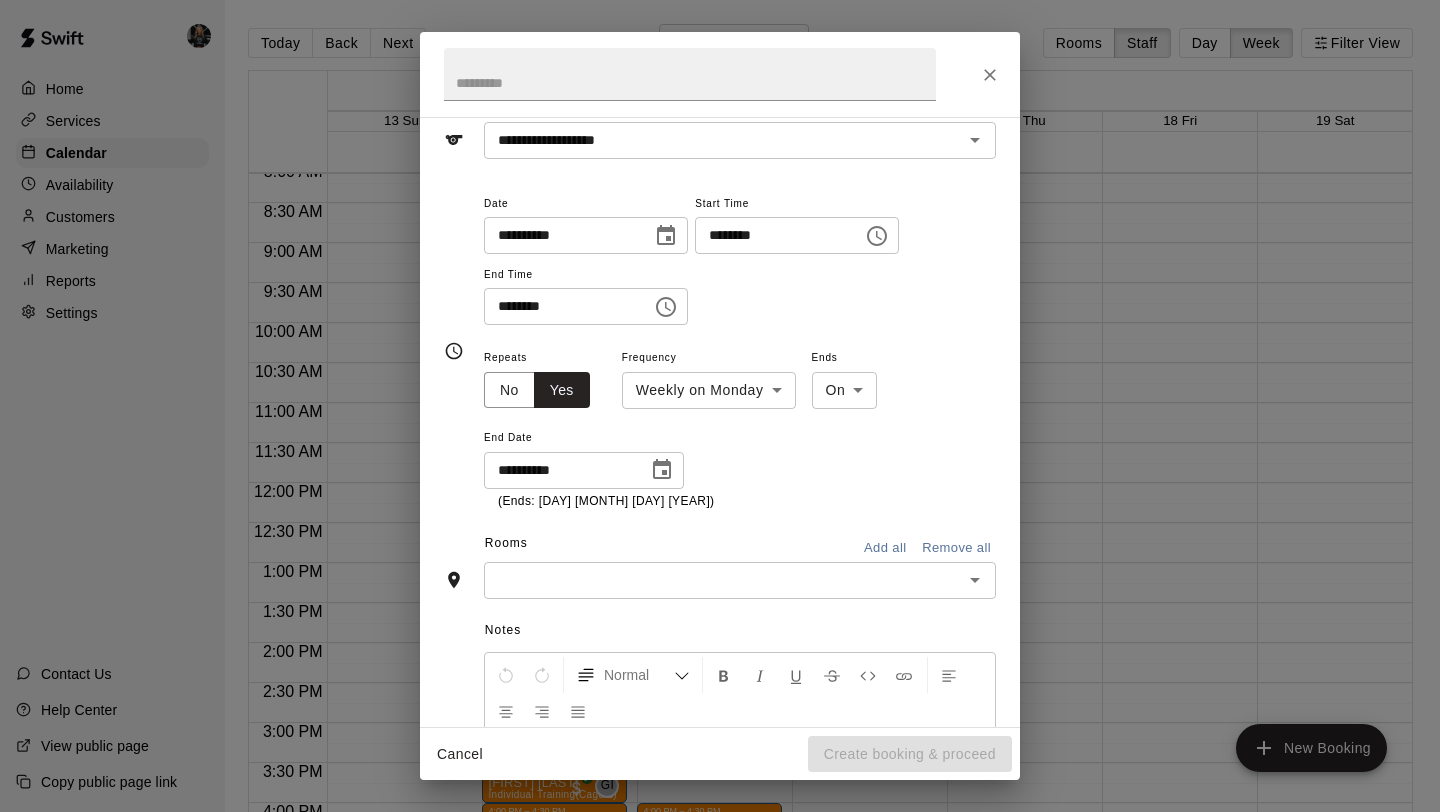 scroll, scrollTop: 118, scrollLeft: 0, axis: vertical 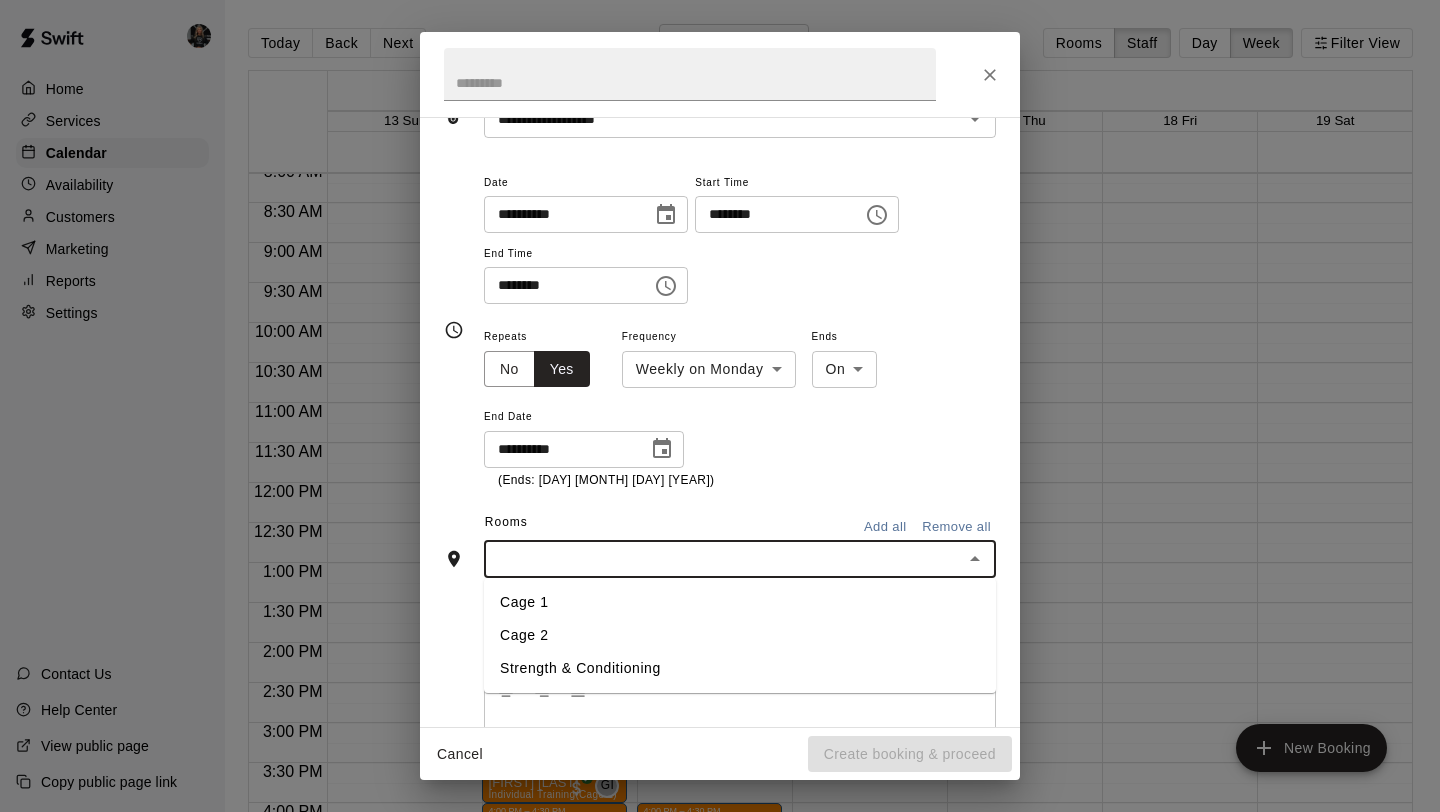 click at bounding box center [723, 559] 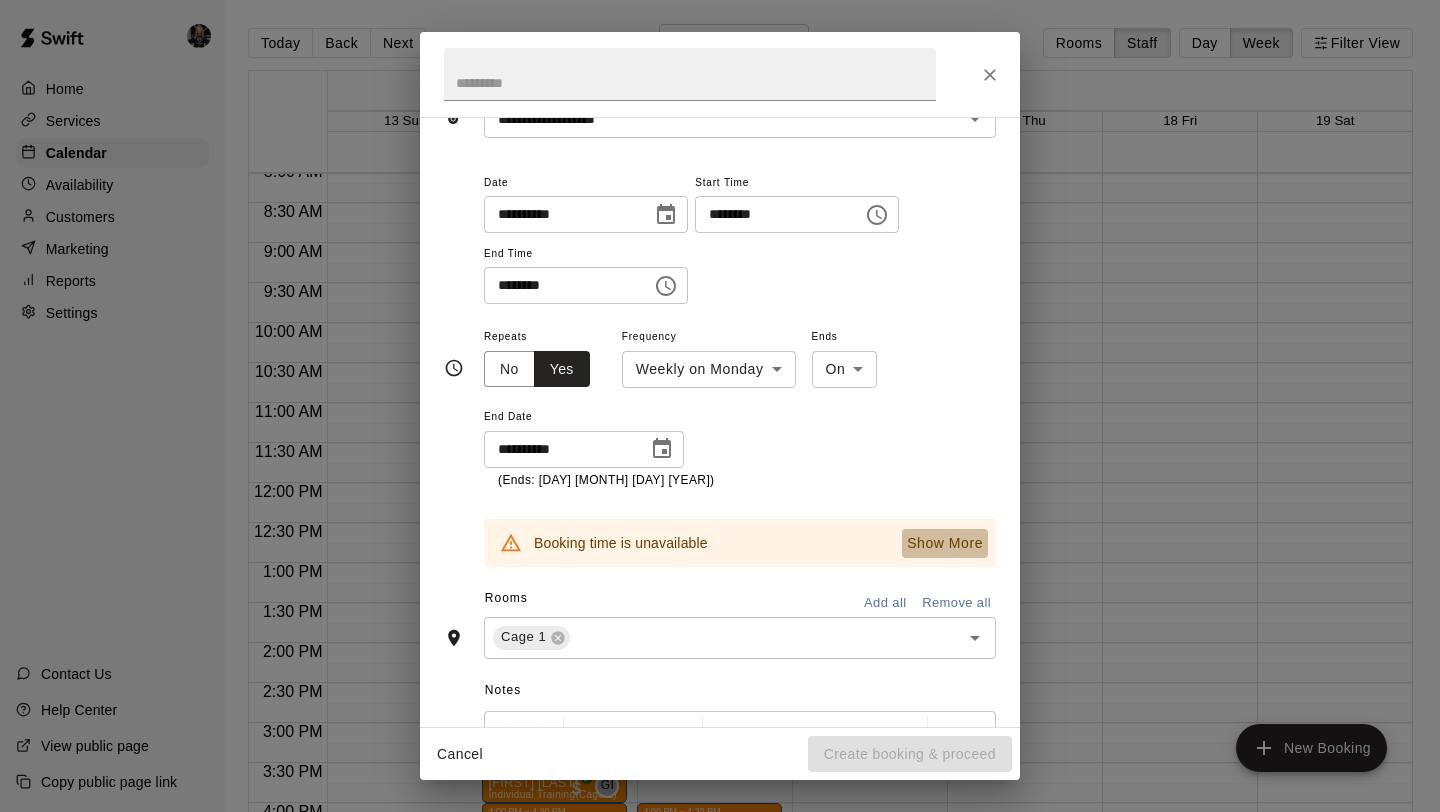 click on "Show More" at bounding box center (945, 543) 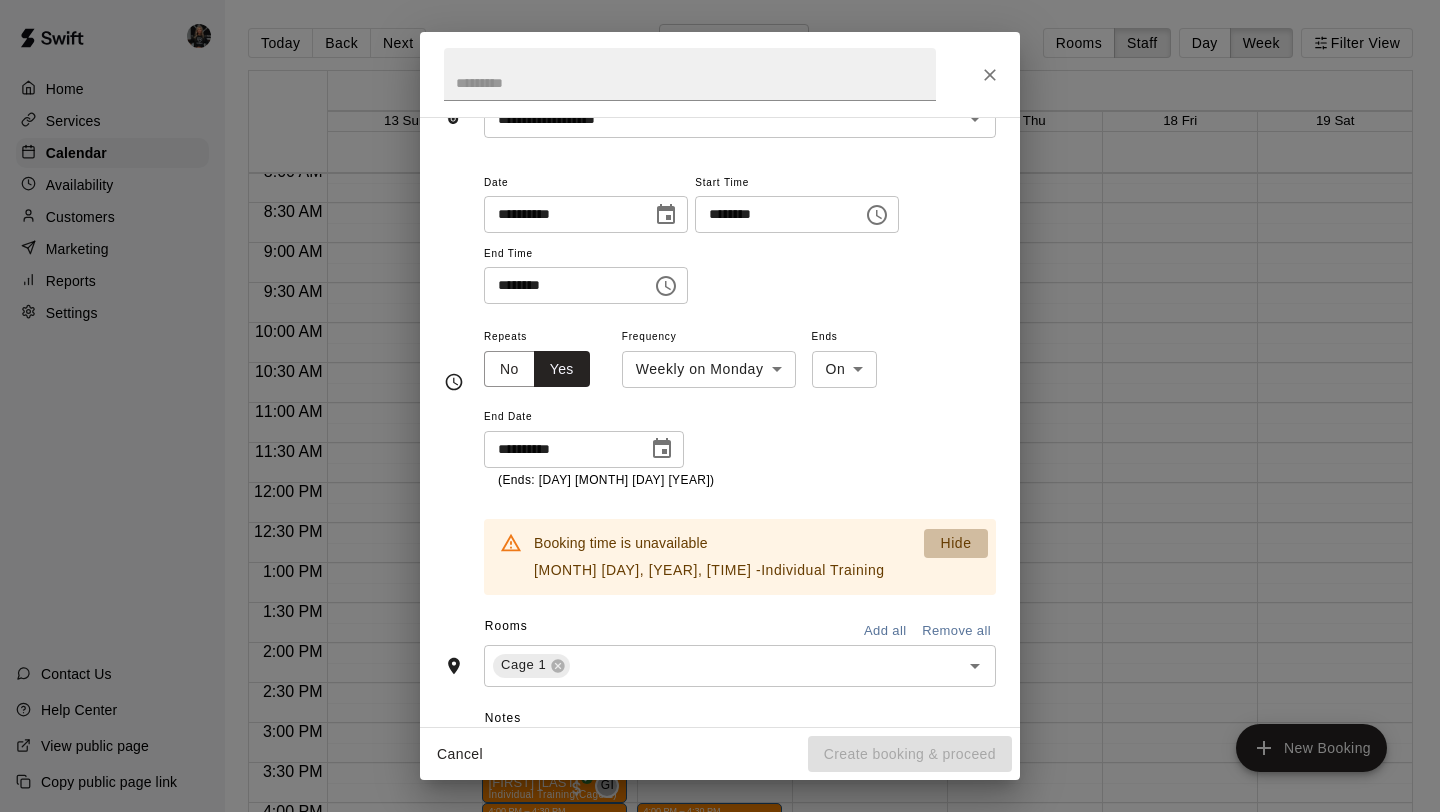click on "Hide" at bounding box center [955, 543] 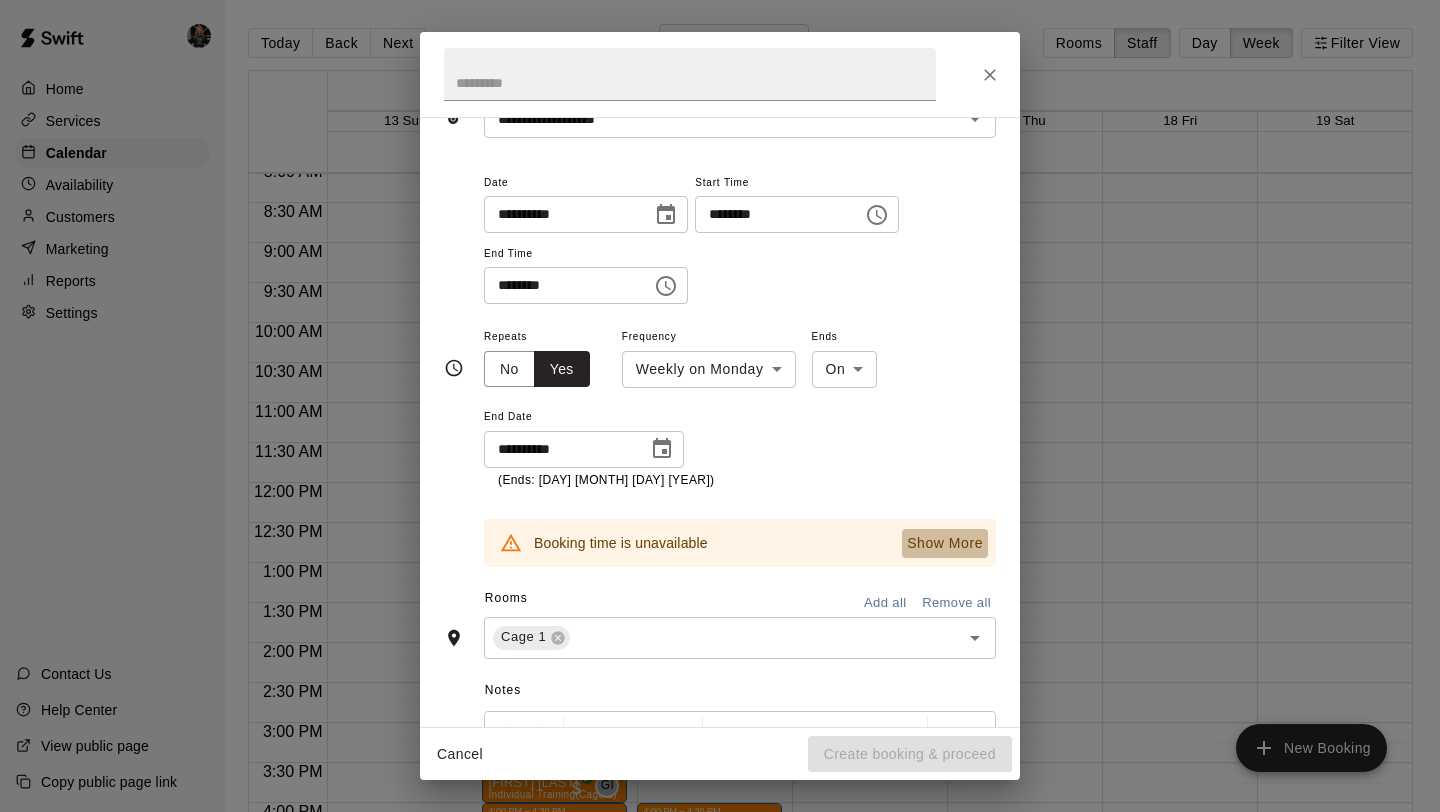 click on "Show More" at bounding box center (945, 543) 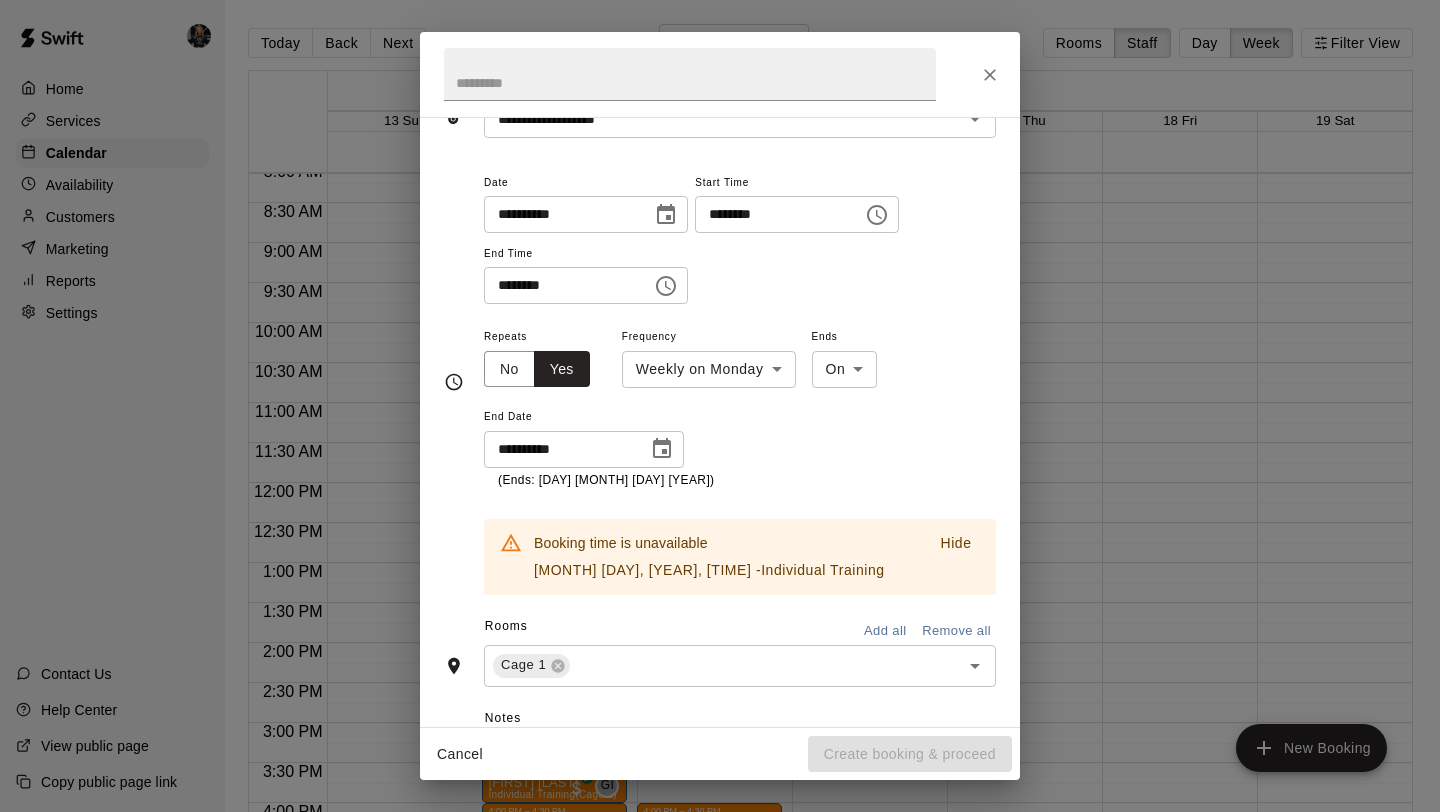 click at bounding box center (720, 74) 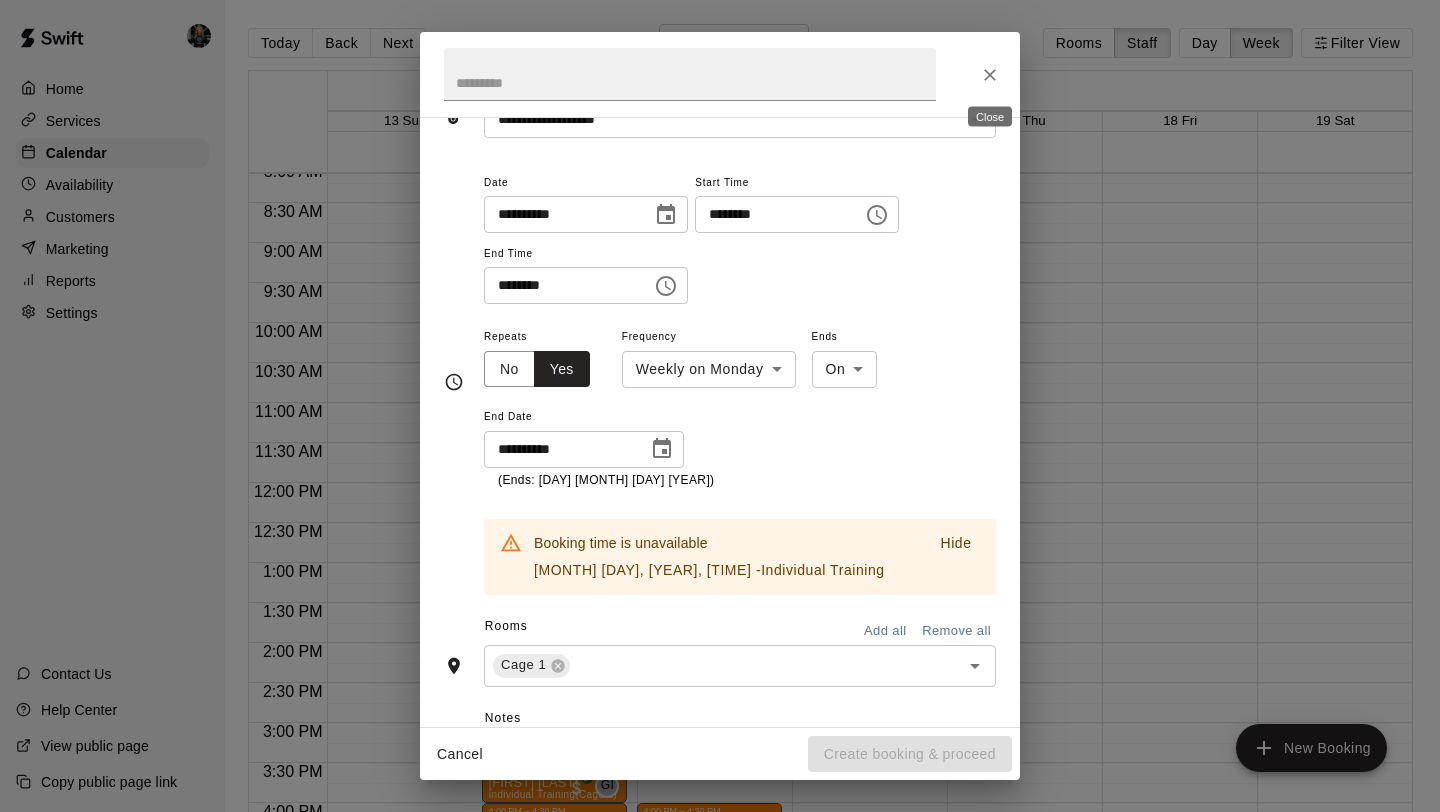 click 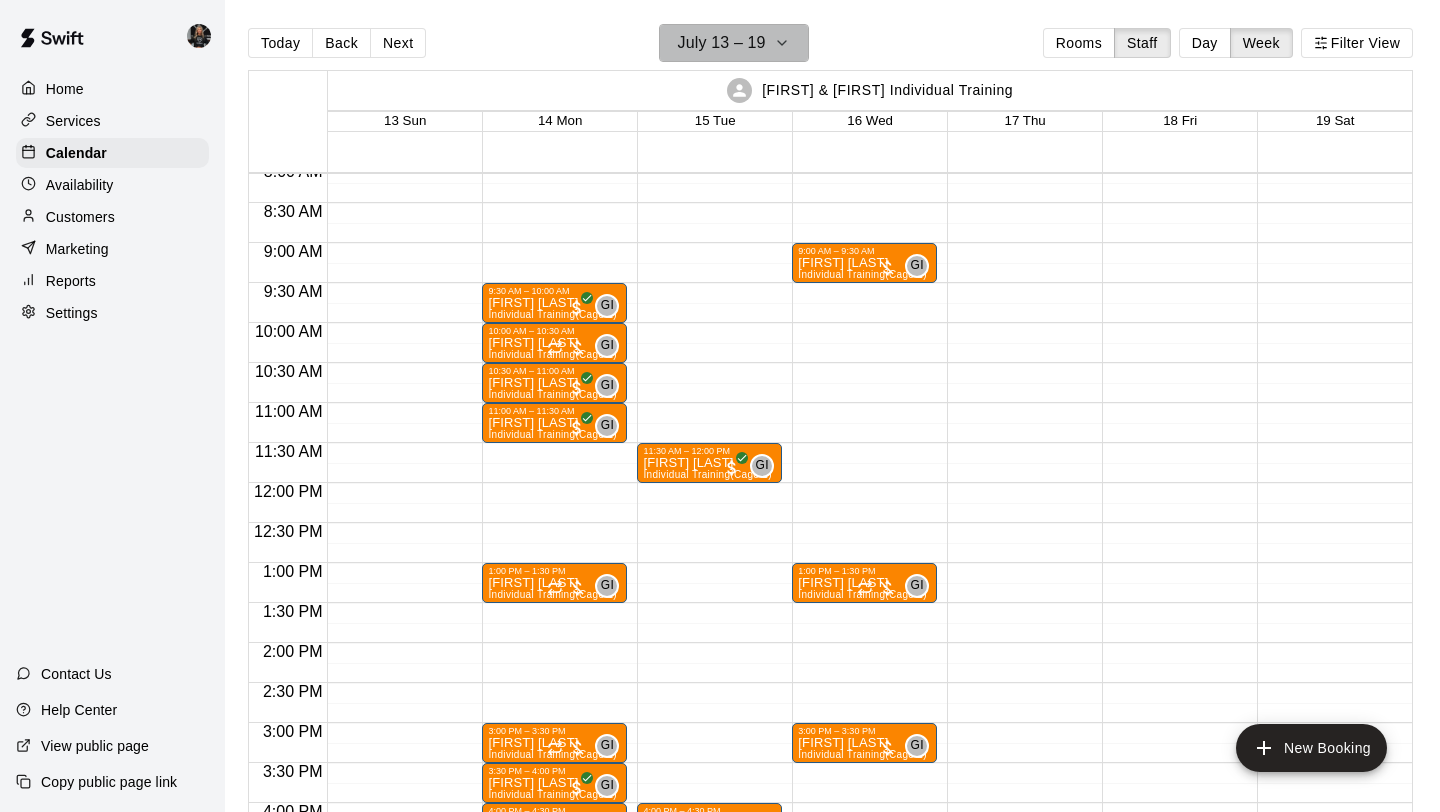 click on "July 13 – 19" at bounding box center (734, 43) 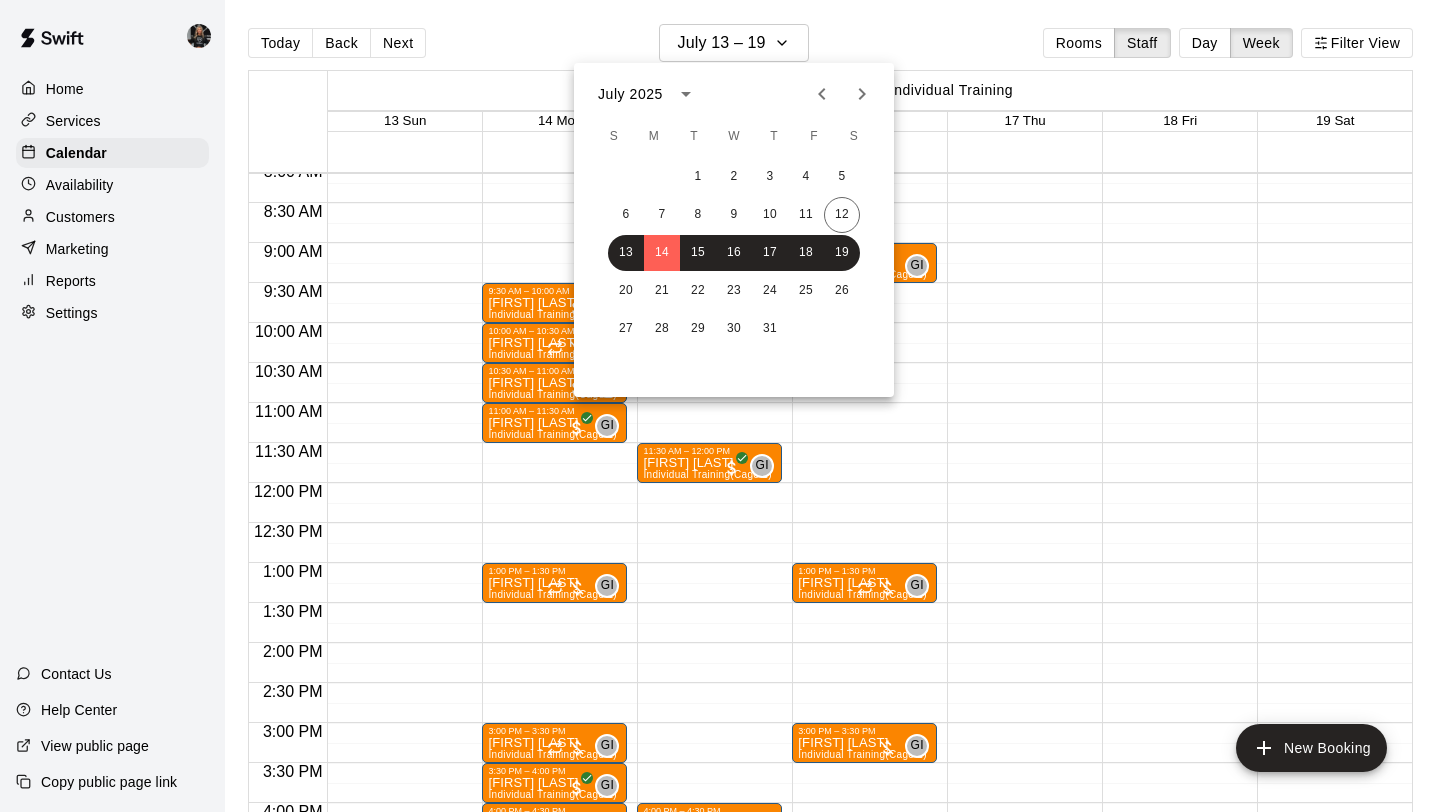 click on "20 21 22 23 24 25 26" at bounding box center (734, 291) 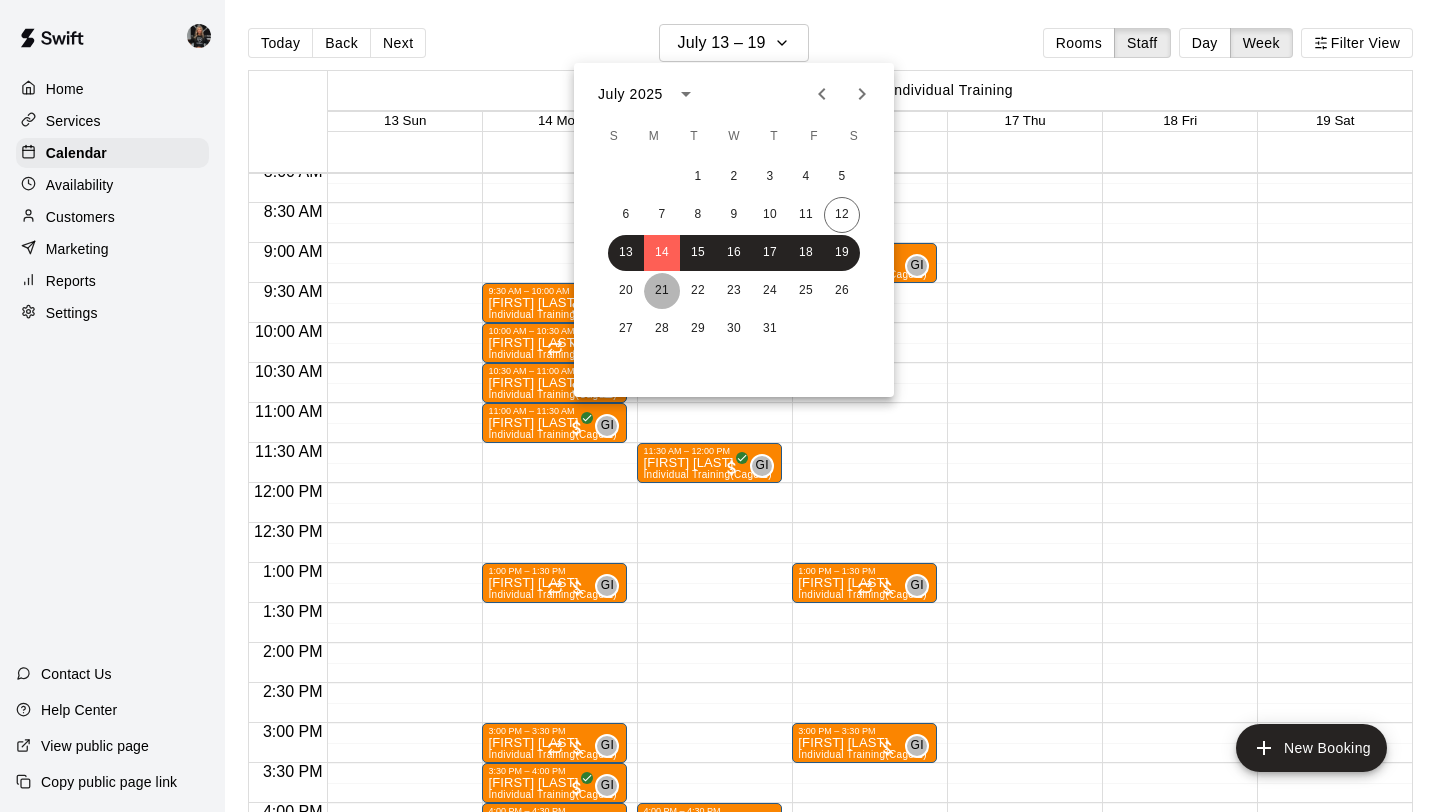click on "21" at bounding box center [662, 291] 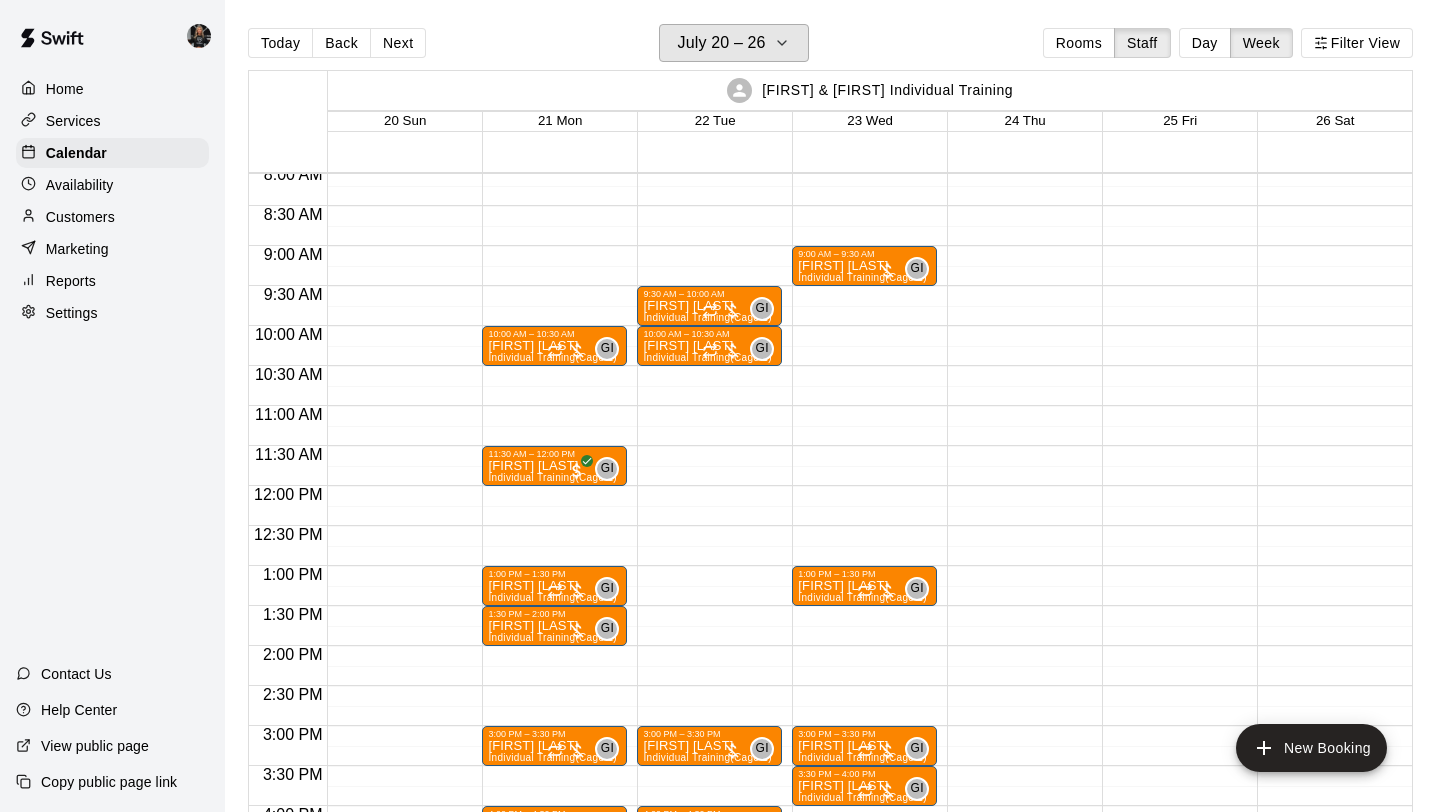 scroll, scrollTop: 648, scrollLeft: 0, axis: vertical 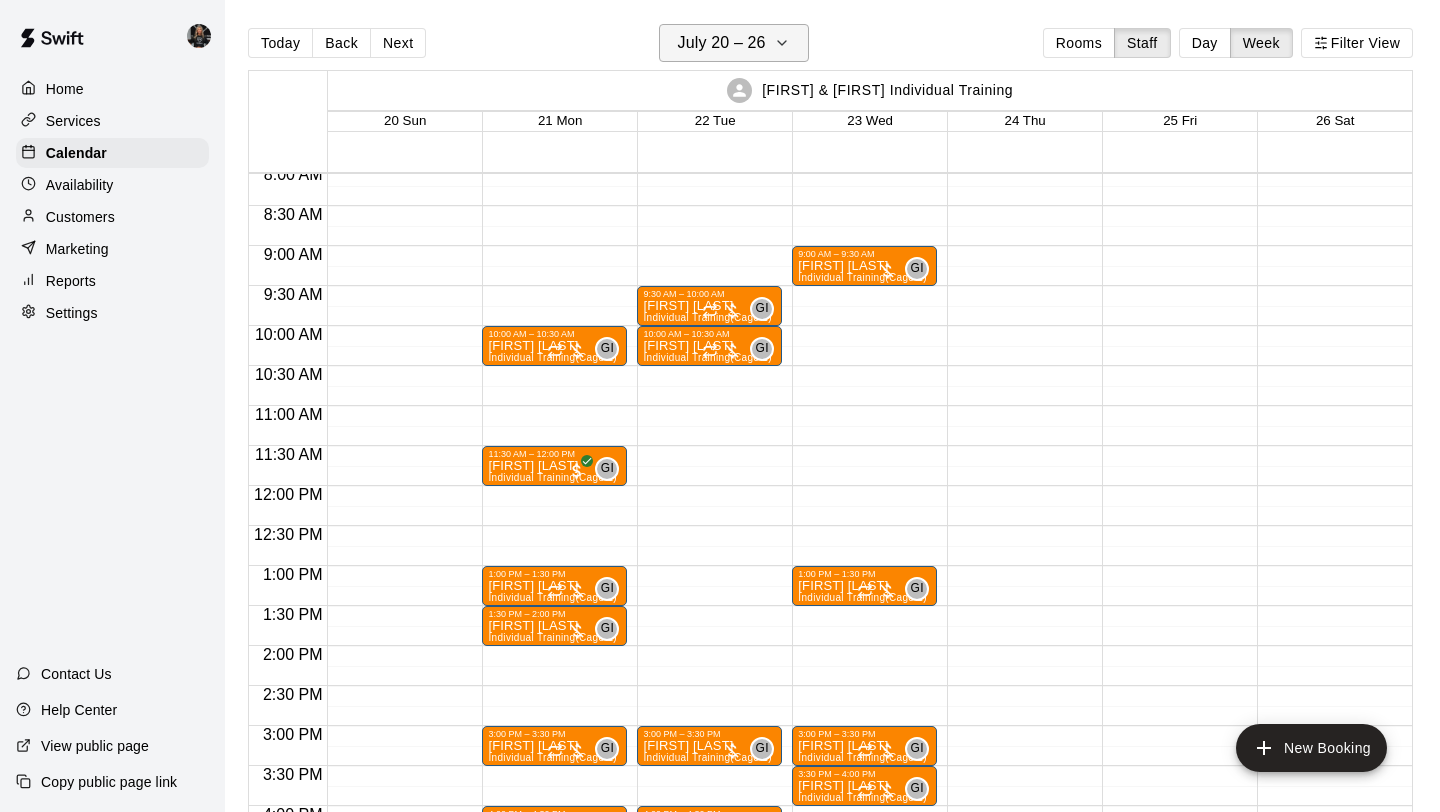 click on "July 20 – 26" at bounding box center (722, 43) 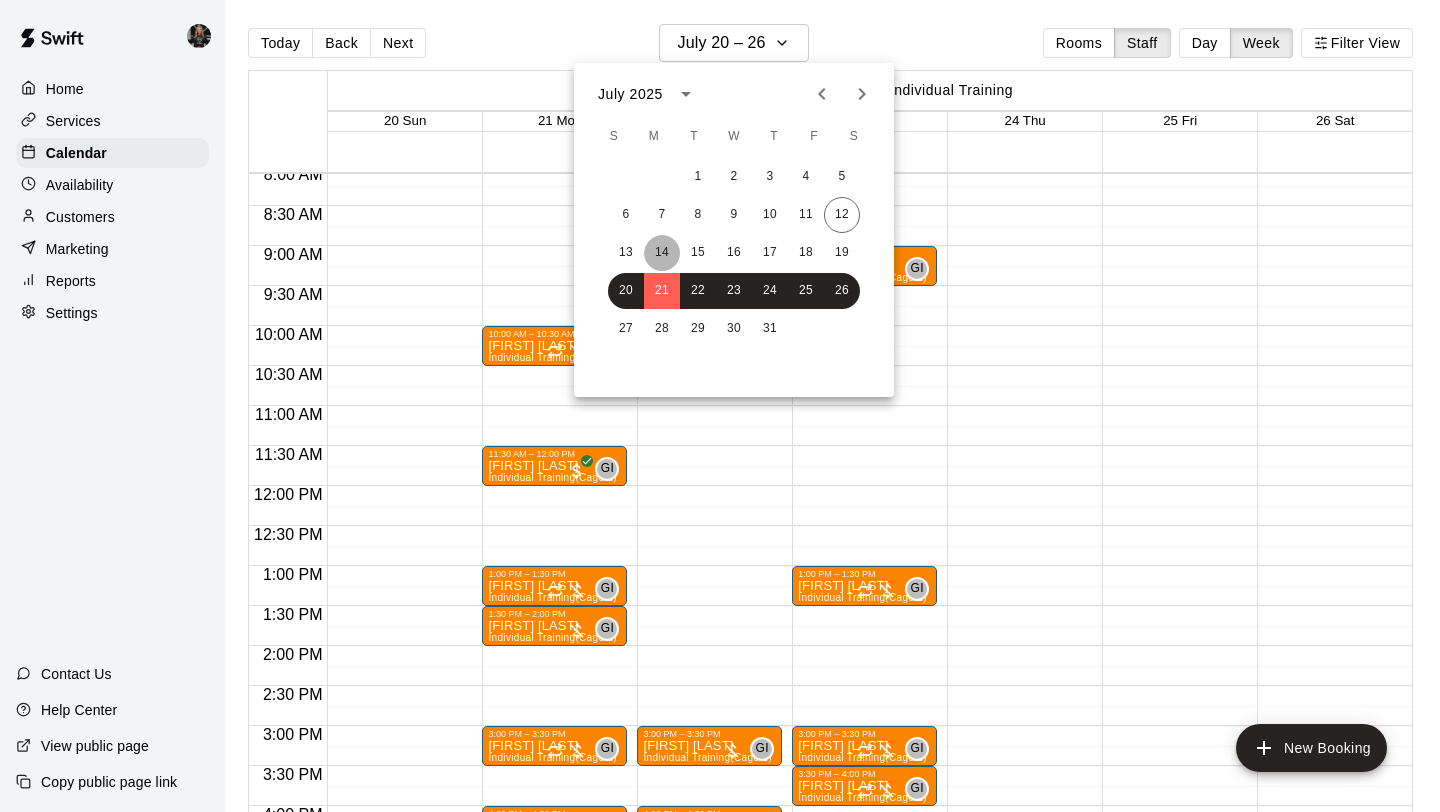 click on "14" at bounding box center (662, 253) 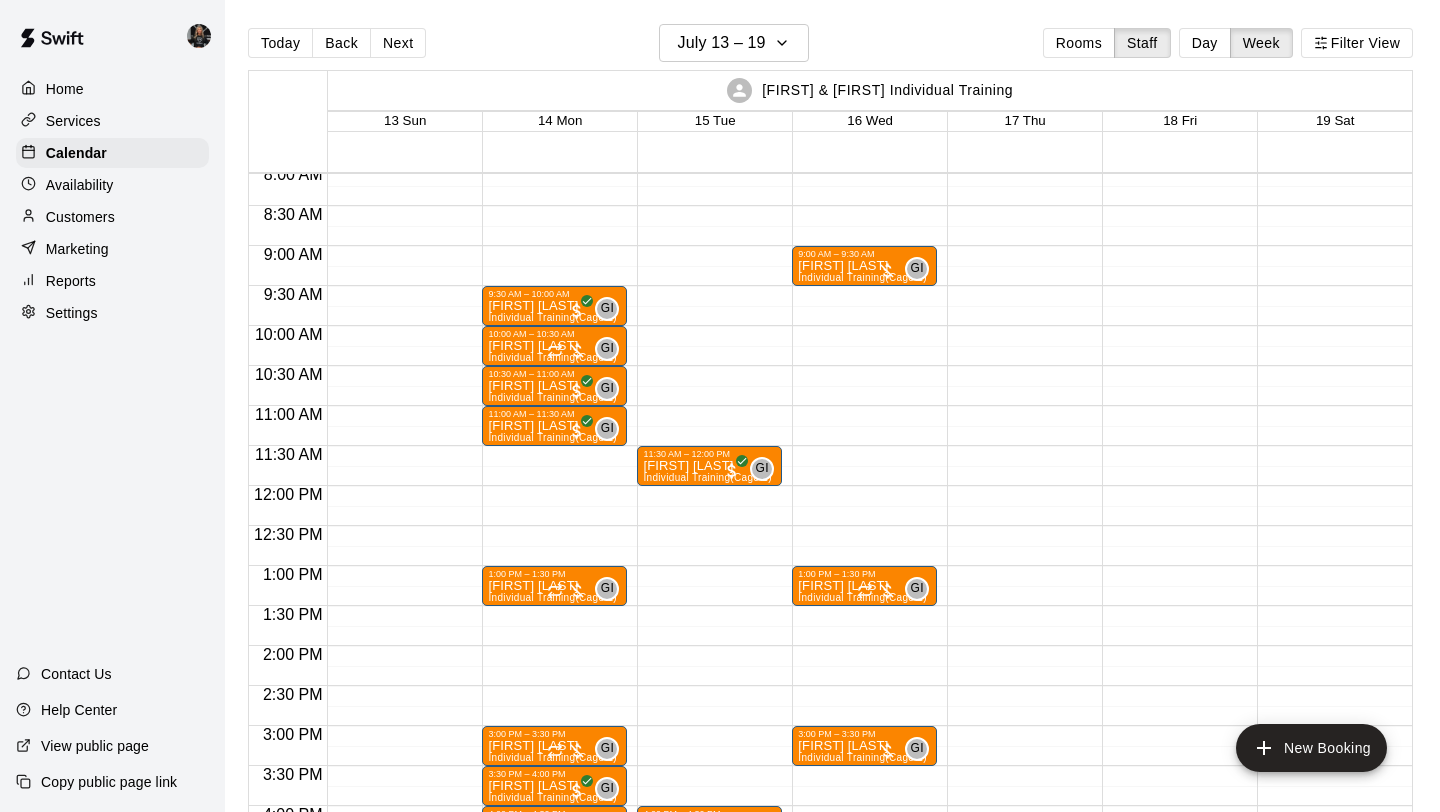 click on "9:30 AM – 10:00 AM [FIRST] [LAST] Individual Training  (Cage 1) GI 0 10:00 AM – 10:30 AM [FIRST] [LAST] Individual Training  (Cage 1) GI 0 10:30 AM – 11:00 AM [FIRST] [LAST] Individual Training  (Cage 1) GI 0 11:00 AM – 11:30 AM [FIRST] [LAST] Individual Training  (Cage 1) GI 0 1:00 PM – 1:30 PM [FIRST] [LAST] Individual Training  (Cage 1) GI 0 3:00 PM – 3:30 PM [FIRST] [LAST] Individual Training  (Cage 1) GI 0 3:30 PM – 4:00 PM [FIRST] [LAST] Individual Training  (Cage 1) GI 0 4:00 PM – 4:30 PM [FIRST] [LAST] Individual Training  (Cage 1) GI 0 4:30 PM – 5:00 PM [FIRST] [LAST] Individual Training  (Cage 1) GI 0" at bounding box center (554, 486) 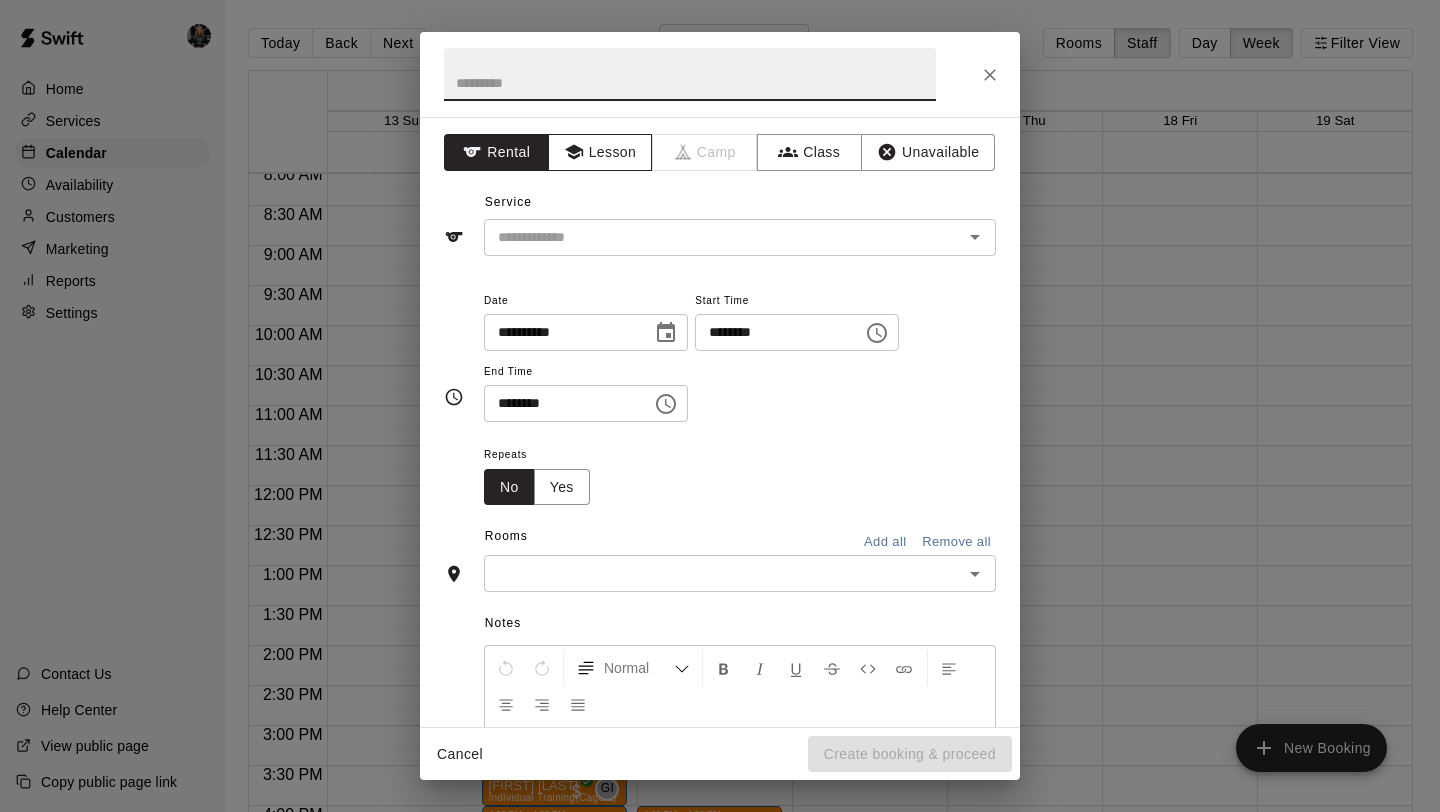 click on "Lesson" at bounding box center [600, 152] 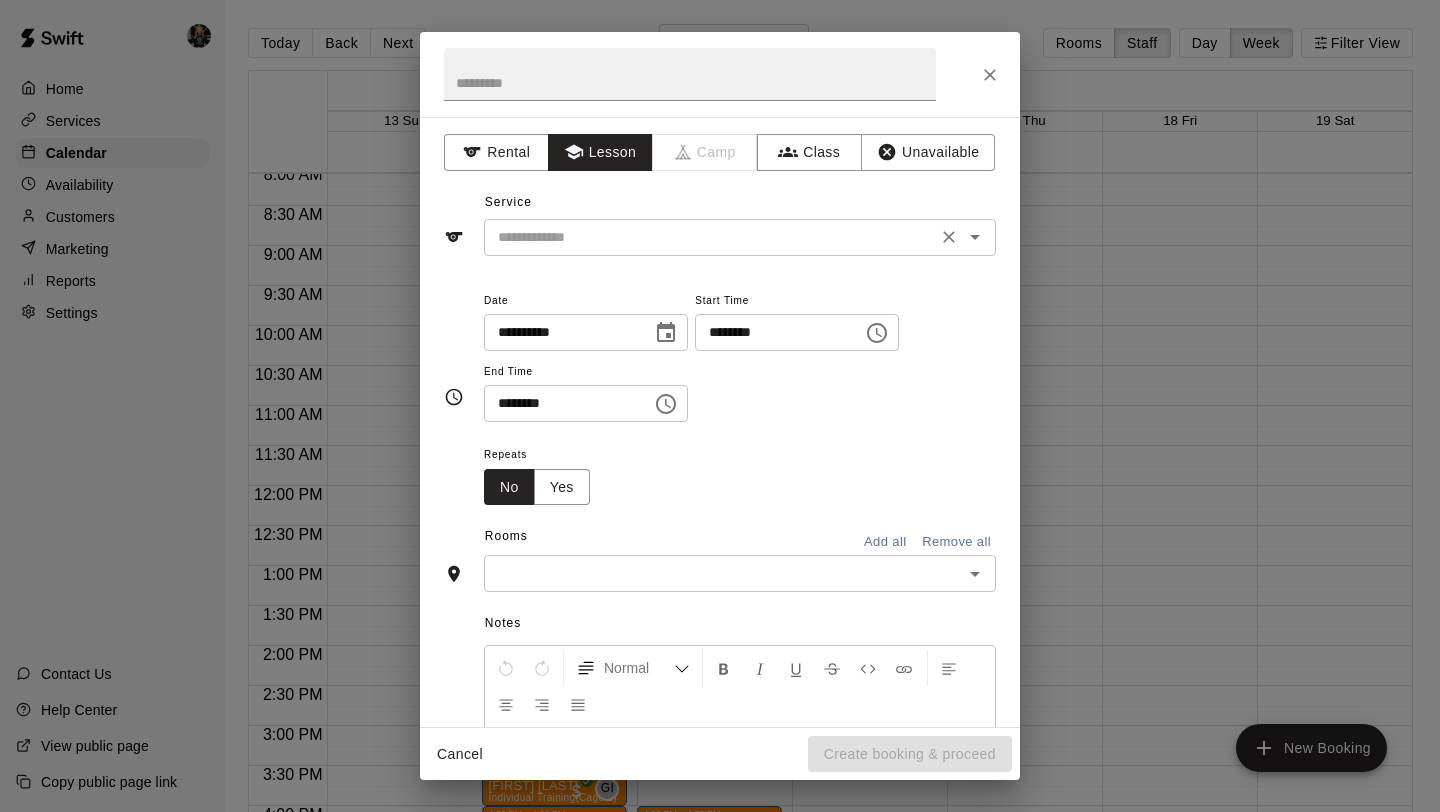 click at bounding box center [710, 237] 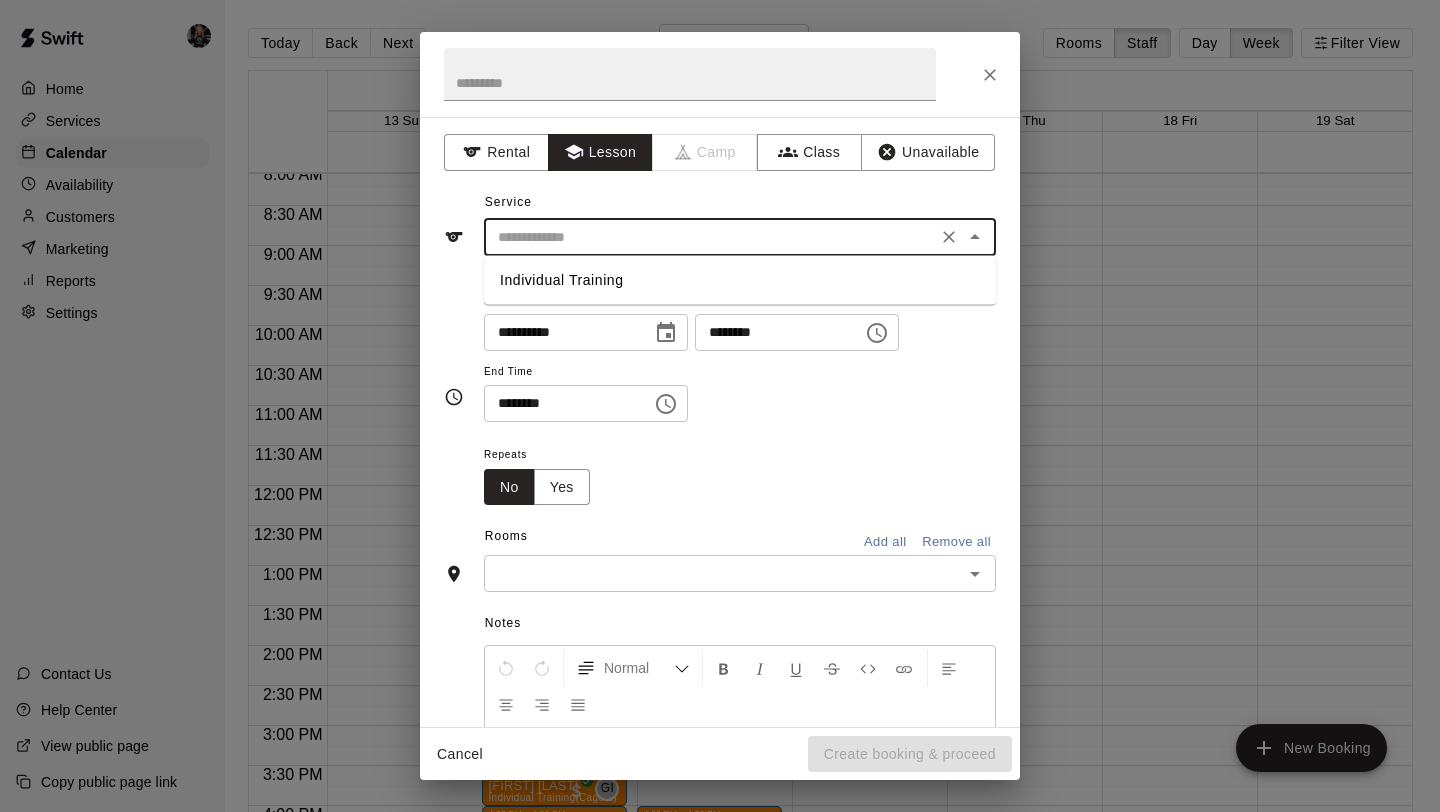 click on "Individual Training" at bounding box center (740, 280) 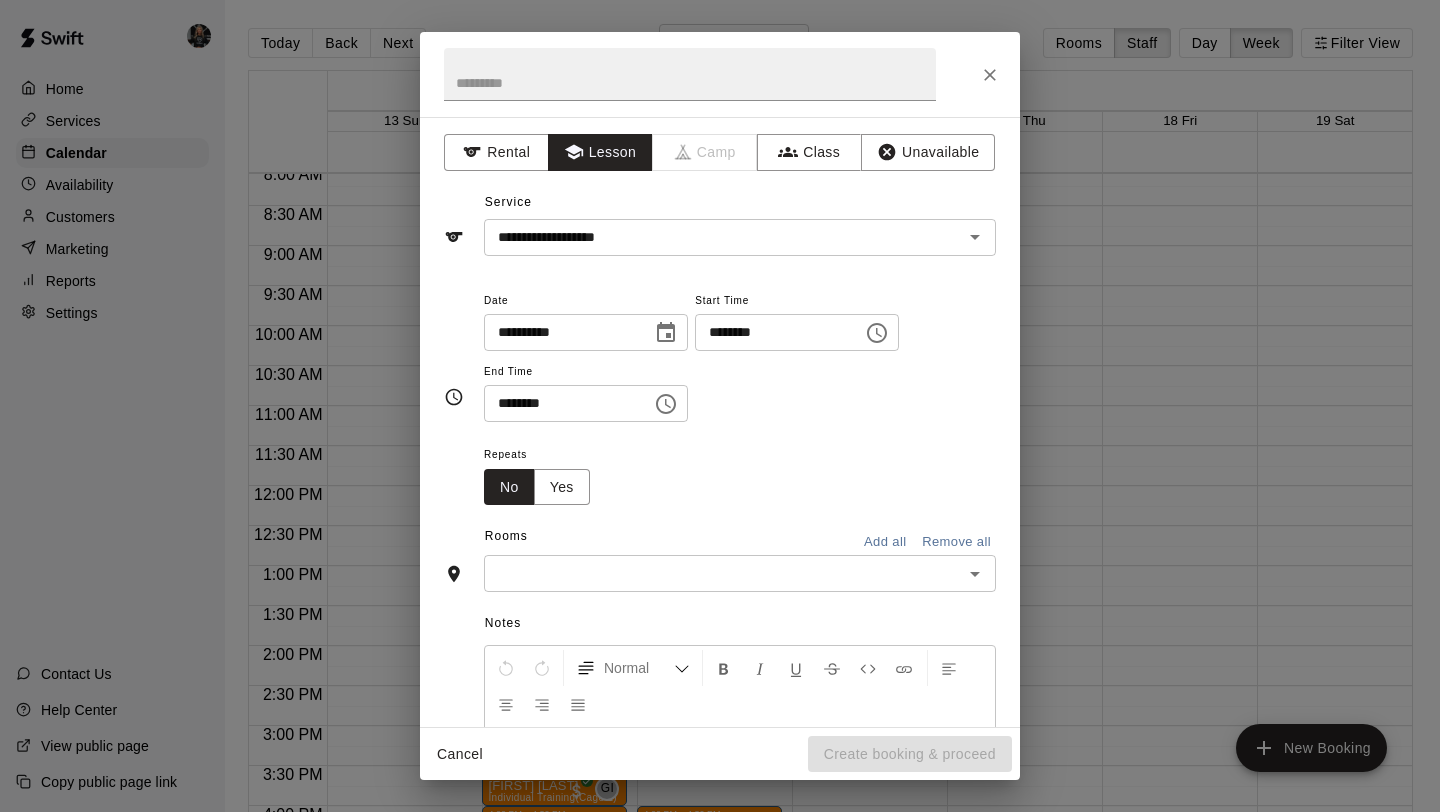 click on "Rooms Add all Remove all" at bounding box center [720, 538] 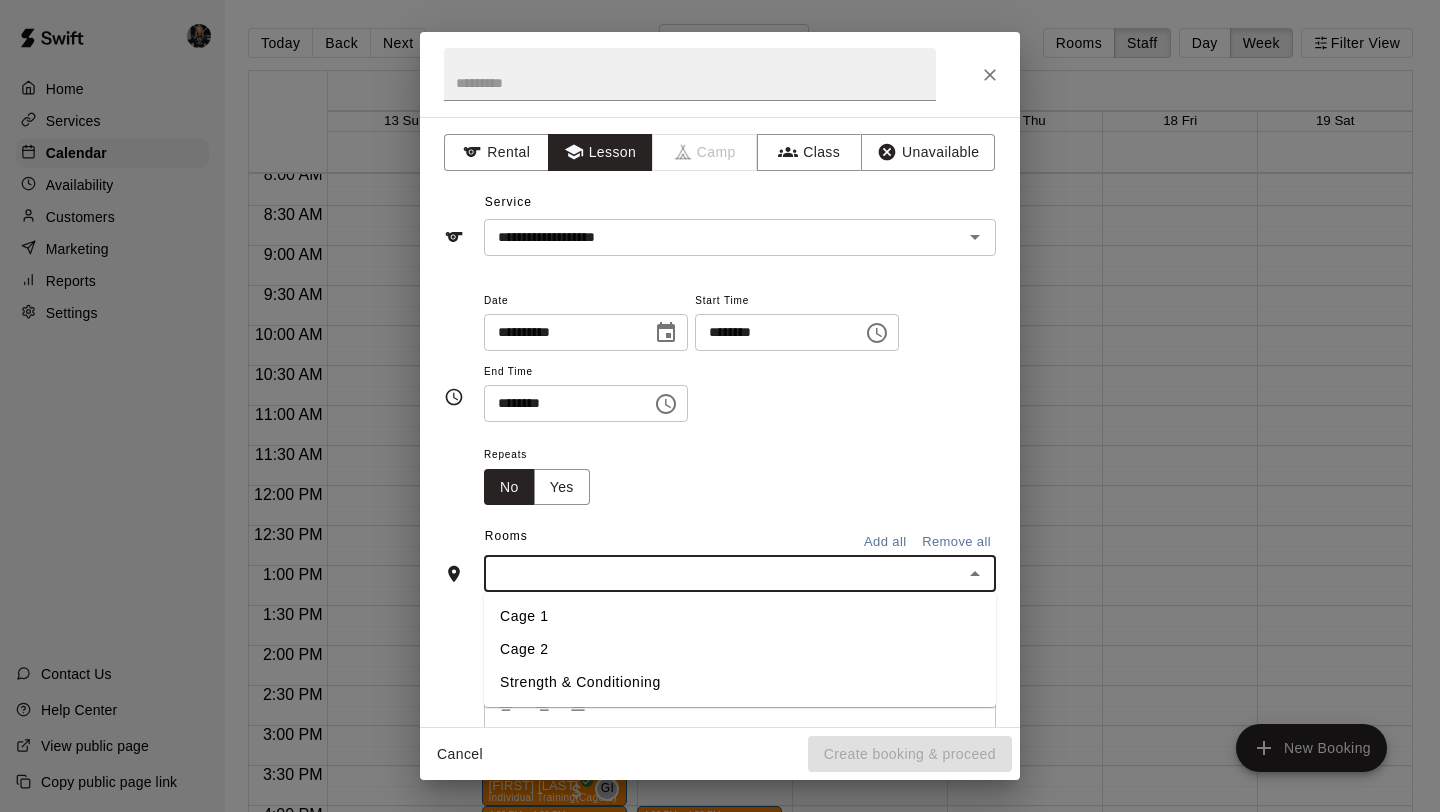 click on "Cage 1" at bounding box center [740, 616] 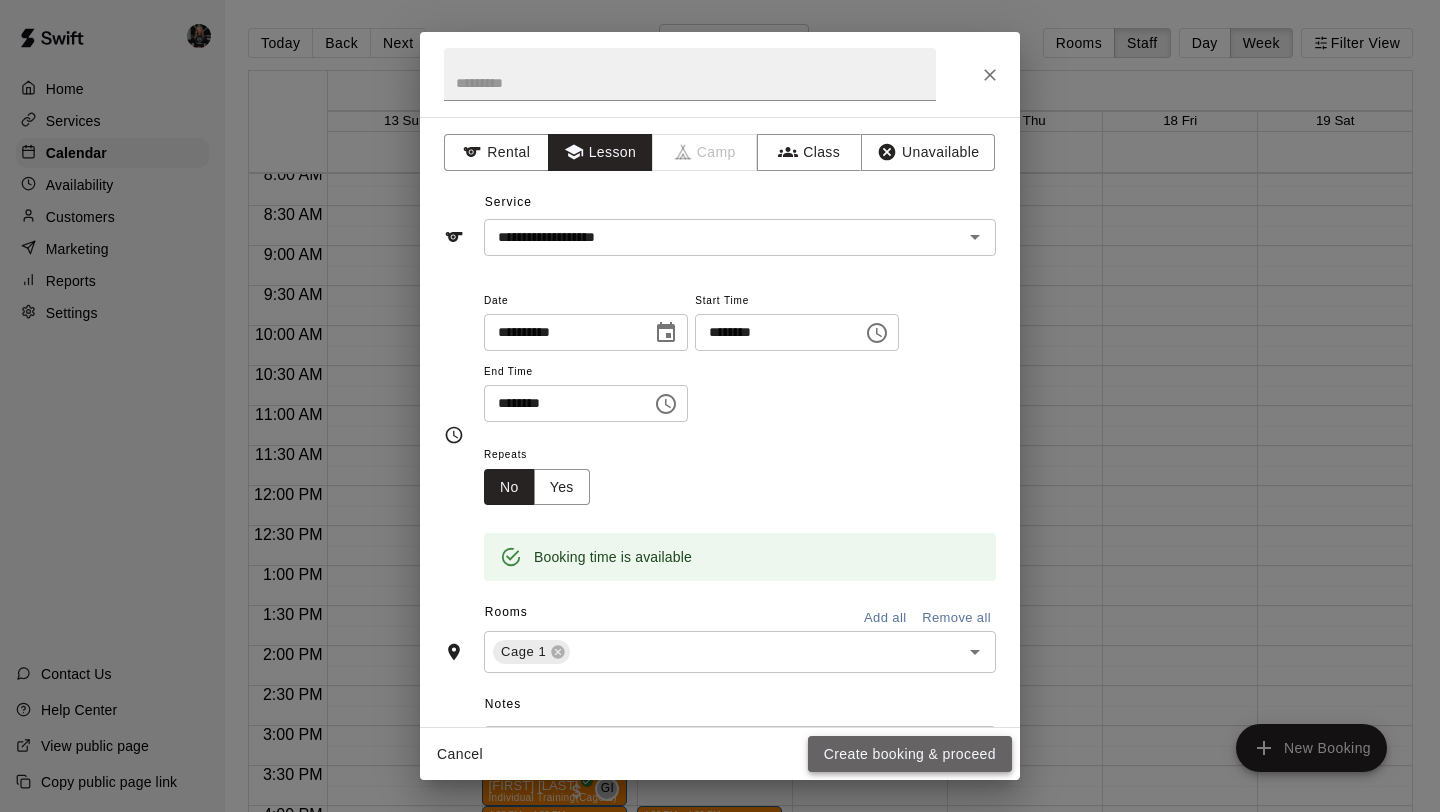click on "Create booking & proceed" at bounding box center [910, 754] 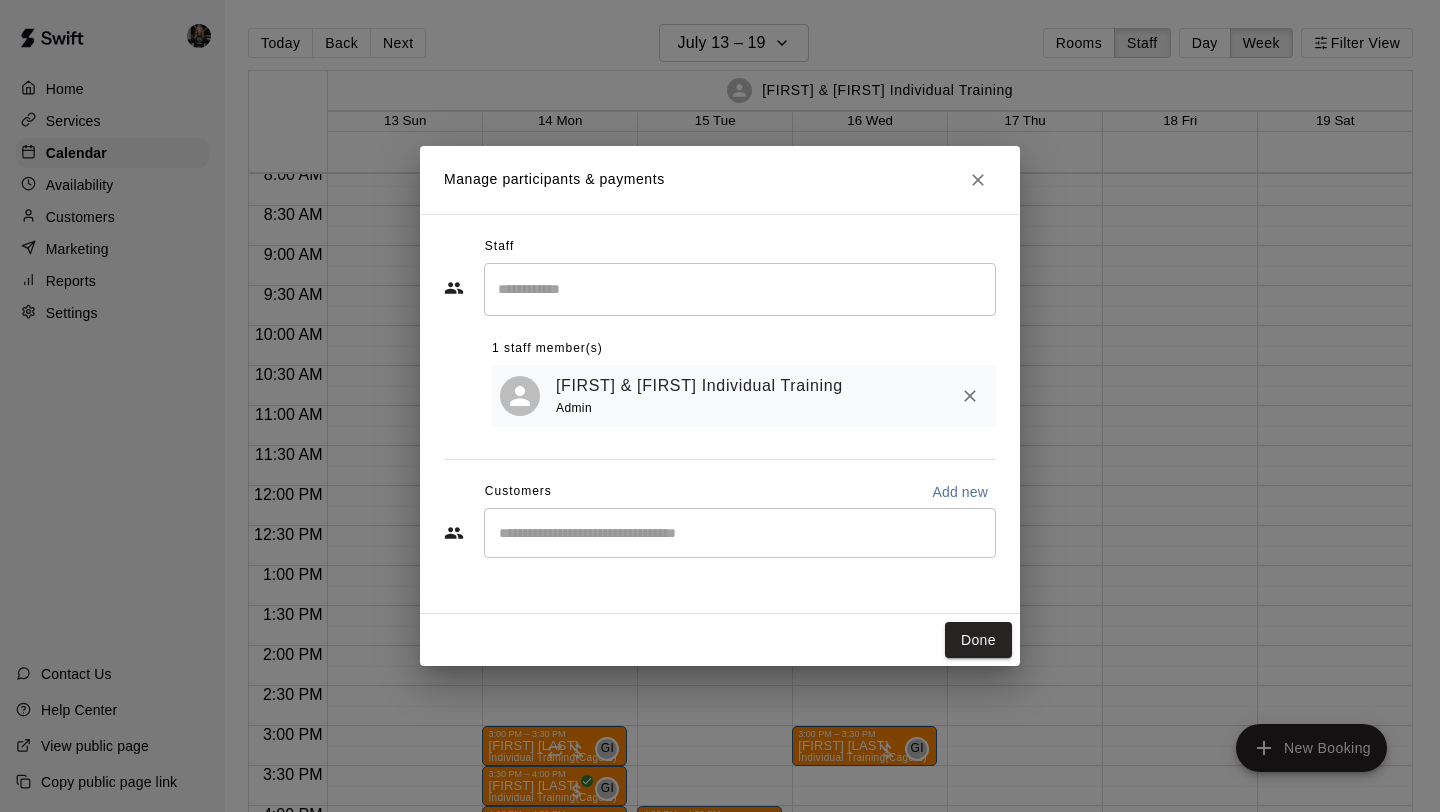 click on "​" at bounding box center (740, 533) 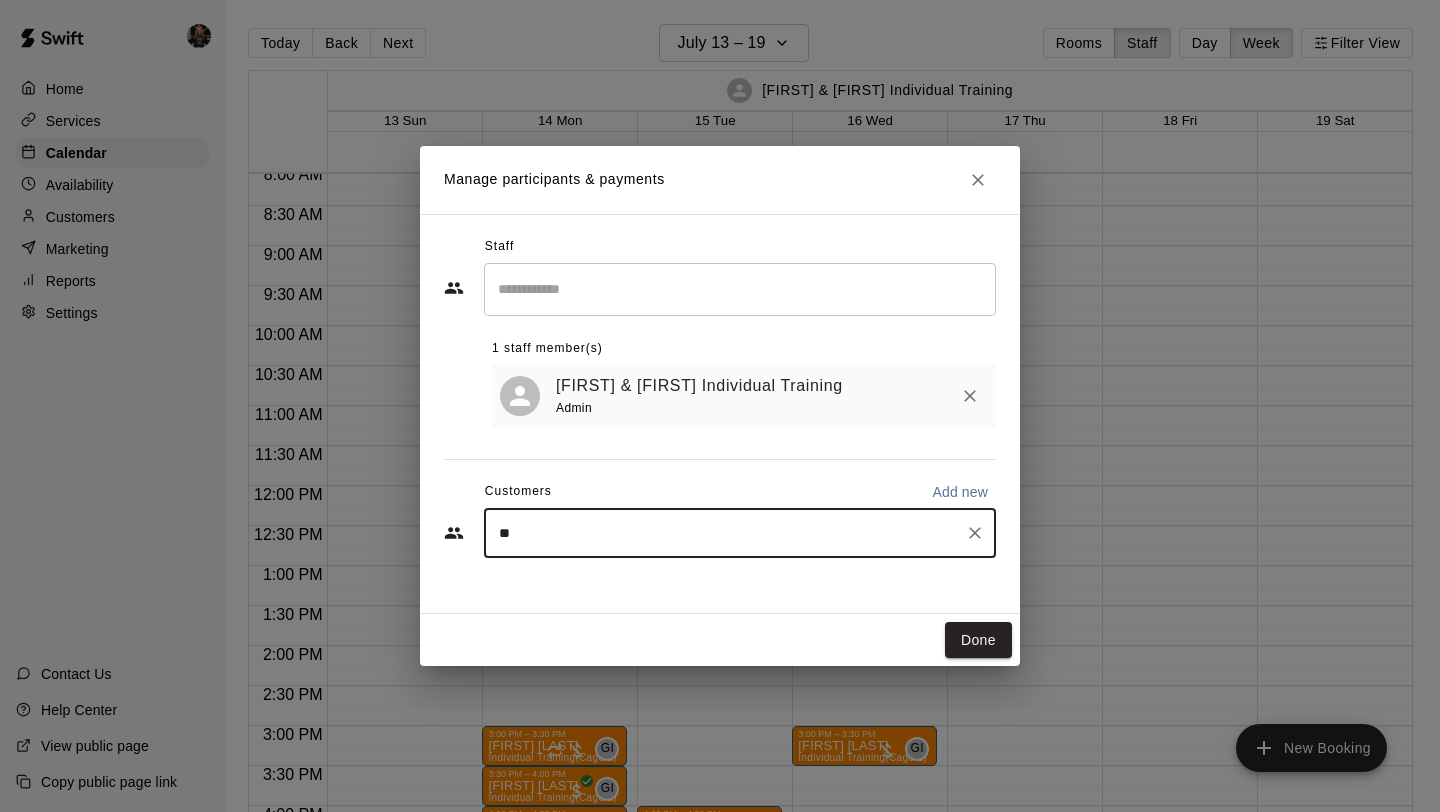 type on "***" 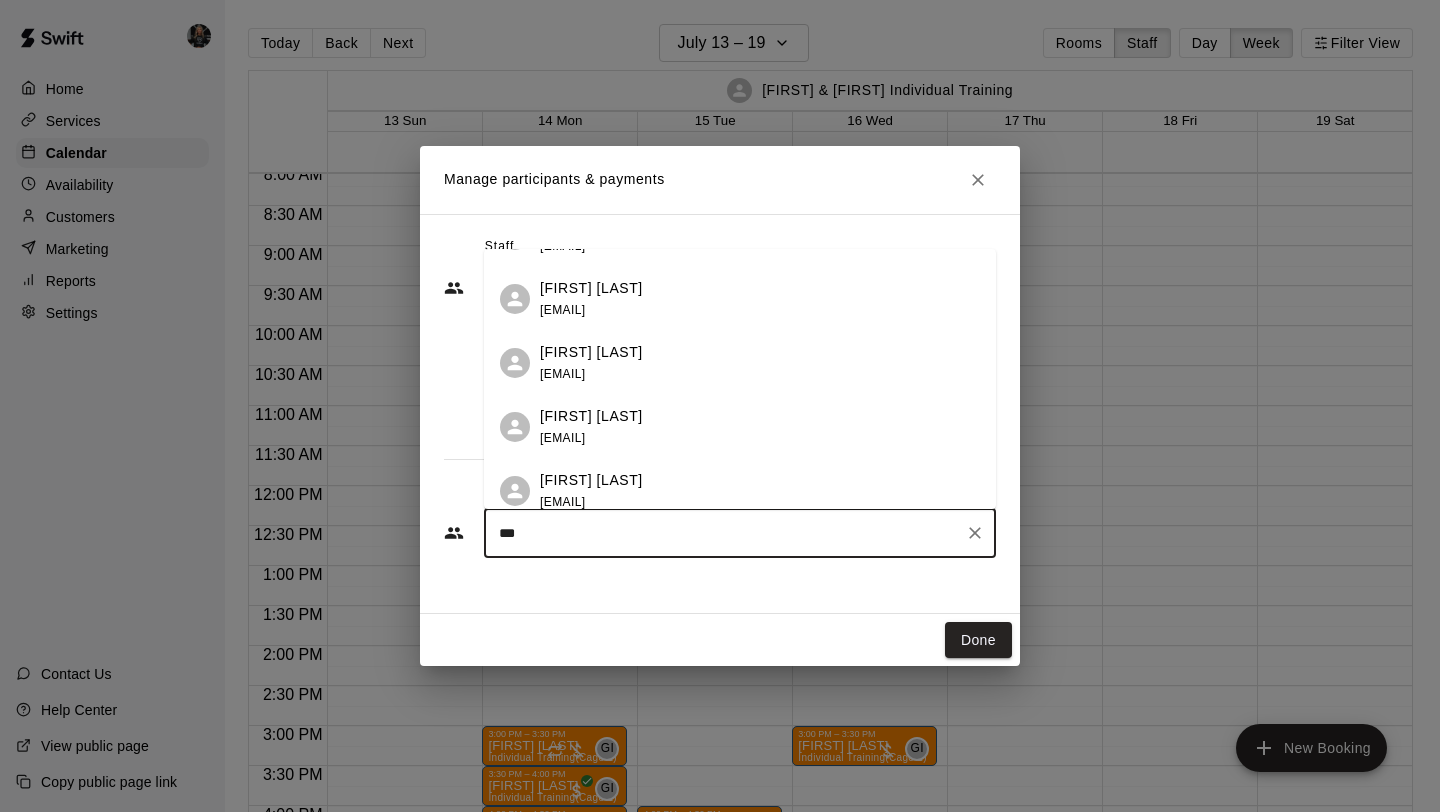 scroll, scrollTop: 188, scrollLeft: 0, axis: vertical 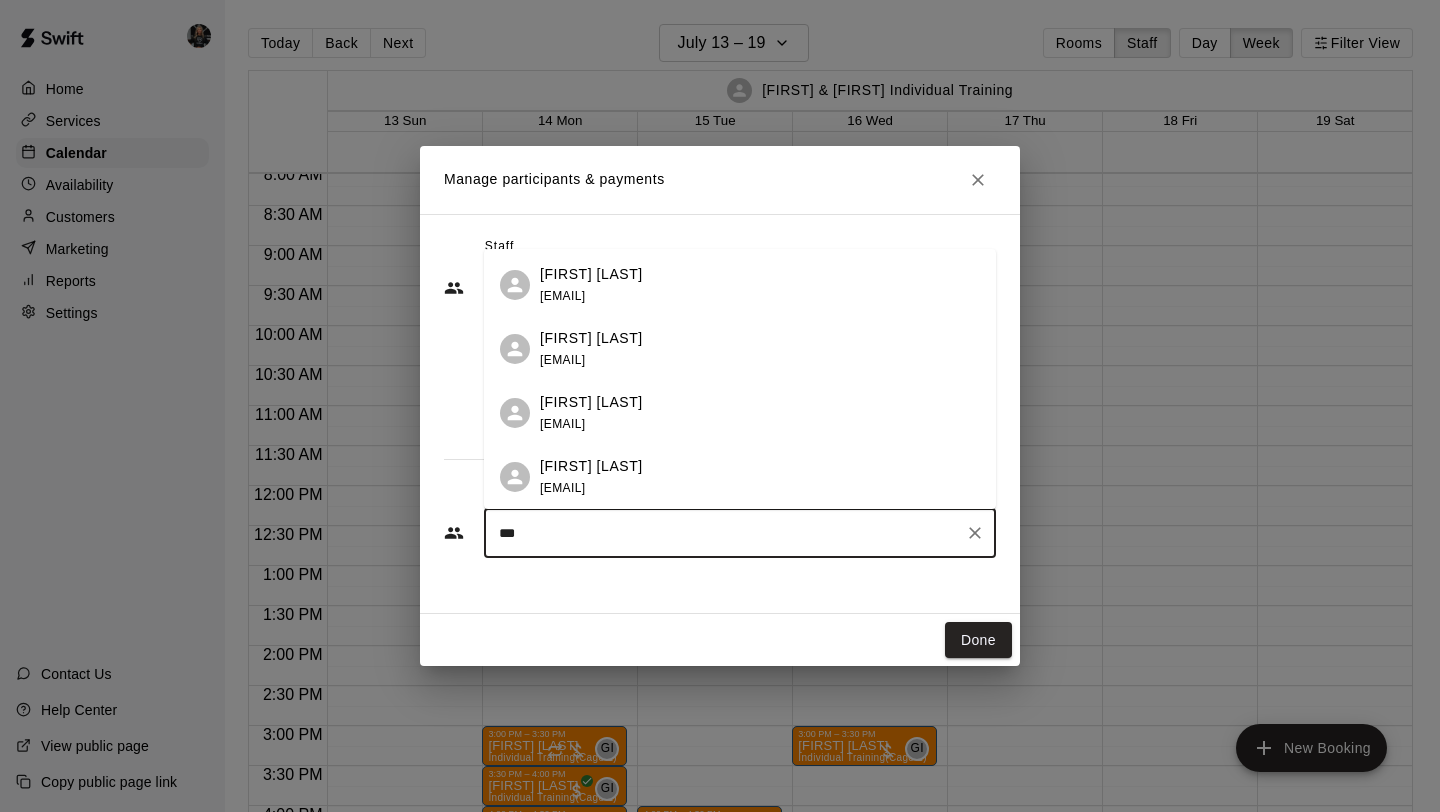 click on "[FIRST] [LAST]" at bounding box center (591, 402) 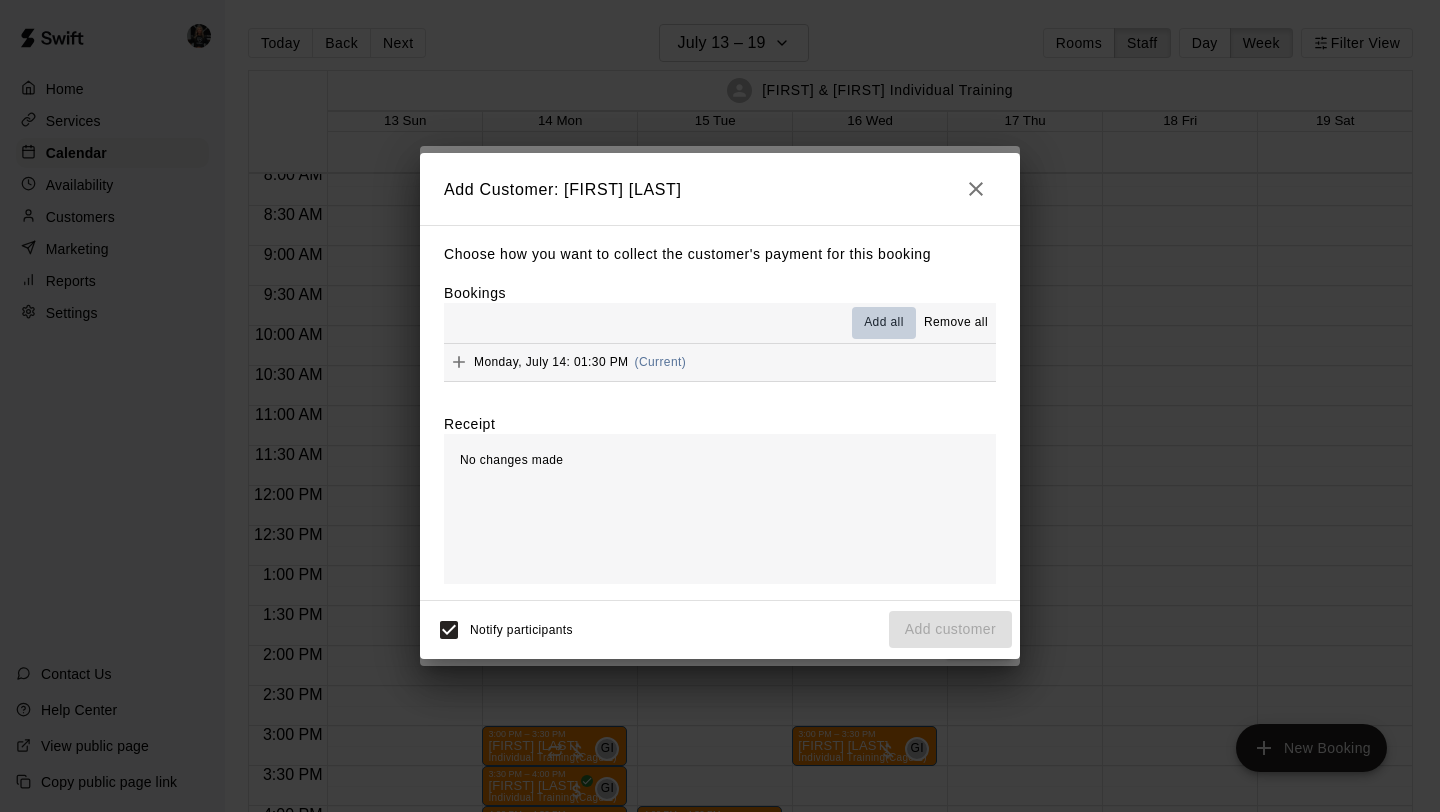 click on "Add all" at bounding box center [884, 323] 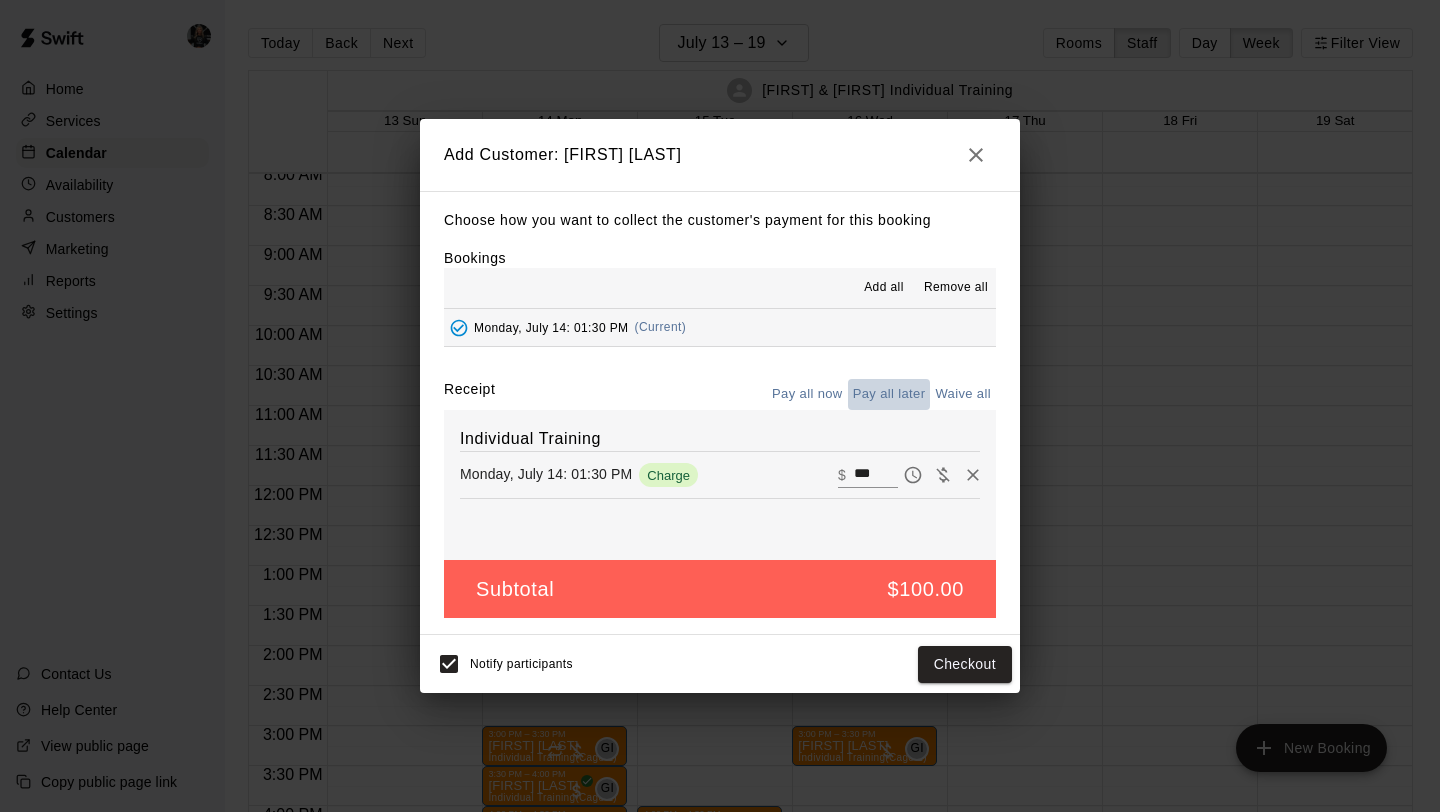 click on "Pay all later" at bounding box center (889, 394) 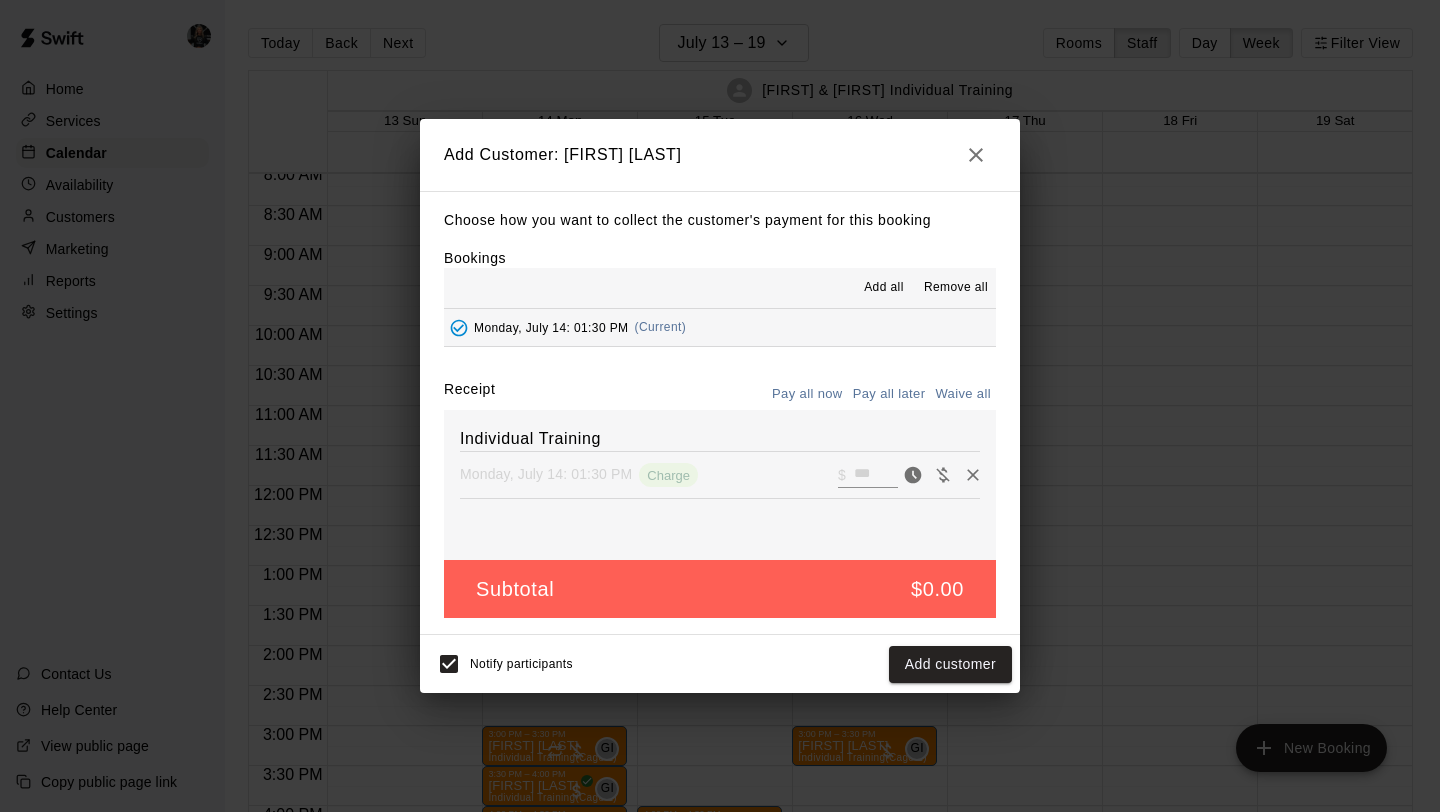 click on "Notify participants Add customer" at bounding box center (720, 664) 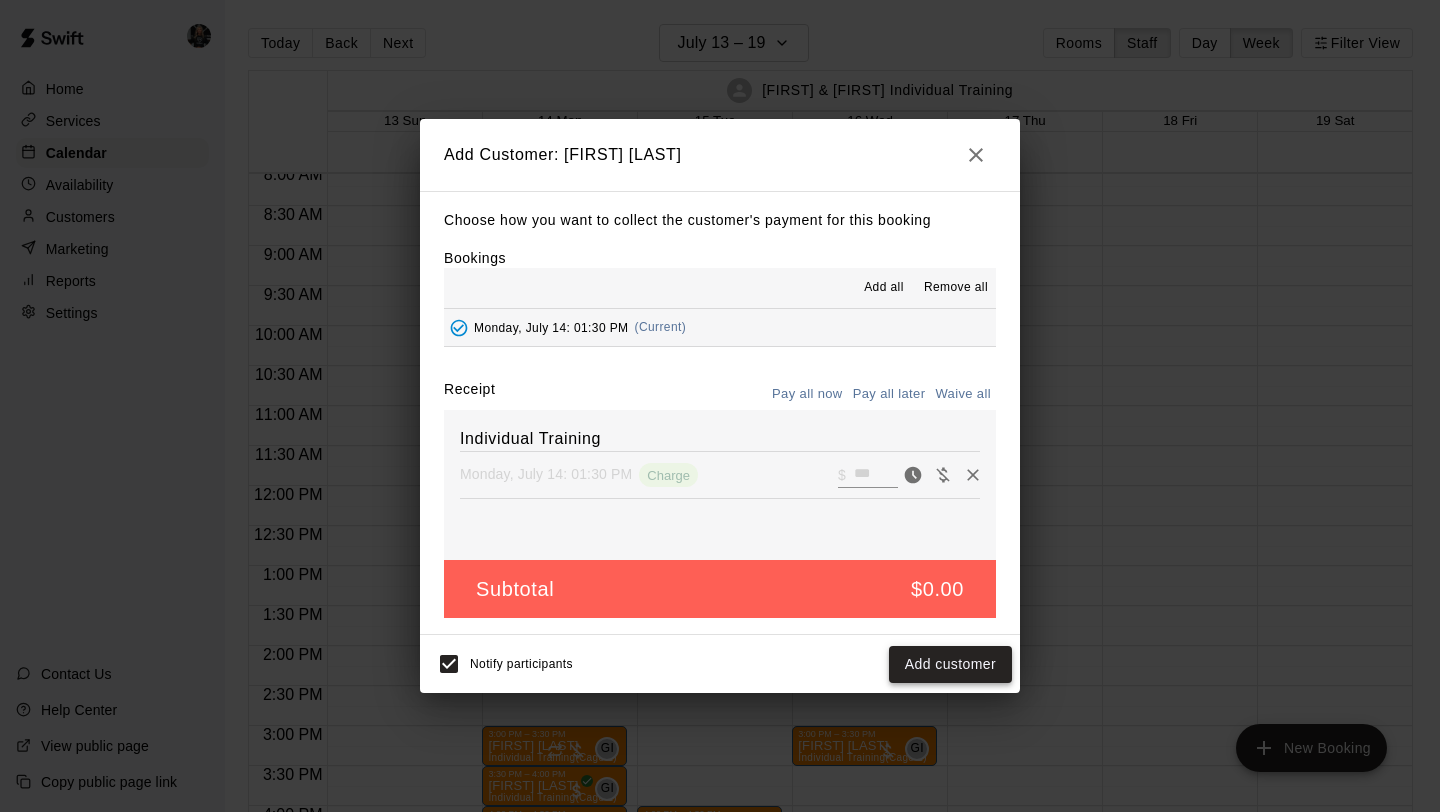 click on "Add customer" at bounding box center (950, 664) 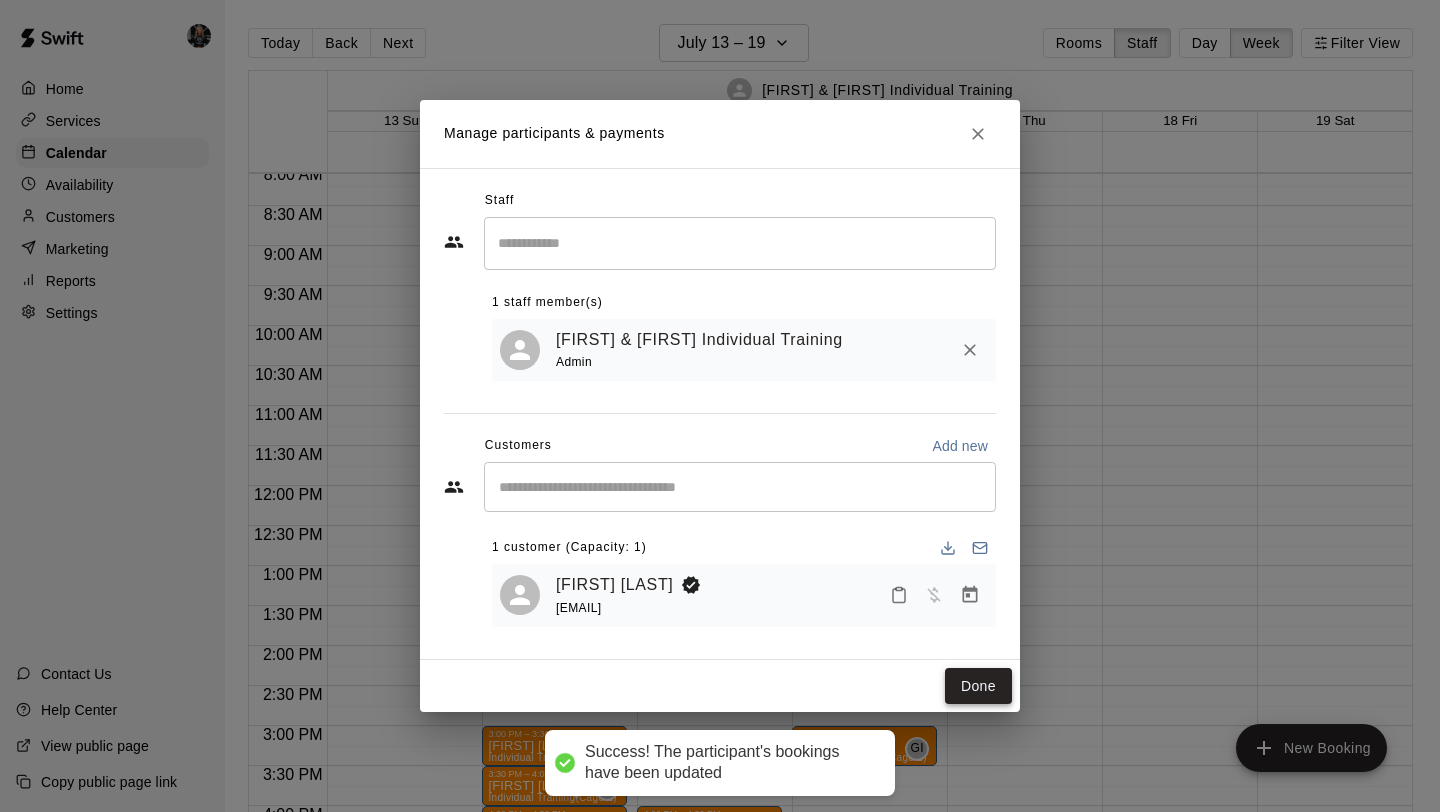 click on "Done" at bounding box center [978, 686] 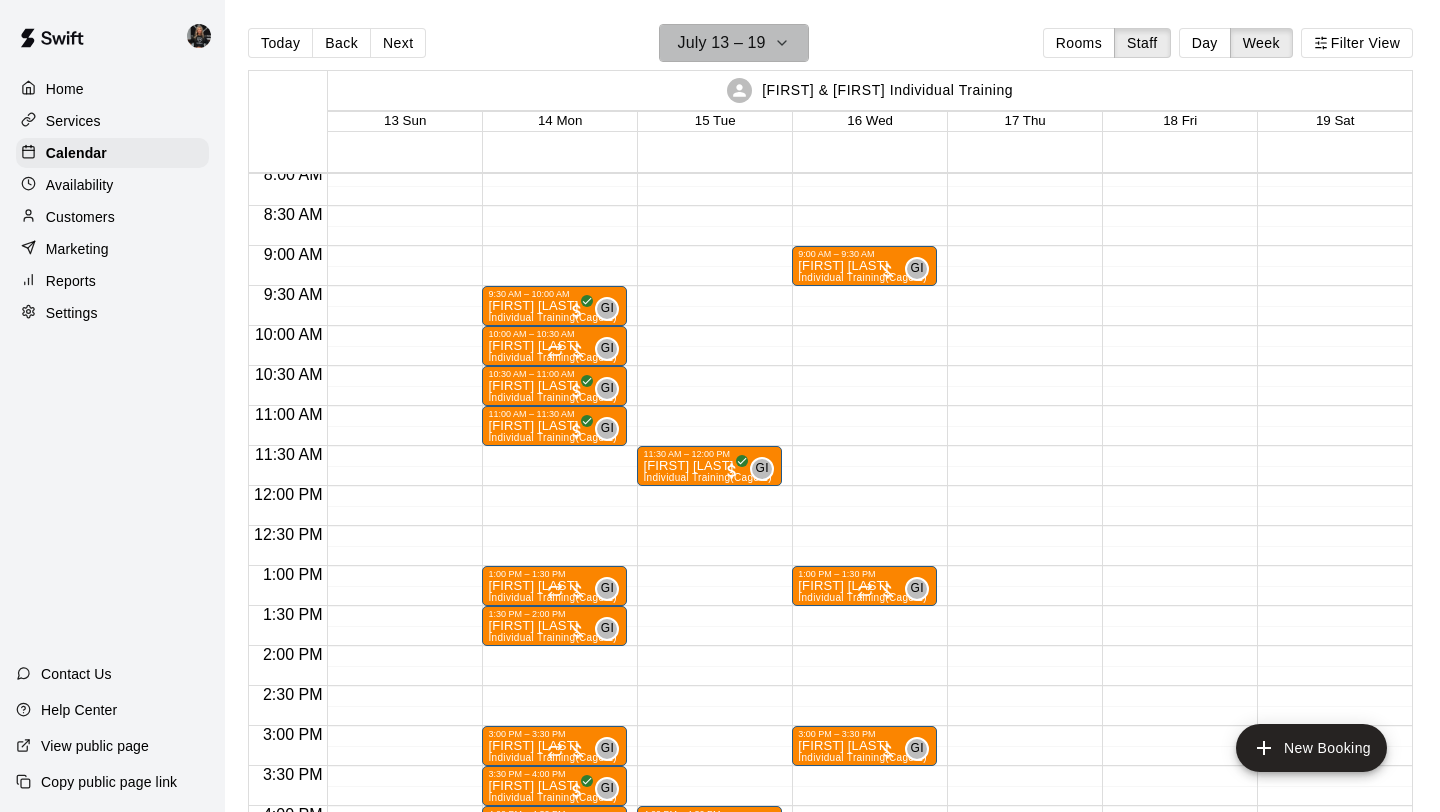 click on "July 13 – 19" at bounding box center (734, 43) 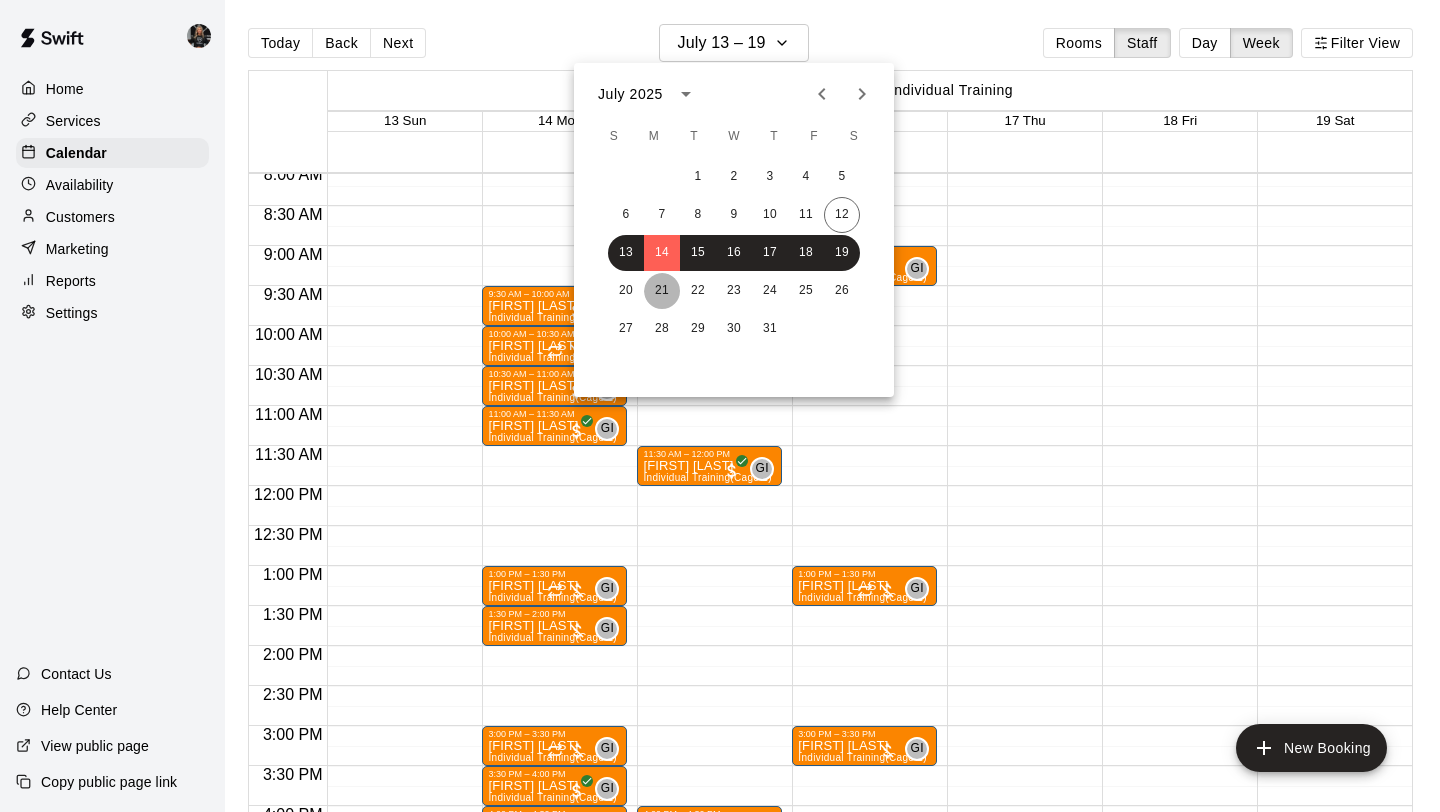 click on "21" at bounding box center (662, 291) 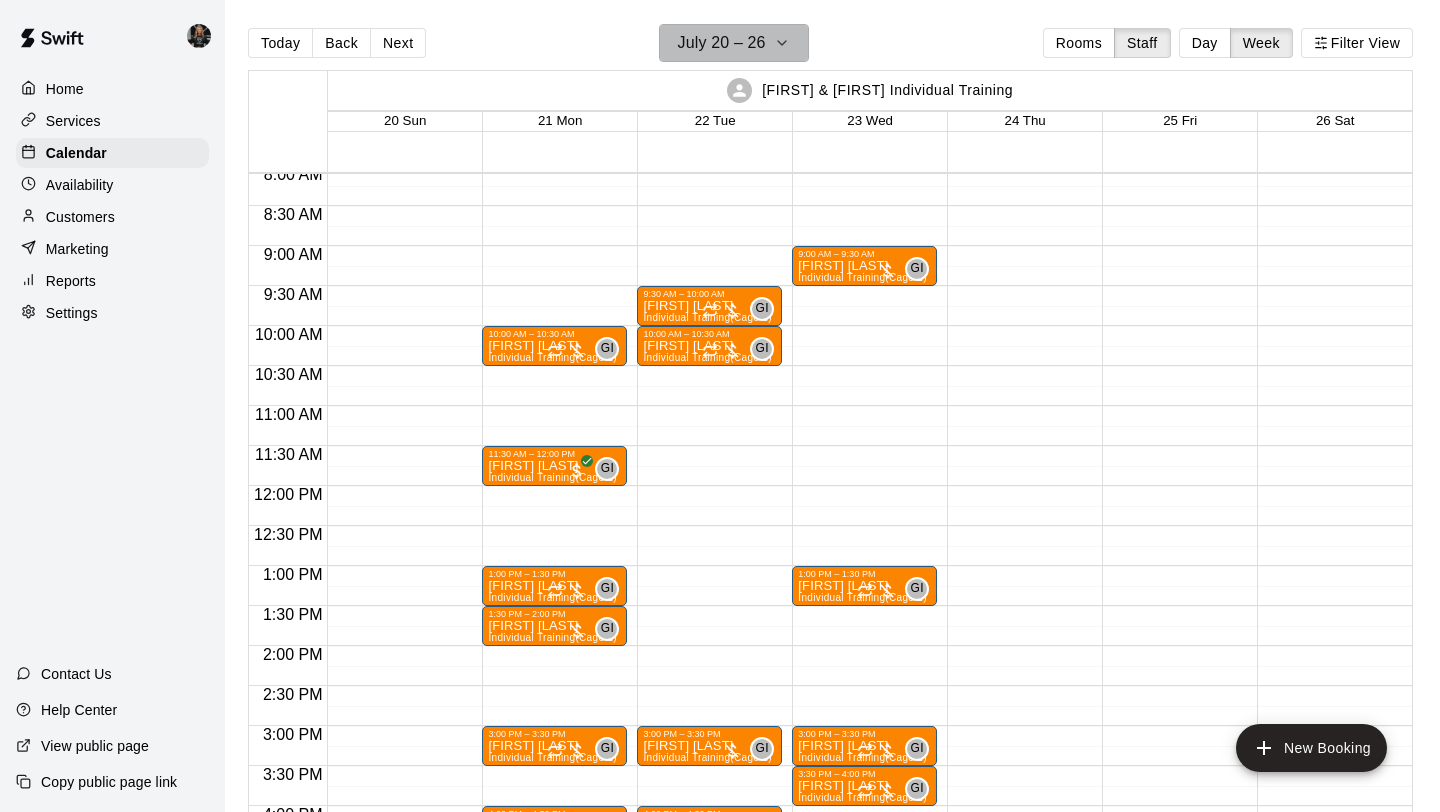 click on "July 20 – 26" at bounding box center [722, 43] 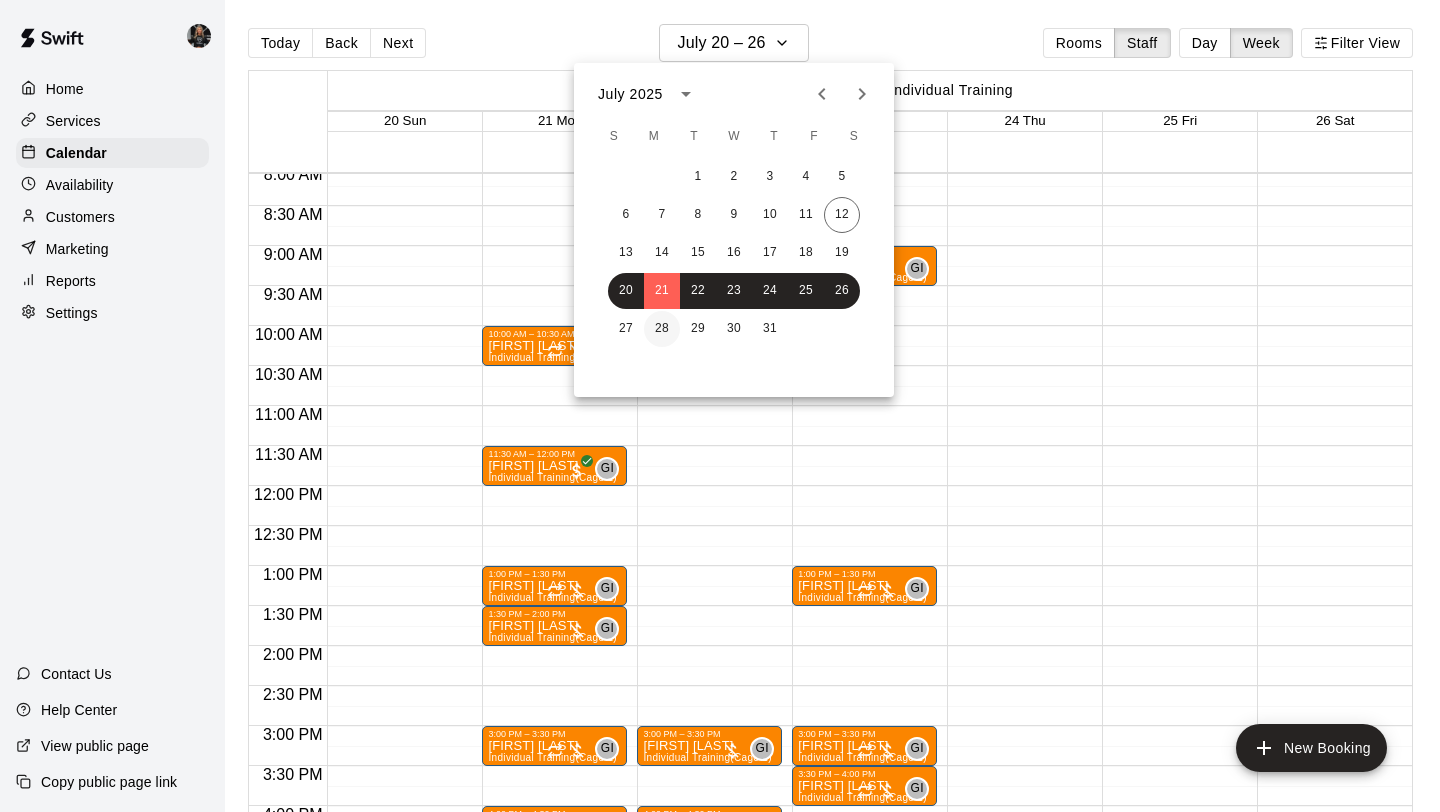 click on "28" at bounding box center [662, 329] 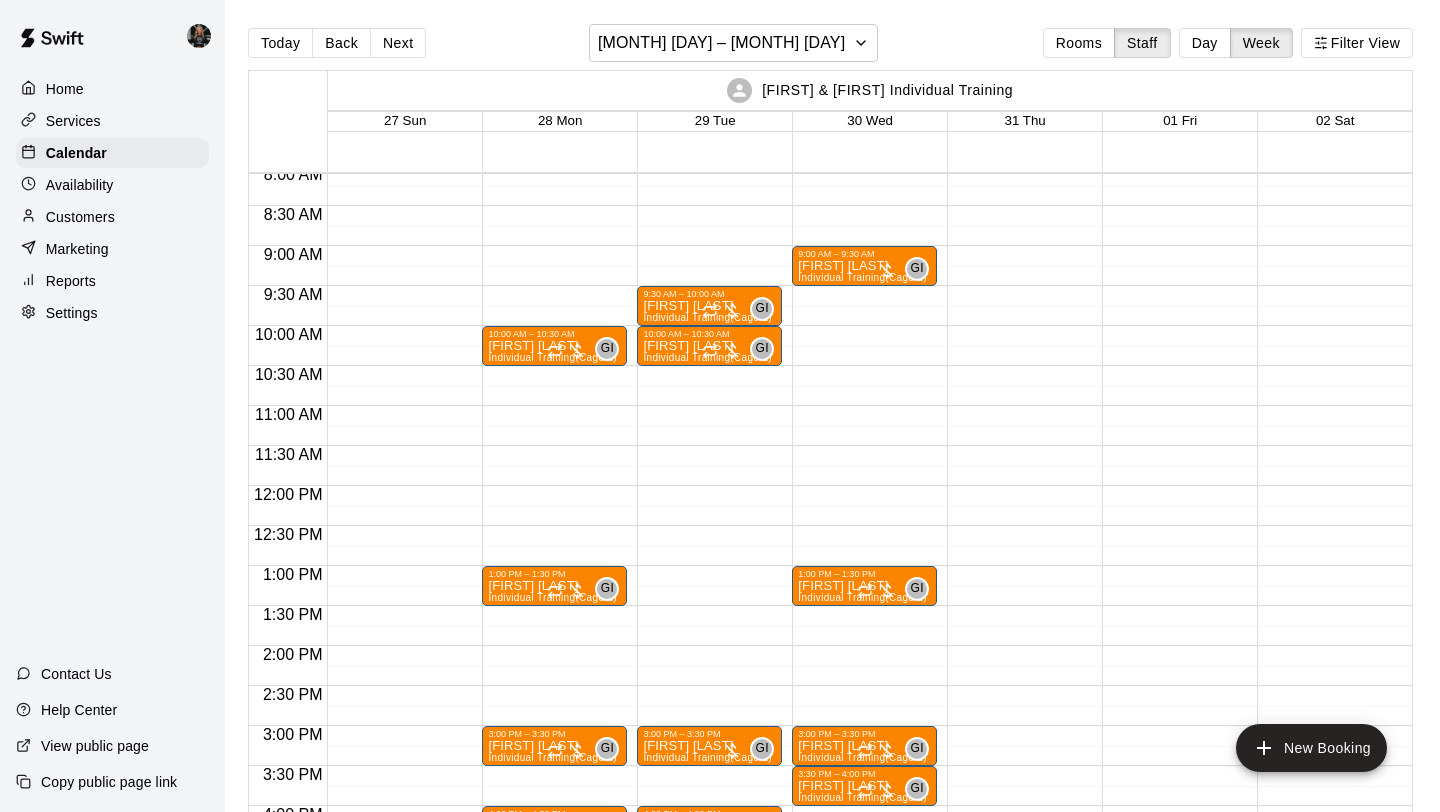 click on "10:00 AM – 10:30 AM [FIRST] [LAST] Individual Training  (Cage 1) GI 0 1:00 PM – 1:30 PM [FIRST] [LAST] Individual Training  (Cage 1) GI 0 3:00 PM – 3:30 PM [FIRST] [LAST] Individual Training  (Cage 1) GI 0 4:00 PM – 4:30 PM [FIRST] [LAST] Individual Training  (Cage 1) GI 0 4:30 PM – 5:00 PM [FIRST] [LAST] Individual Training  (Cage 1) GI 0" at bounding box center [554, 486] 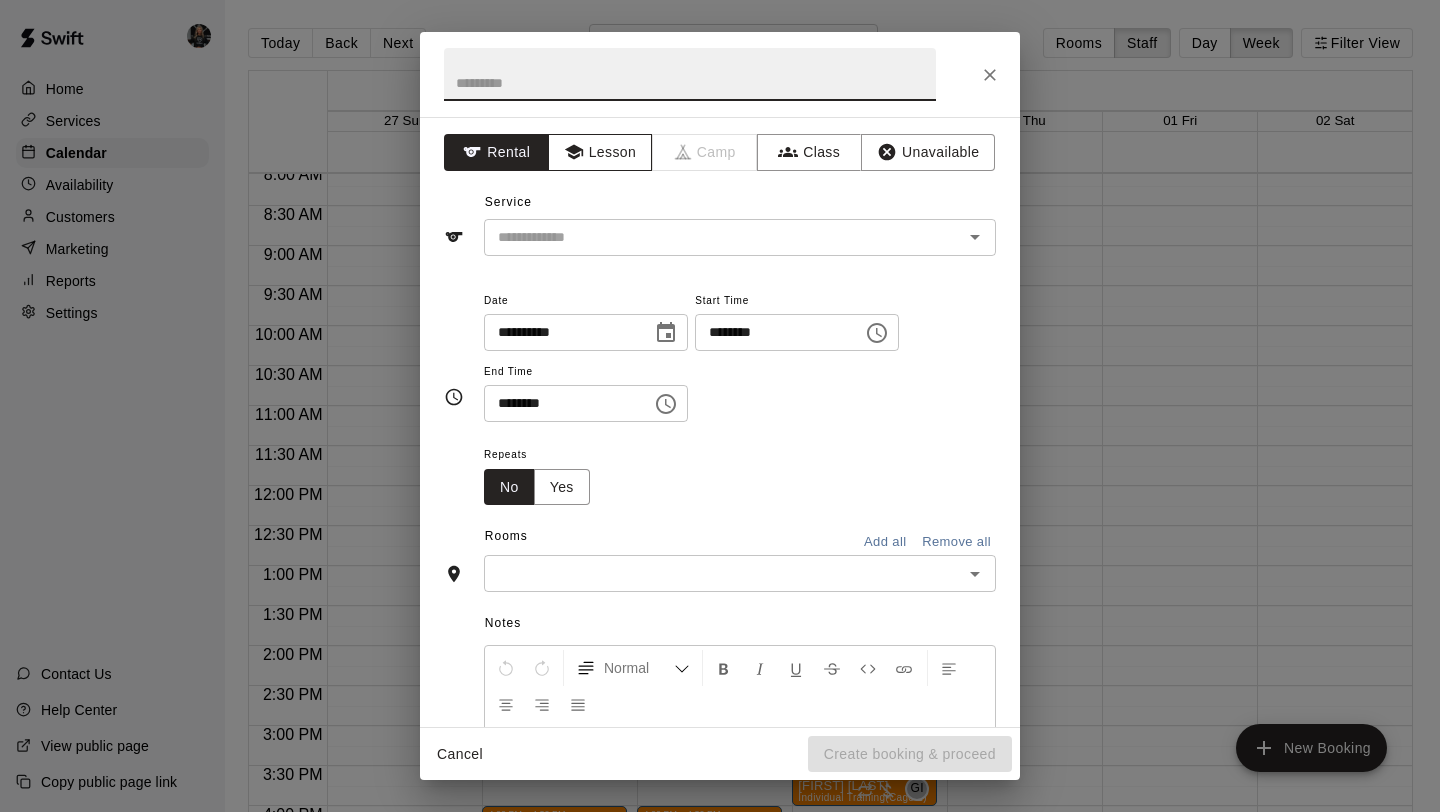 click on "Lesson" at bounding box center (600, 152) 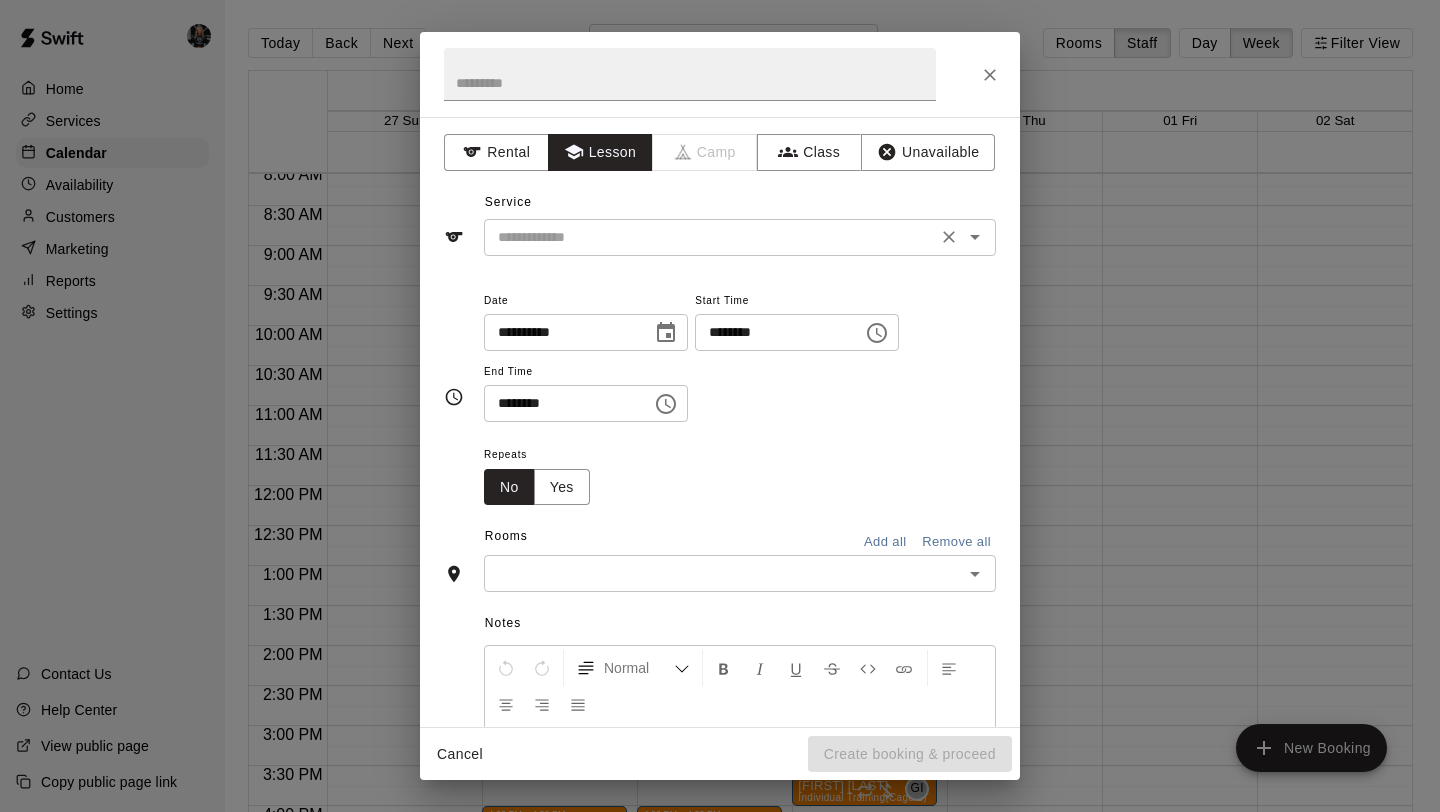 click at bounding box center [710, 237] 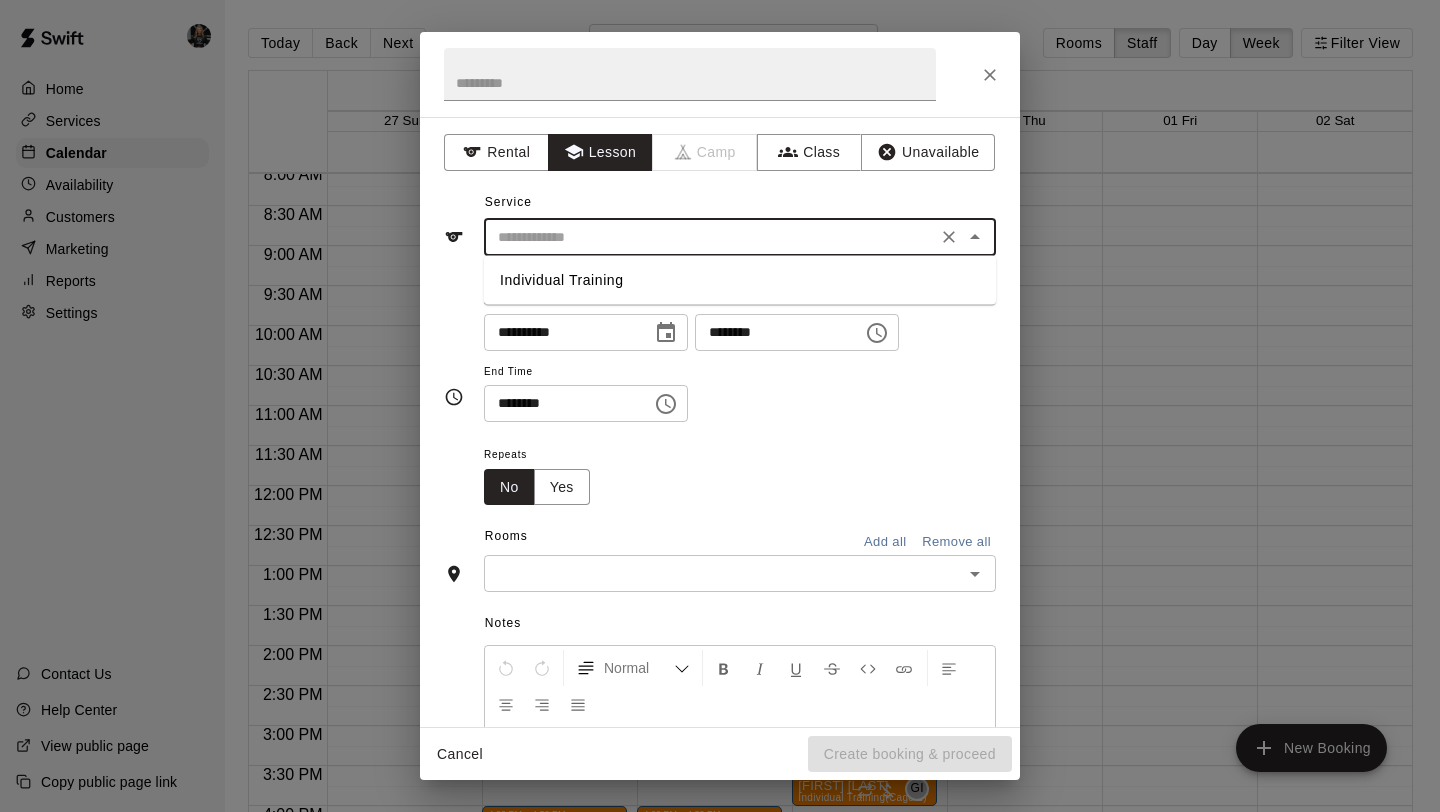 click on "Individual Training" at bounding box center [740, 280] 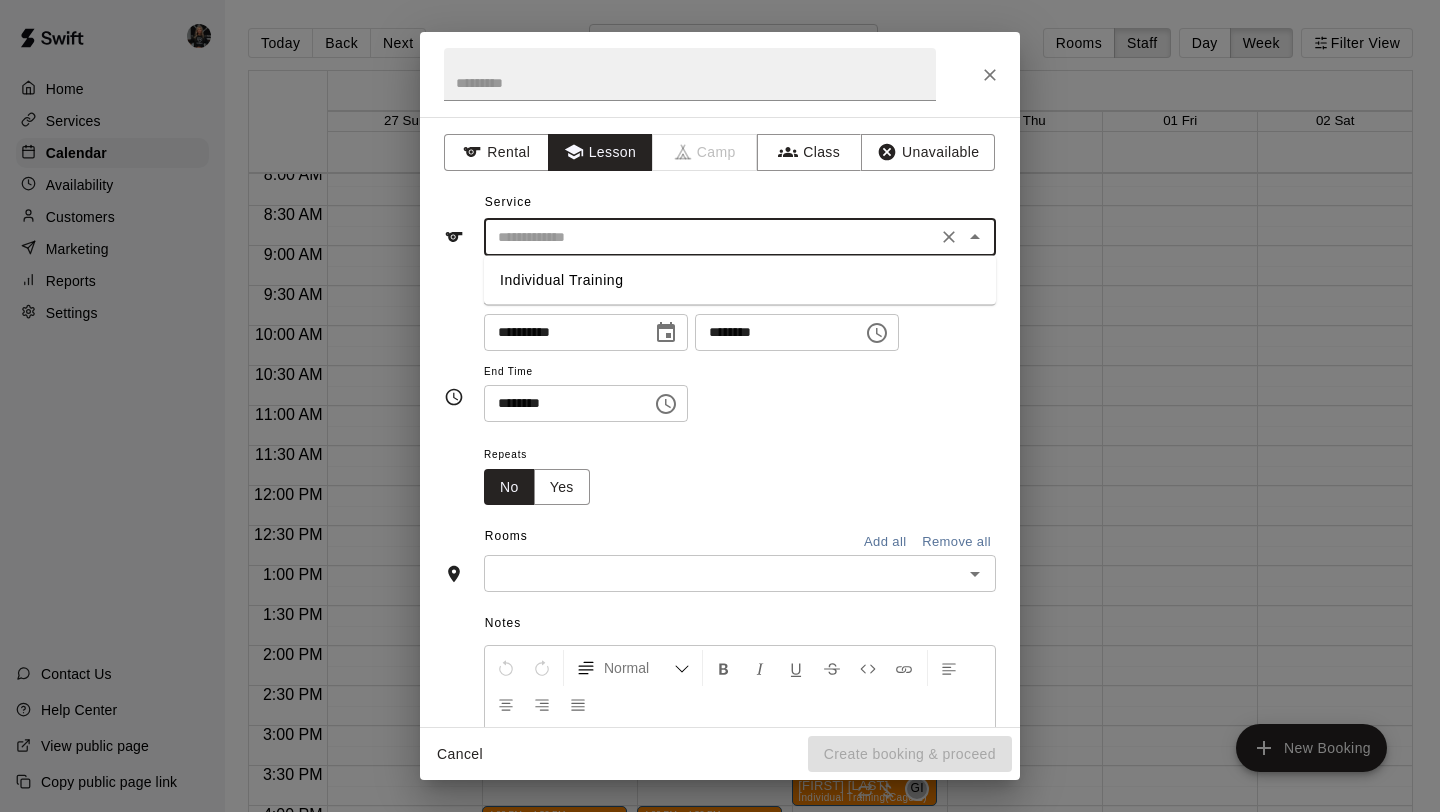 type on "**********" 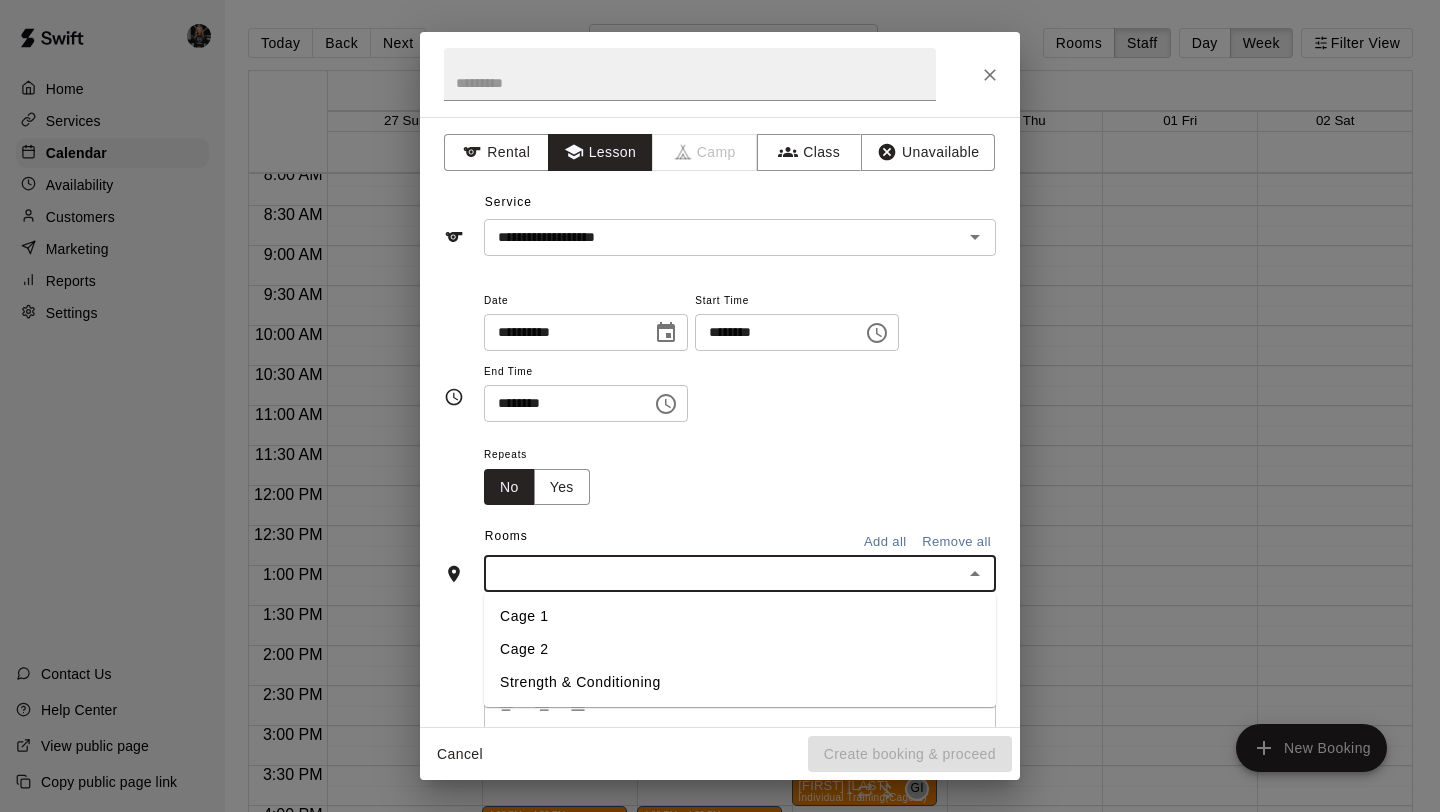click at bounding box center [723, 573] 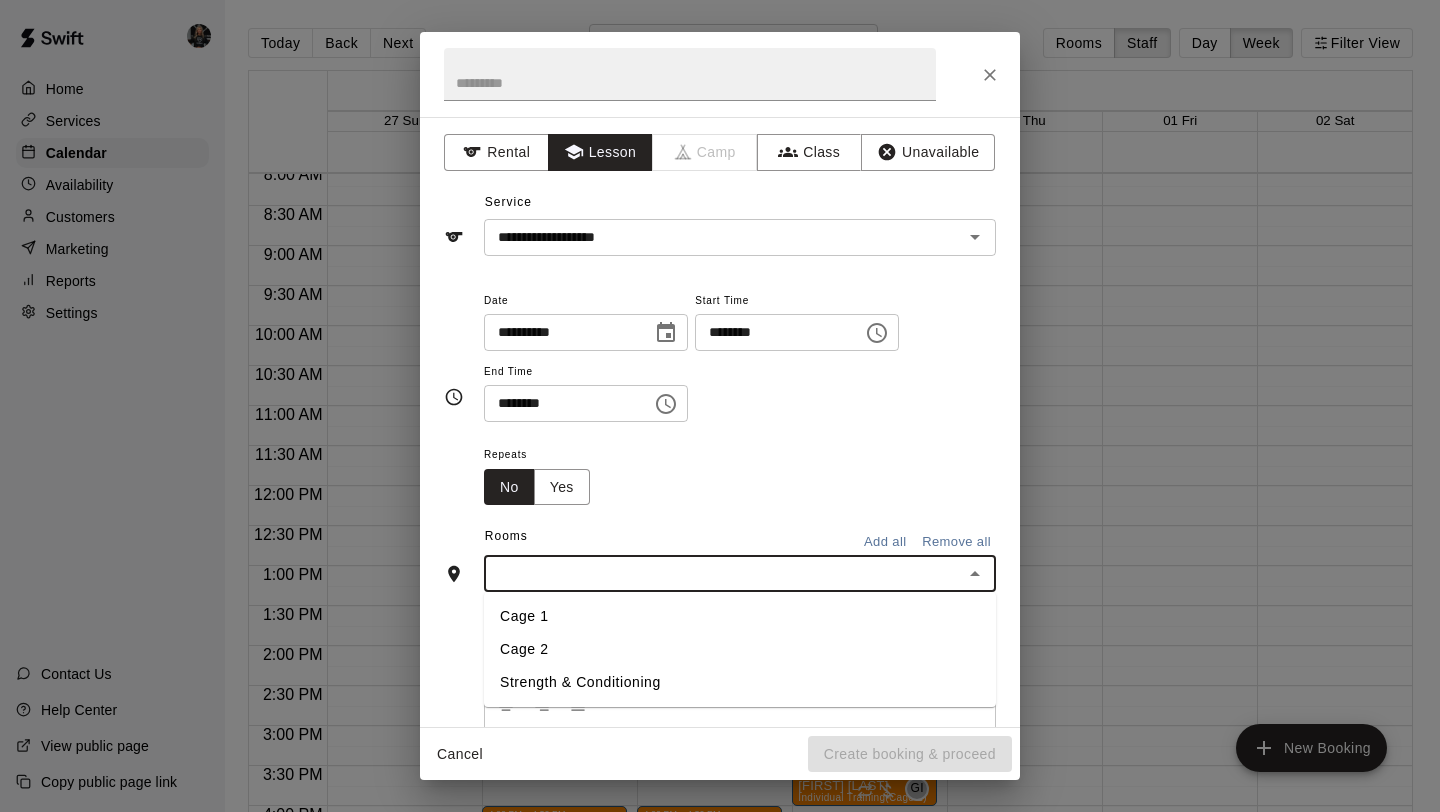 click on "Cage 1" at bounding box center (740, 616) 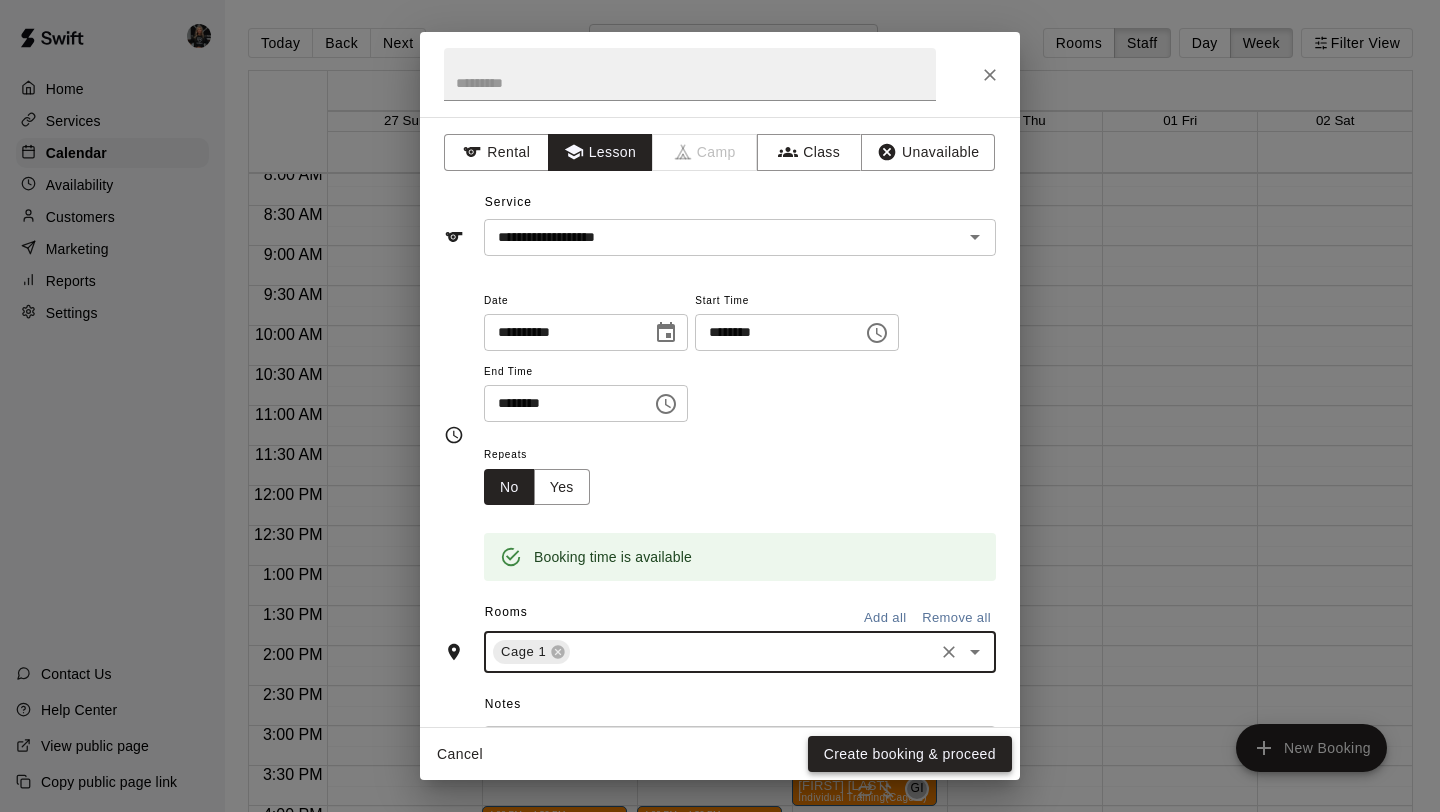 click on "Create booking & proceed" at bounding box center (910, 754) 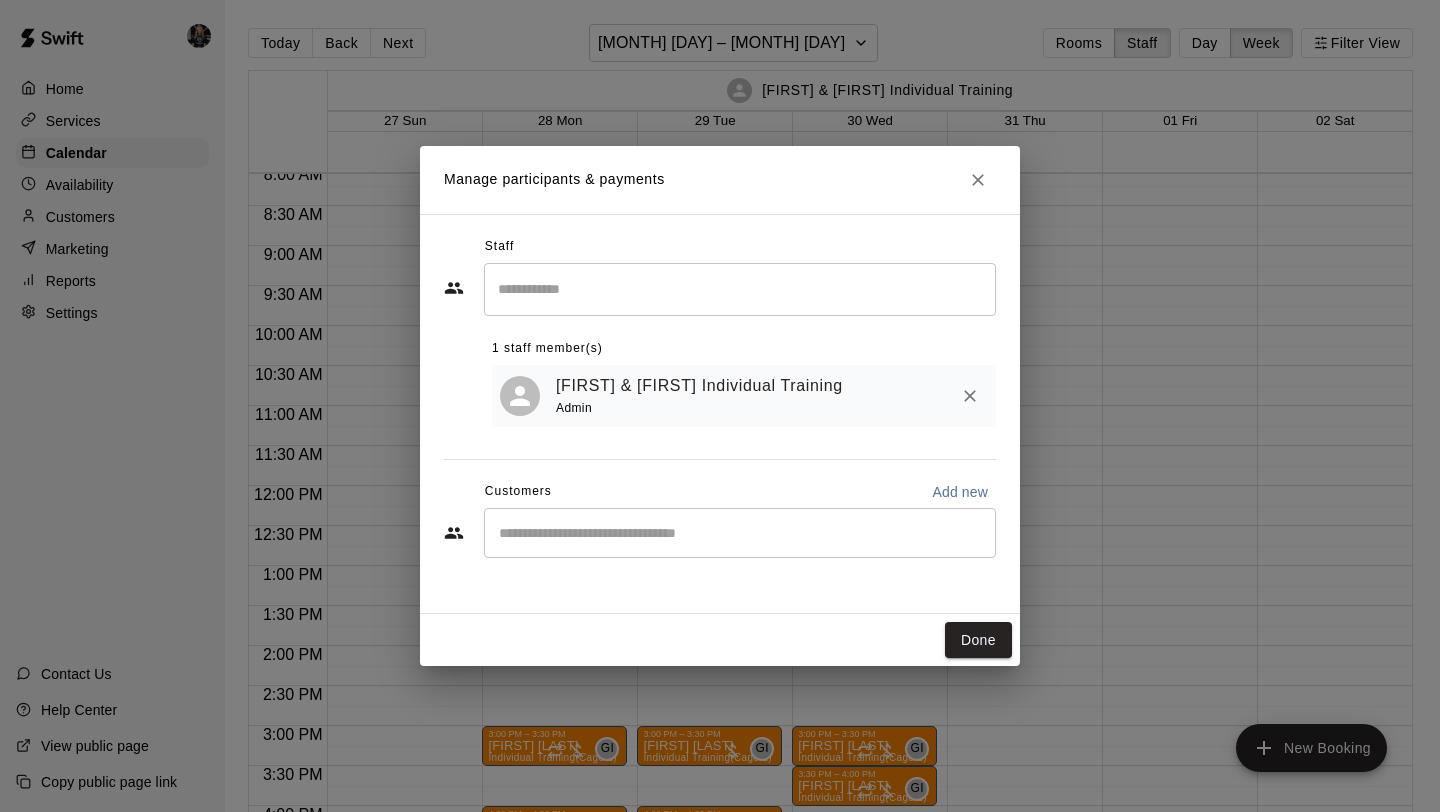 click on "​" at bounding box center [740, 533] 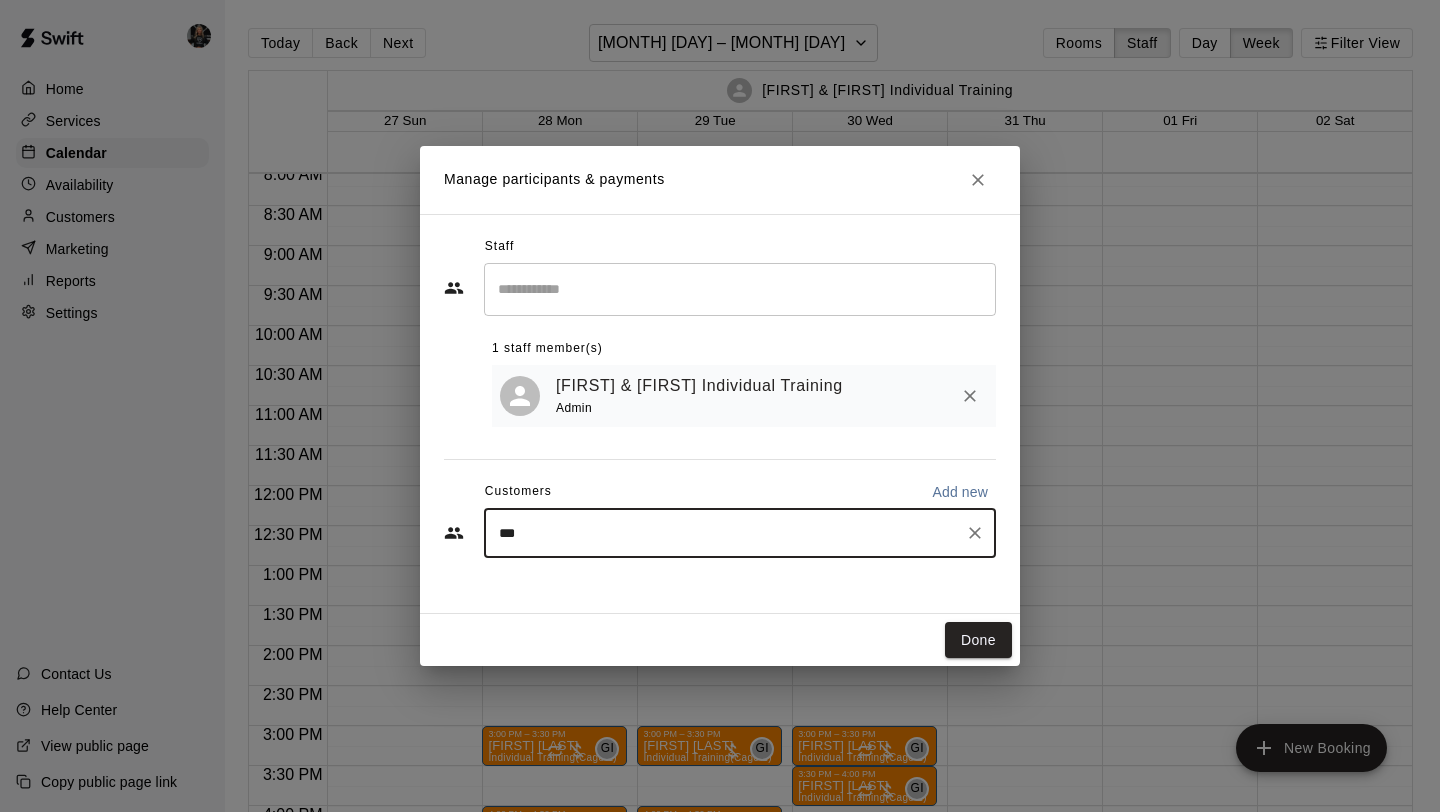 type on "****" 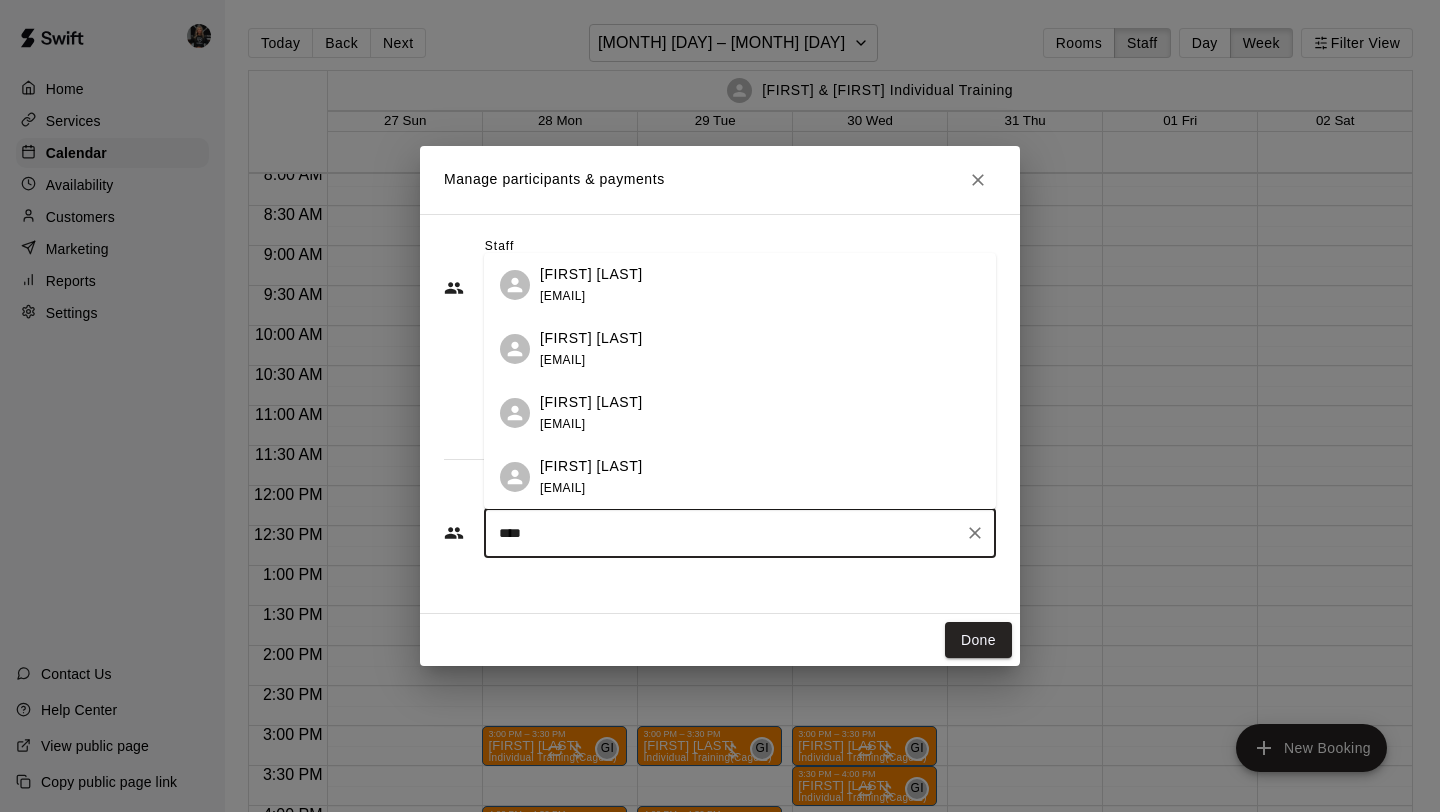 click on "[EMAIL]" at bounding box center (562, 488) 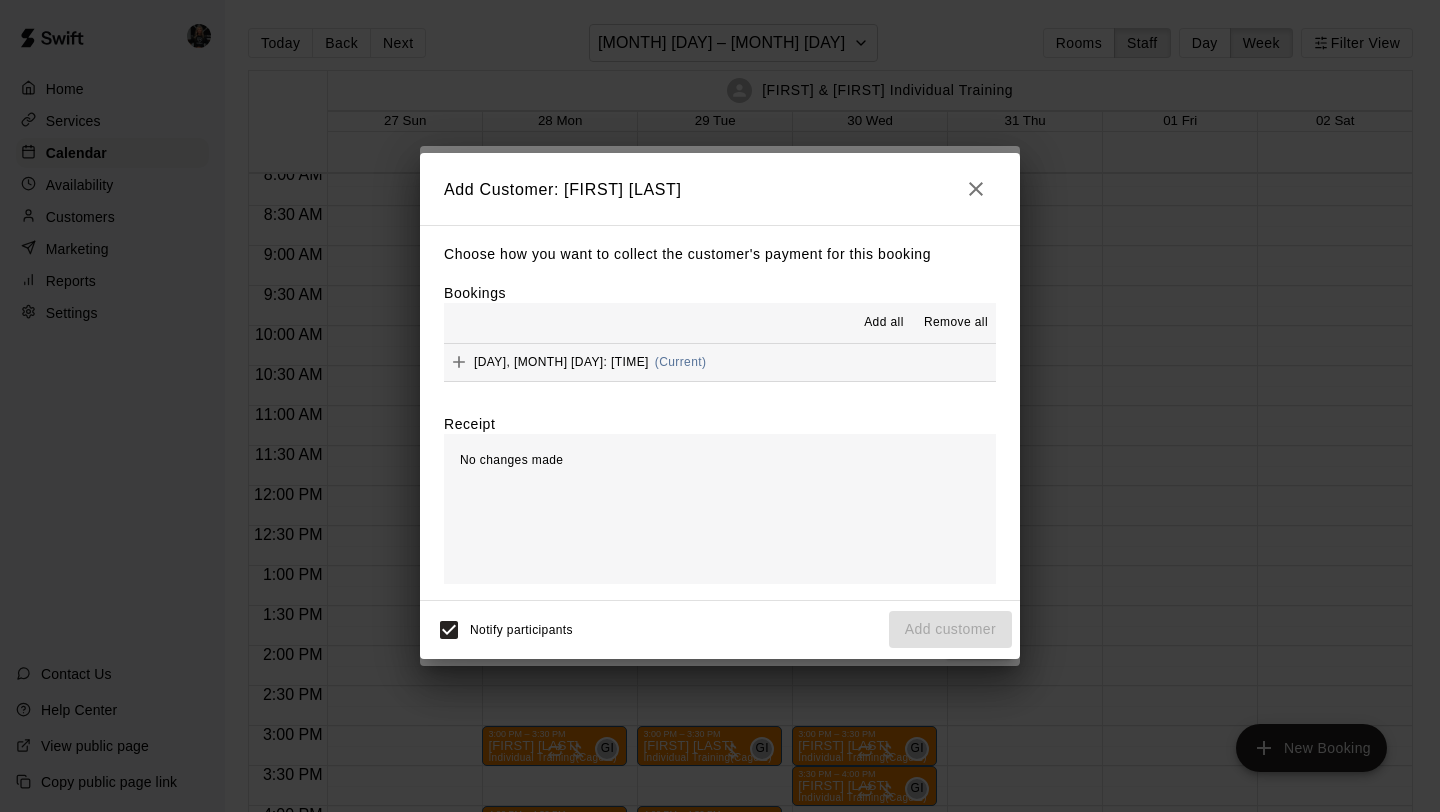 click on "Add all" at bounding box center (884, 323) 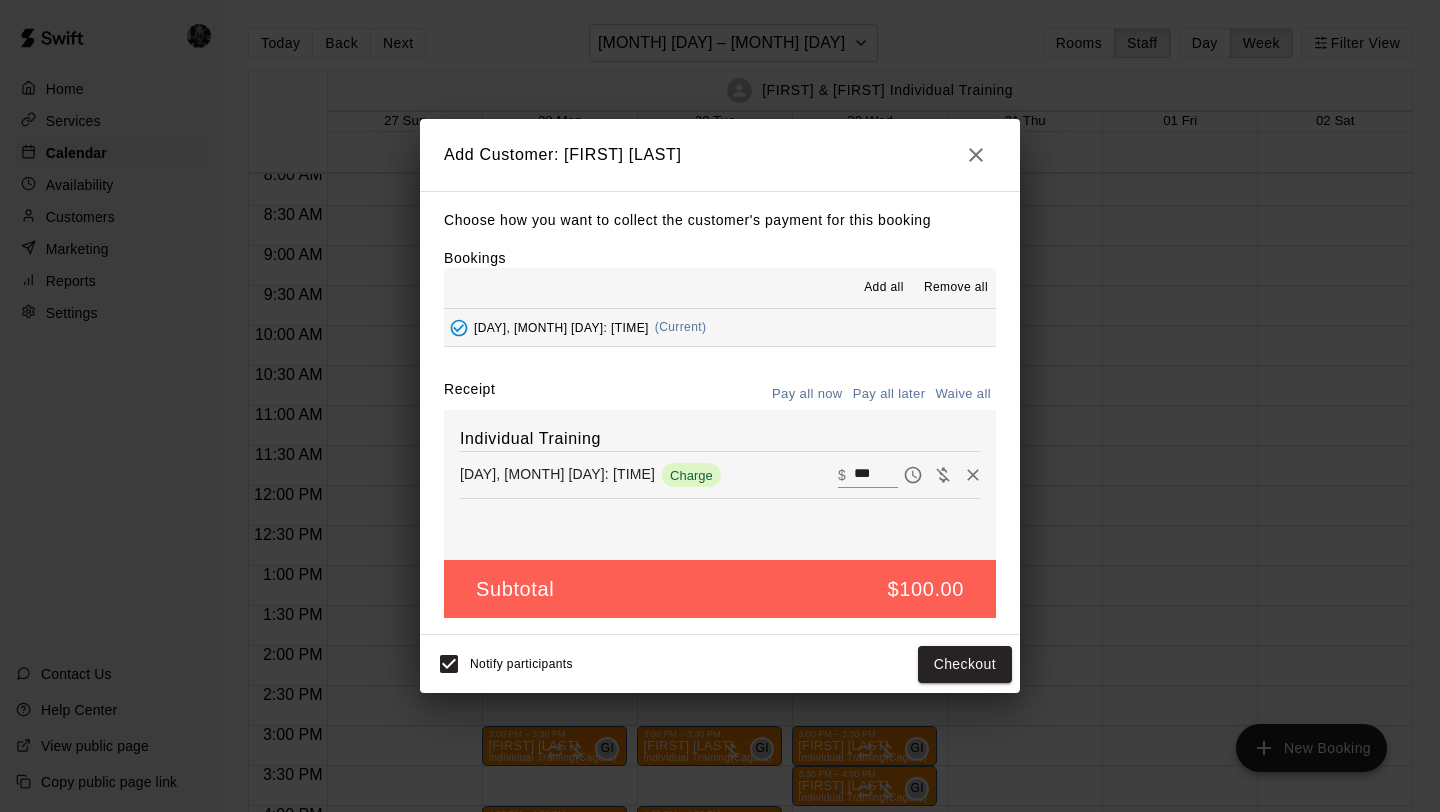 click on "Pay all later" at bounding box center (889, 394) 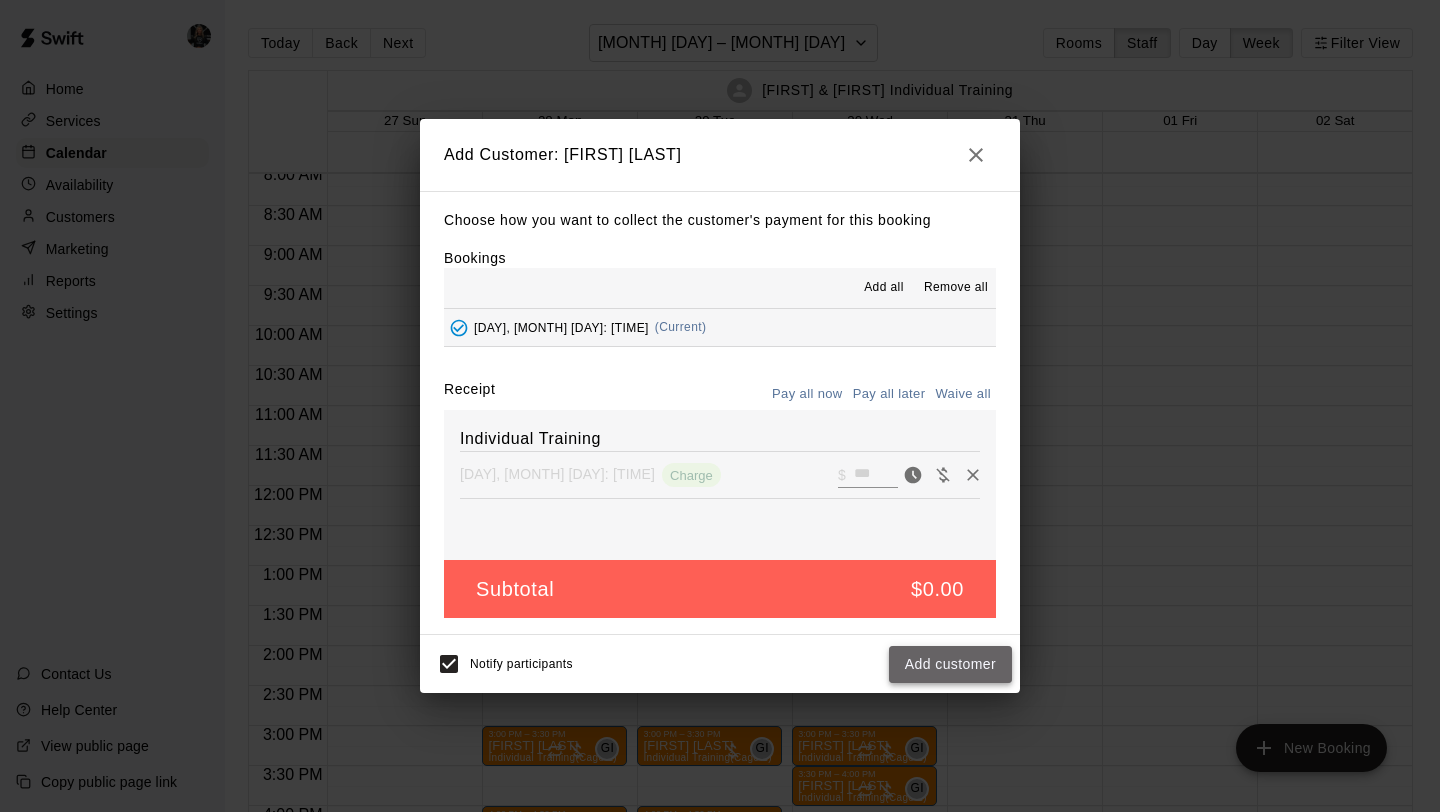 click on "Add customer" at bounding box center [950, 664] 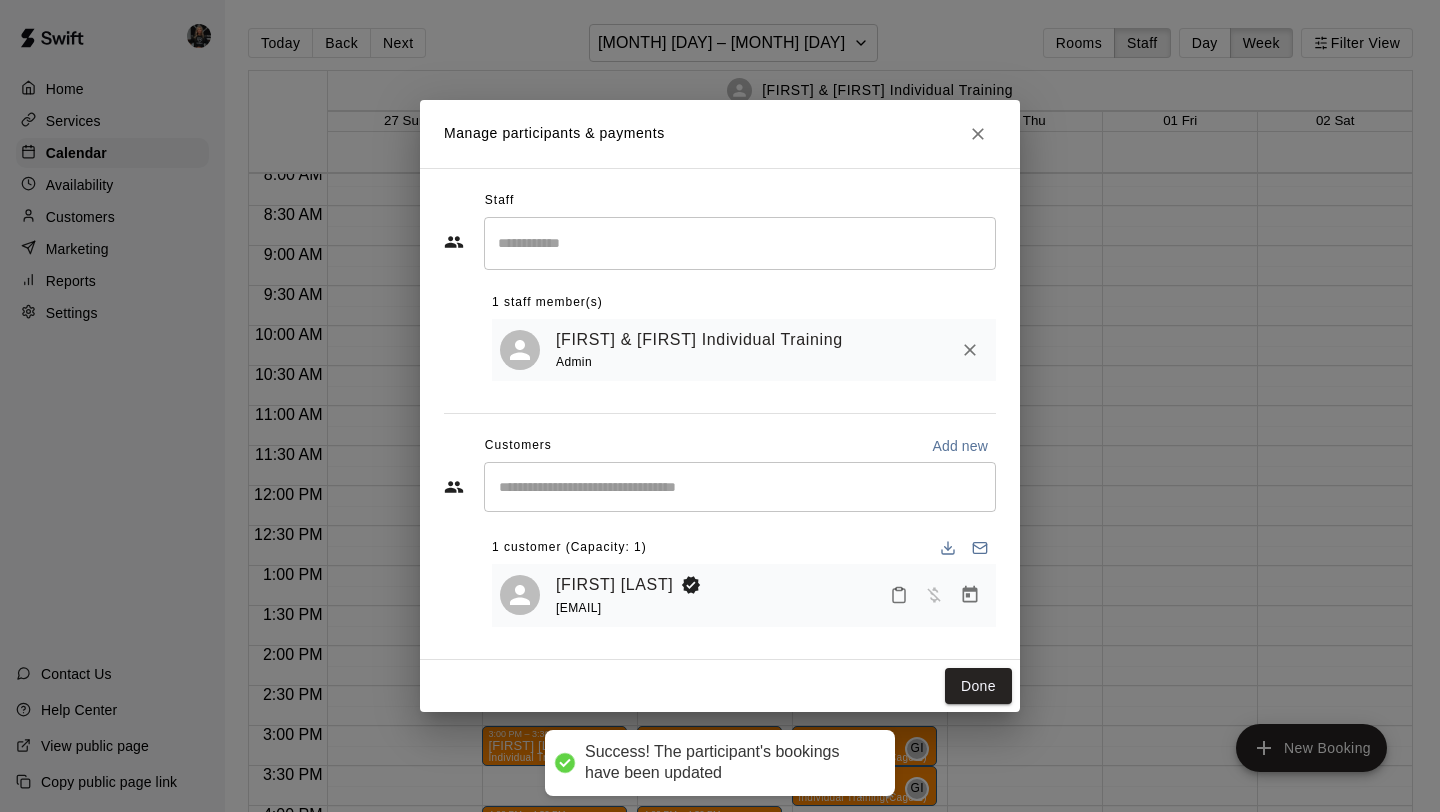 click on "Done" at bounding box center (720, 686) 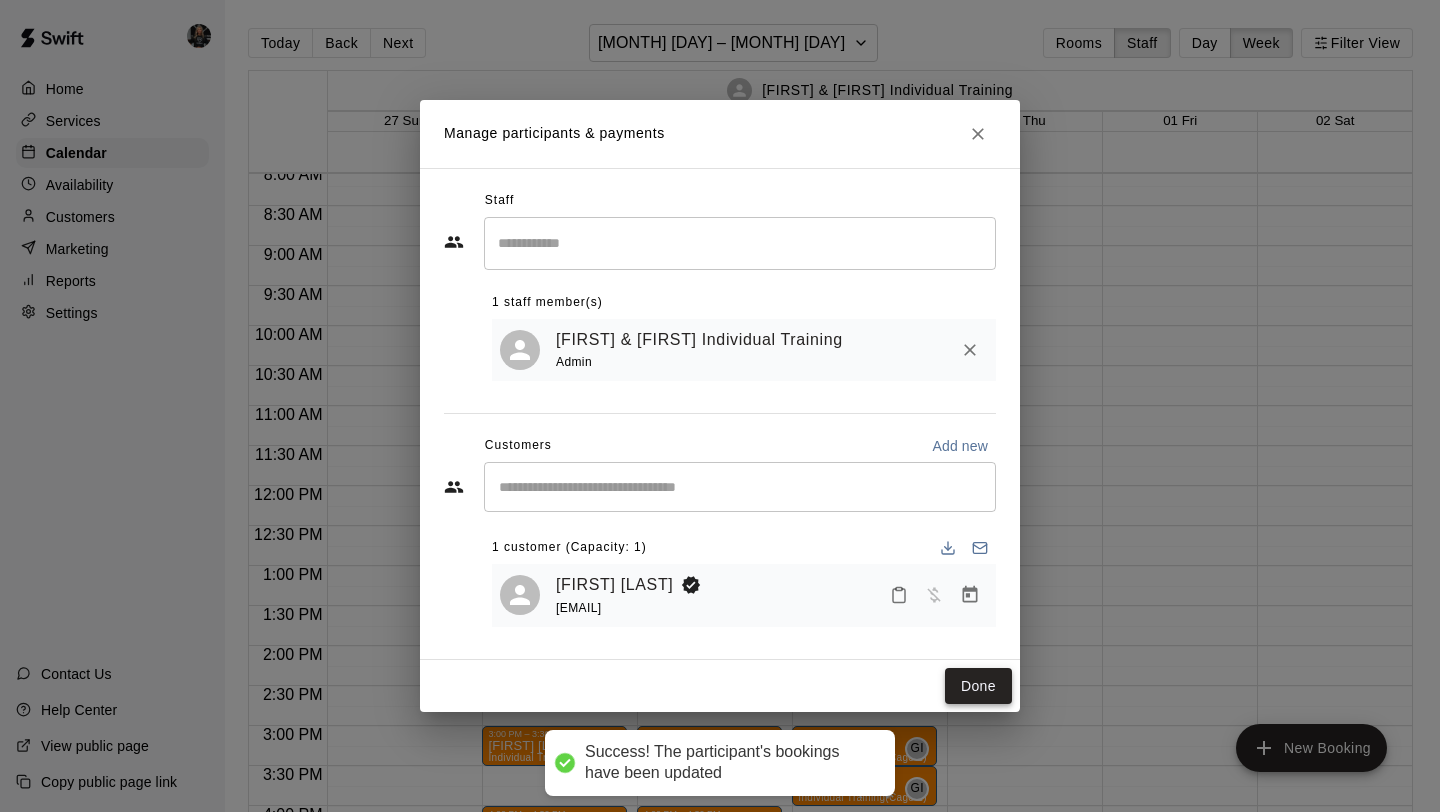 click on "Done" at bounding box center (978, 686) 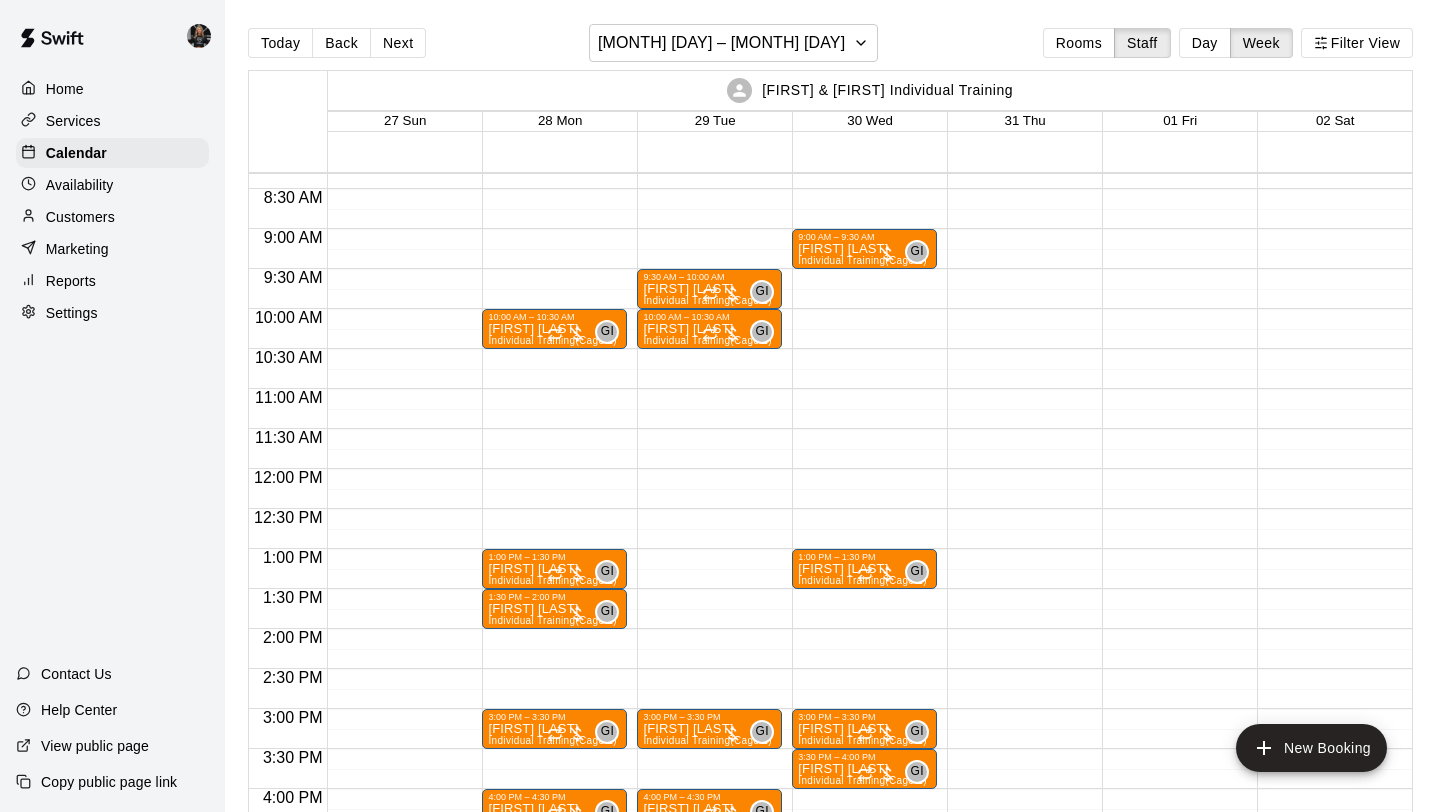scroll, scrollTop: 664, scrollLeft: 0, axis: vertical 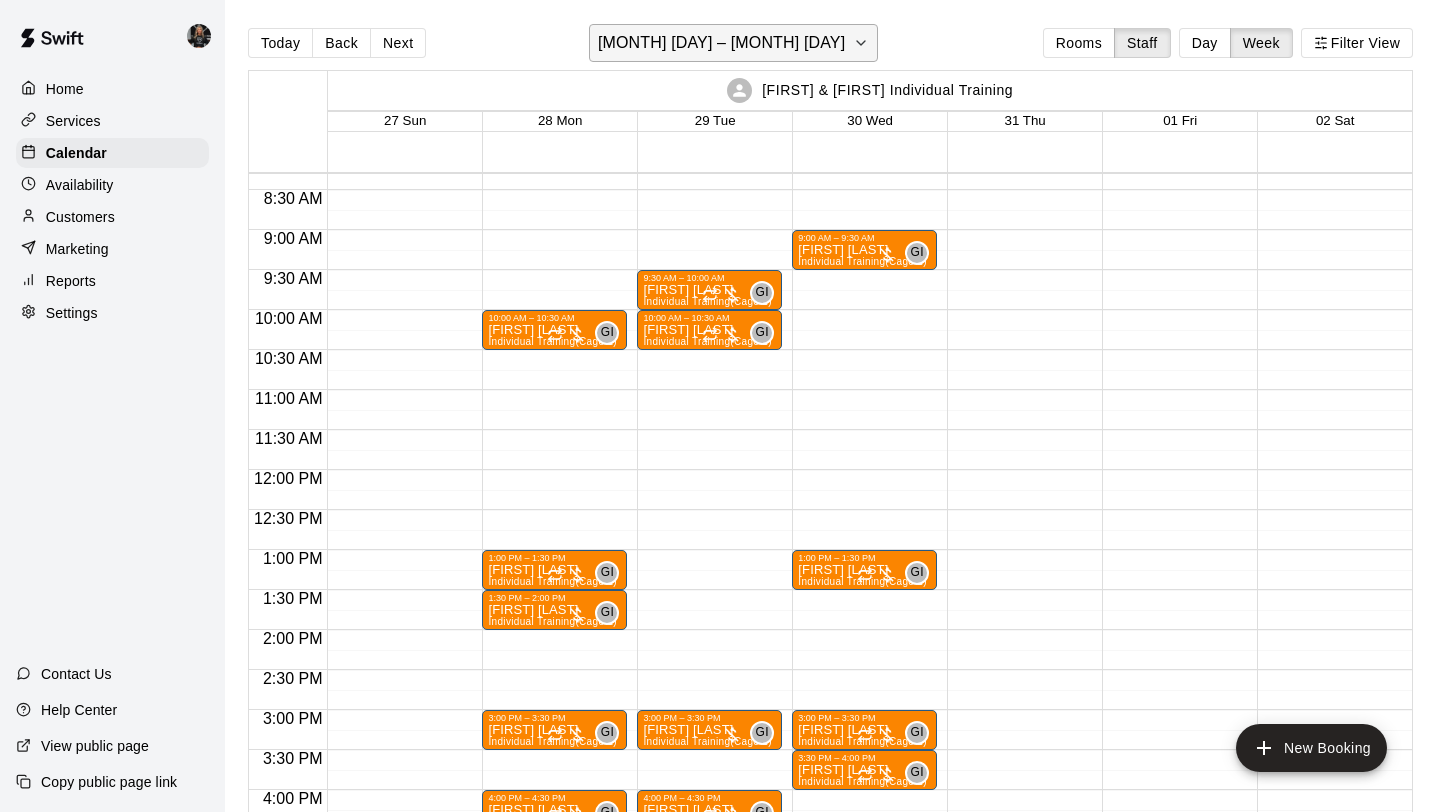 click on "[MONTH] [DAY] – [MONTH] [DAY]" at bounding box center [733, 43] 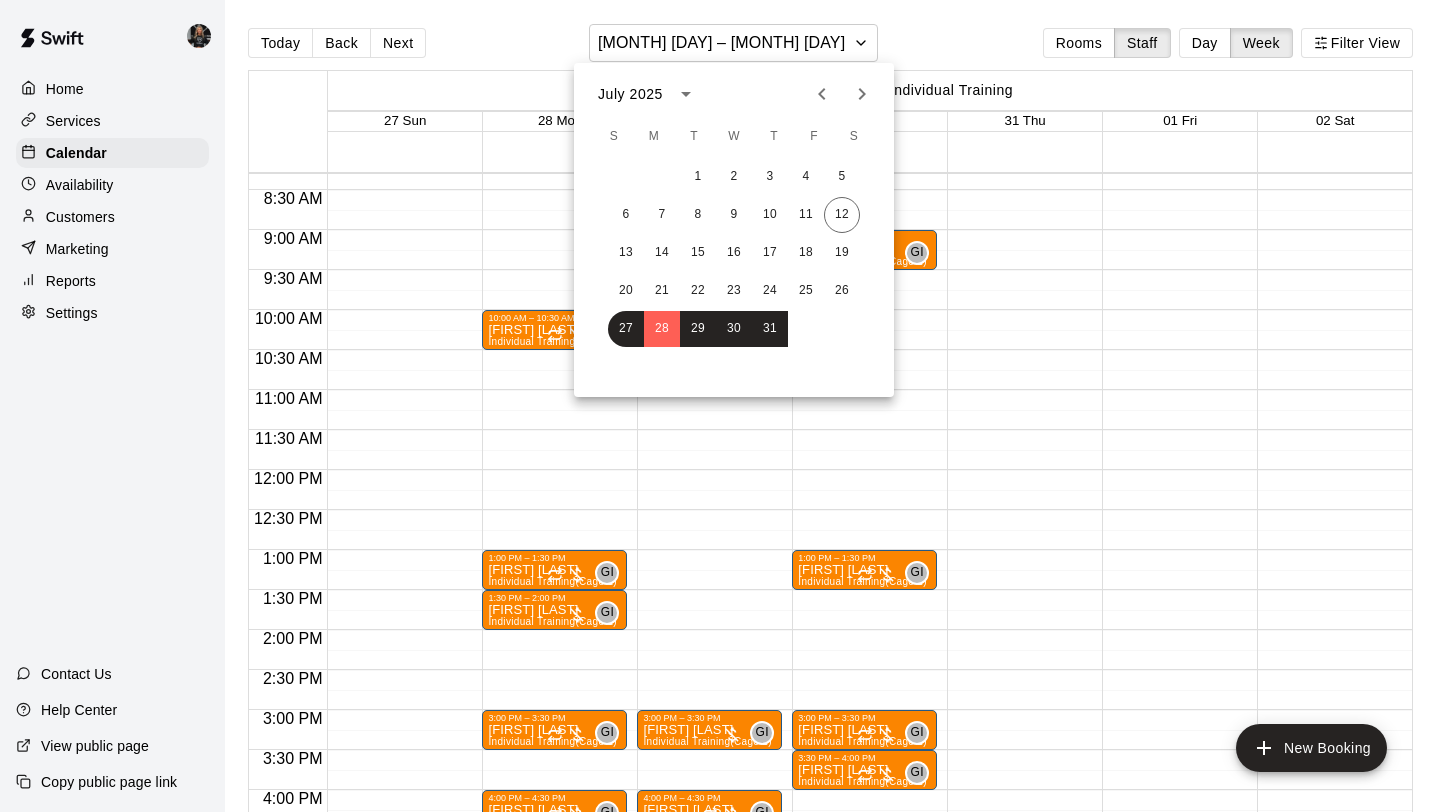 click 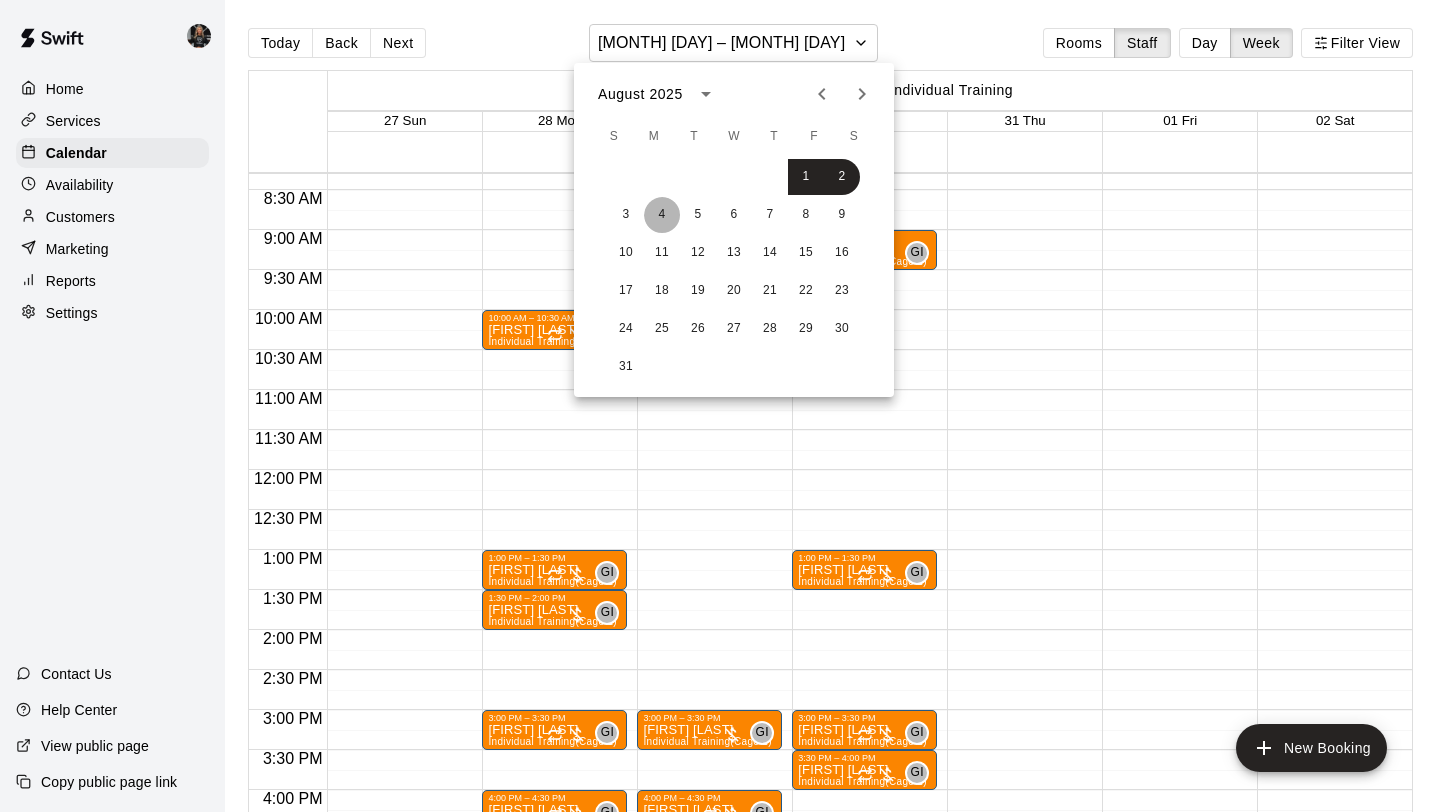 click on "4" at bounding box center (662, 215) 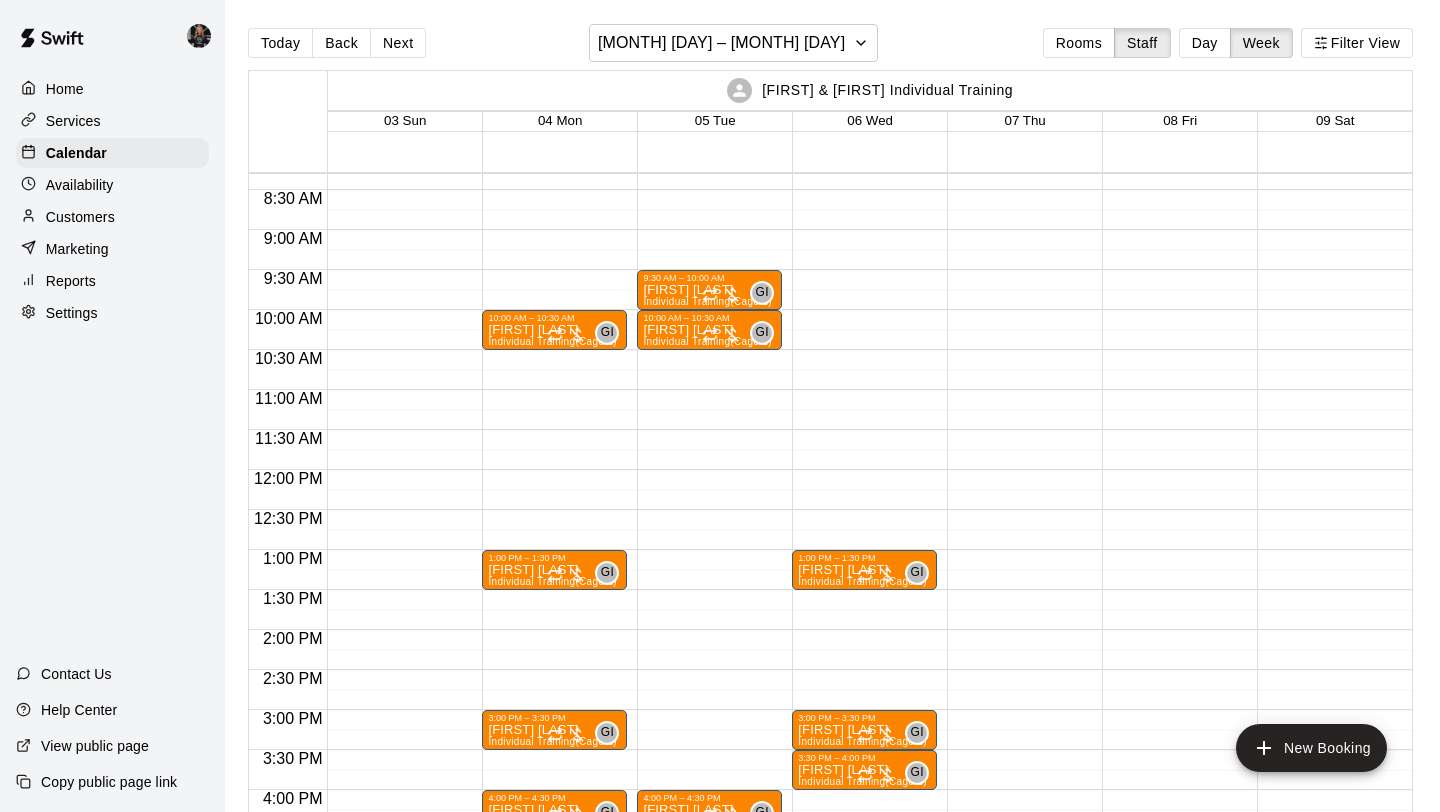 click on "10:00 AM – 10:30 AM [FIRST] [LAST] Individual Training  (Cage 1) GI 0 1:00 PM – 1:30 PM [FIRST] [LAST] Individual Training  (Cage 1) GI 0 3:00 PM – 3:30 PM [FIRST] [LAST] Individual Training  (Cage 1) GI 0 4:00 PM – 4:30 PM [FIRST] [LAST] Individual Training  (Cage 1) GI 0 4:30 PM – 5:00 PM [FIRST] [LAST] Individual Training  (Cage 1) GI 0" at bounding box center [554, 470] 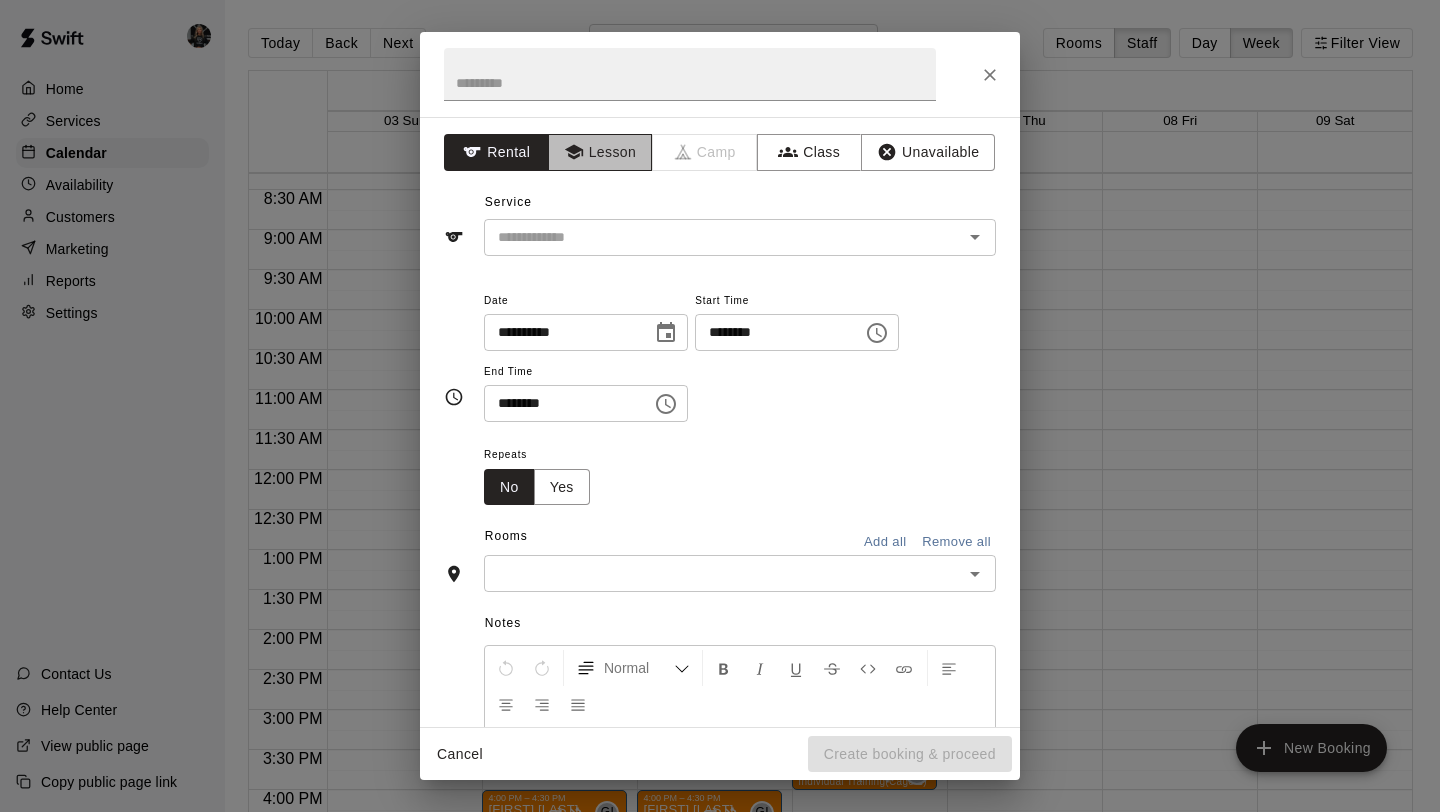 click on "Lesson" at bounding box center (600, 152) 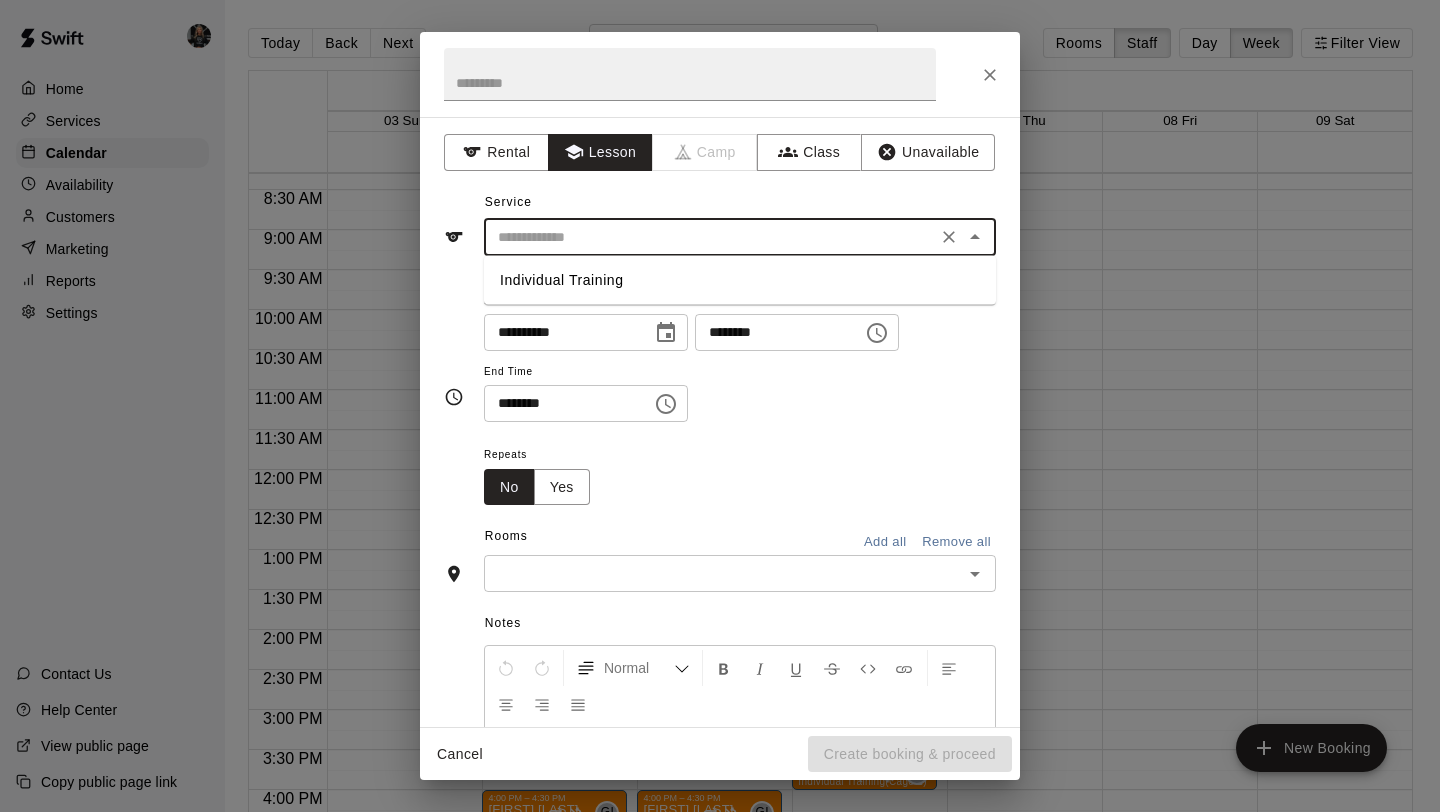 click at bounding box center (710, 237) 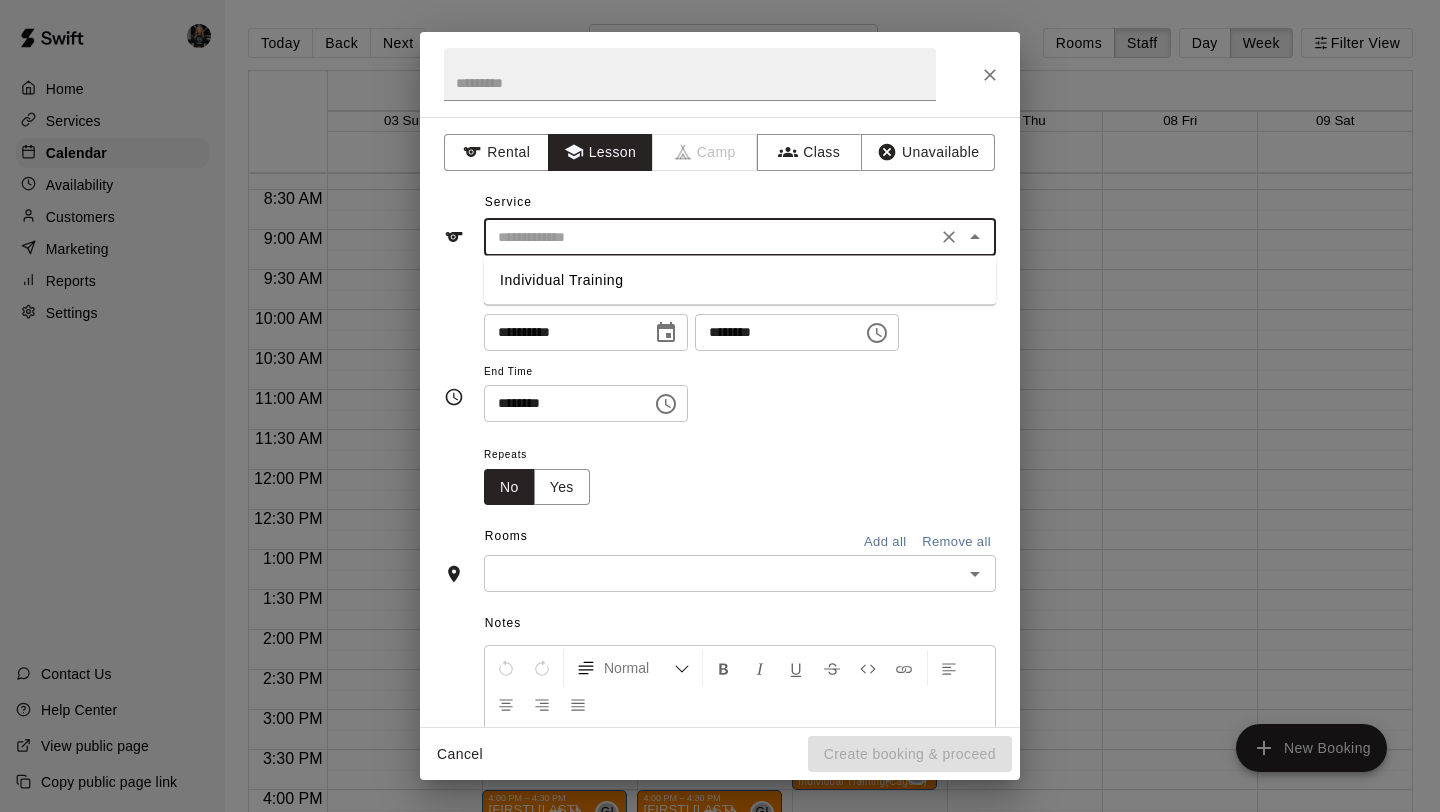 click on "Individual Training" at bounding box center [740, 280] 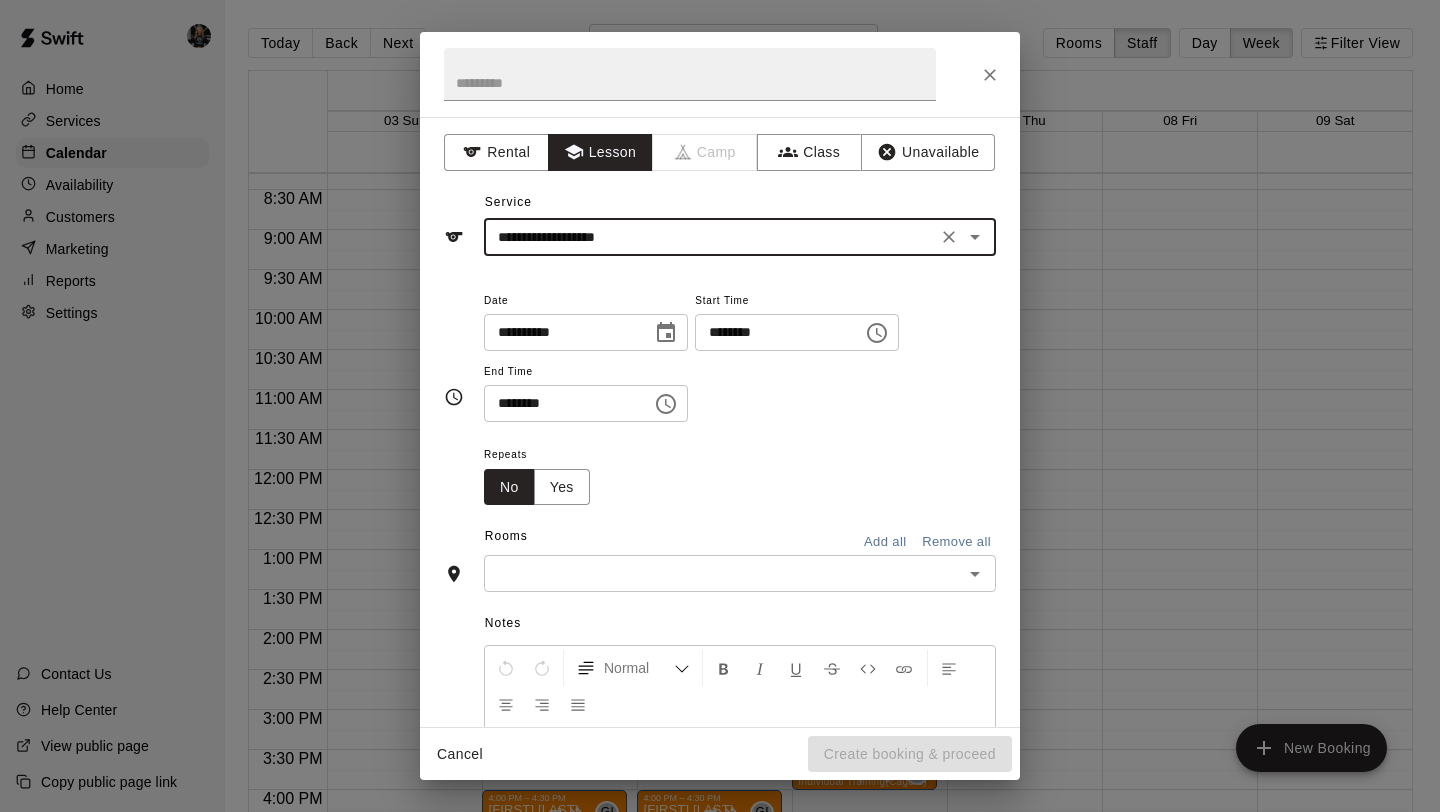 click on "​" at bounding box center [740, 573] 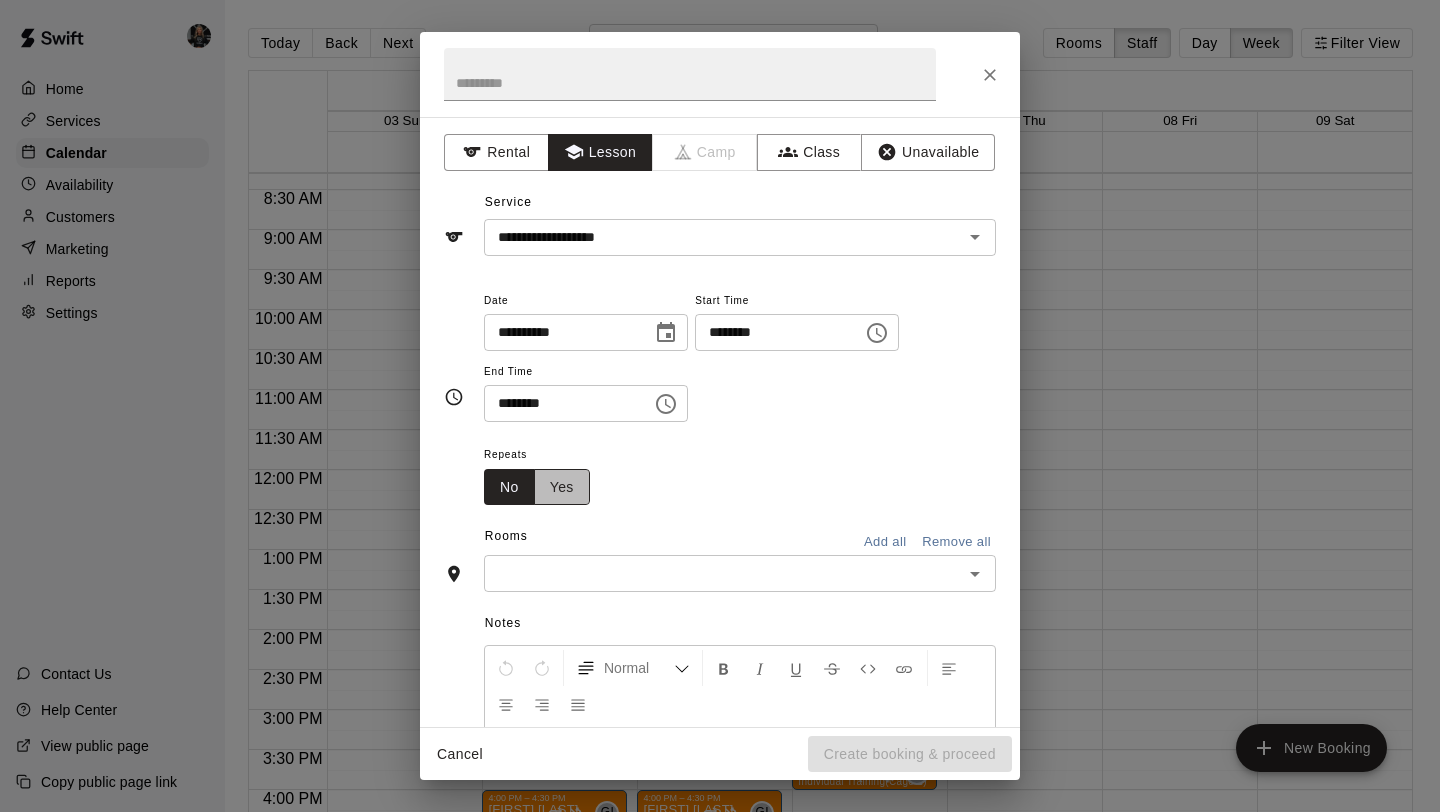 click on "Yes" at bounding box center [562, 487] 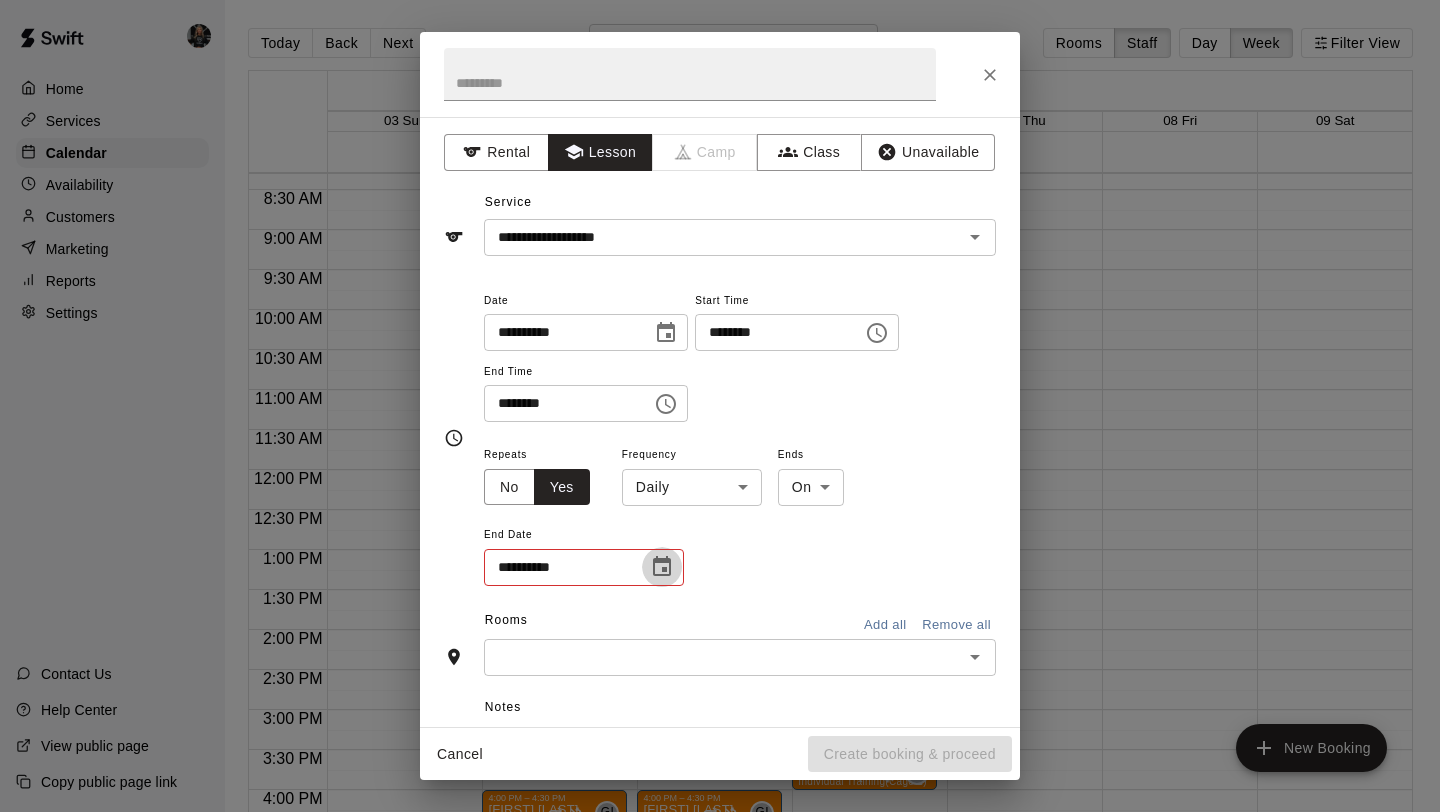click 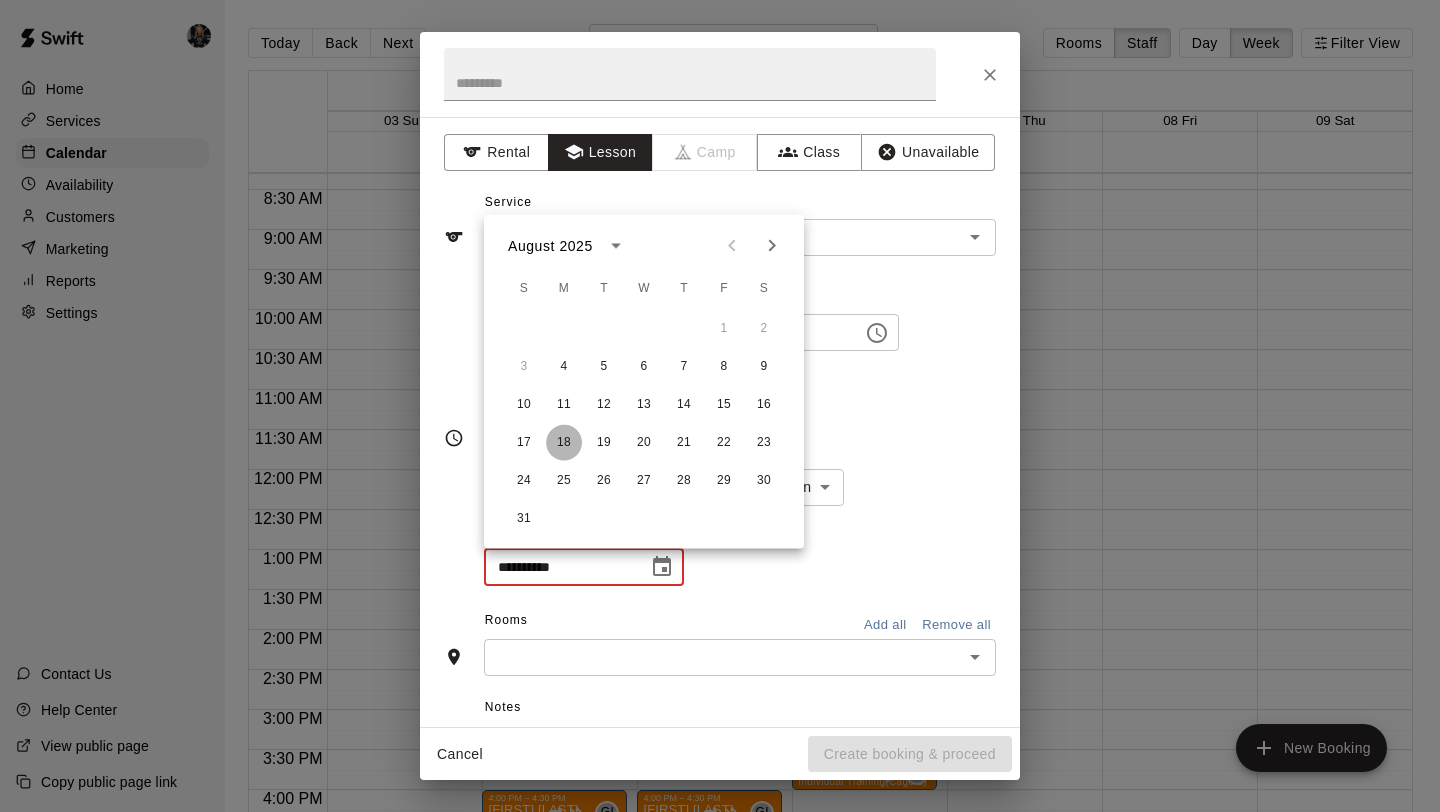 click on "18" at bounding box center [564, 443] 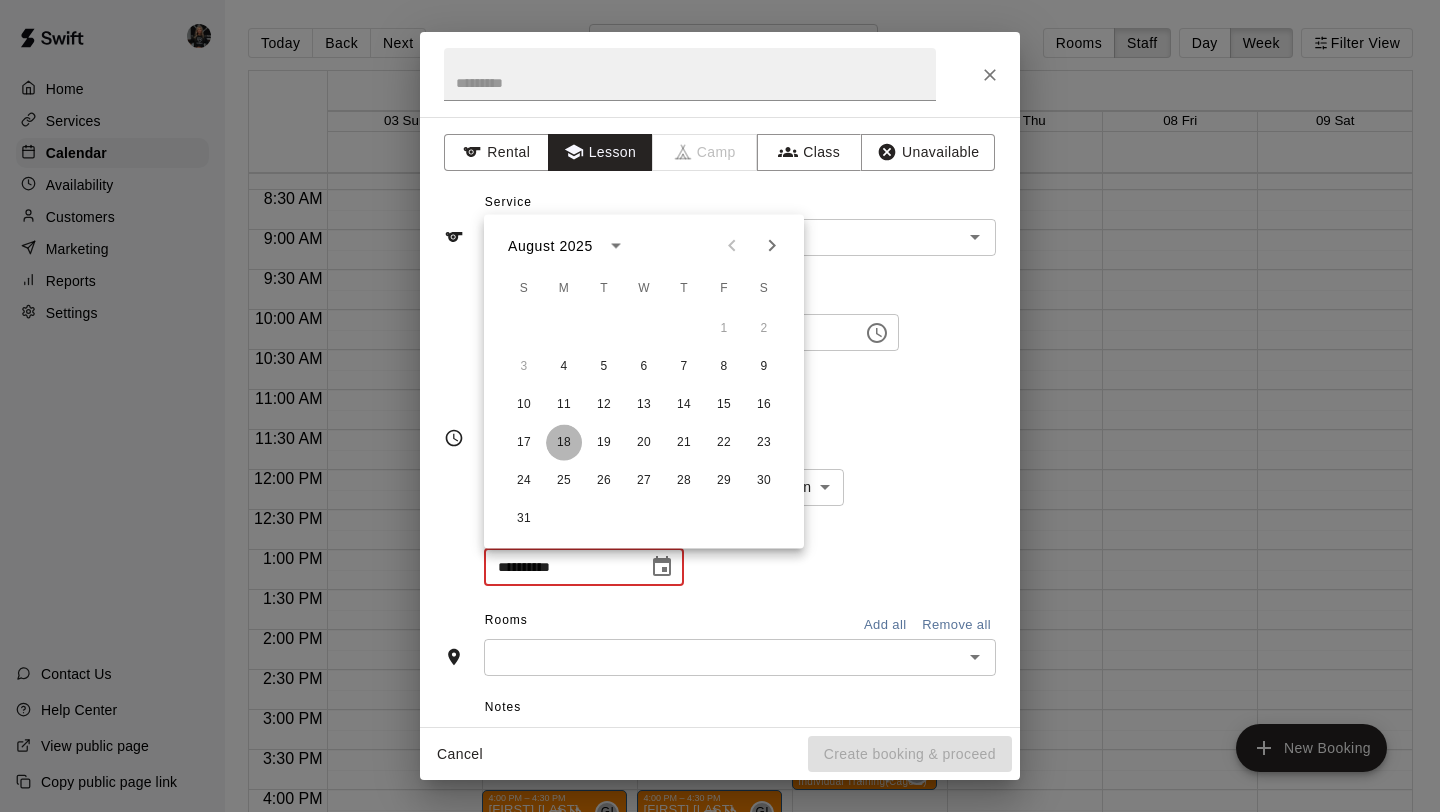type on "**********" 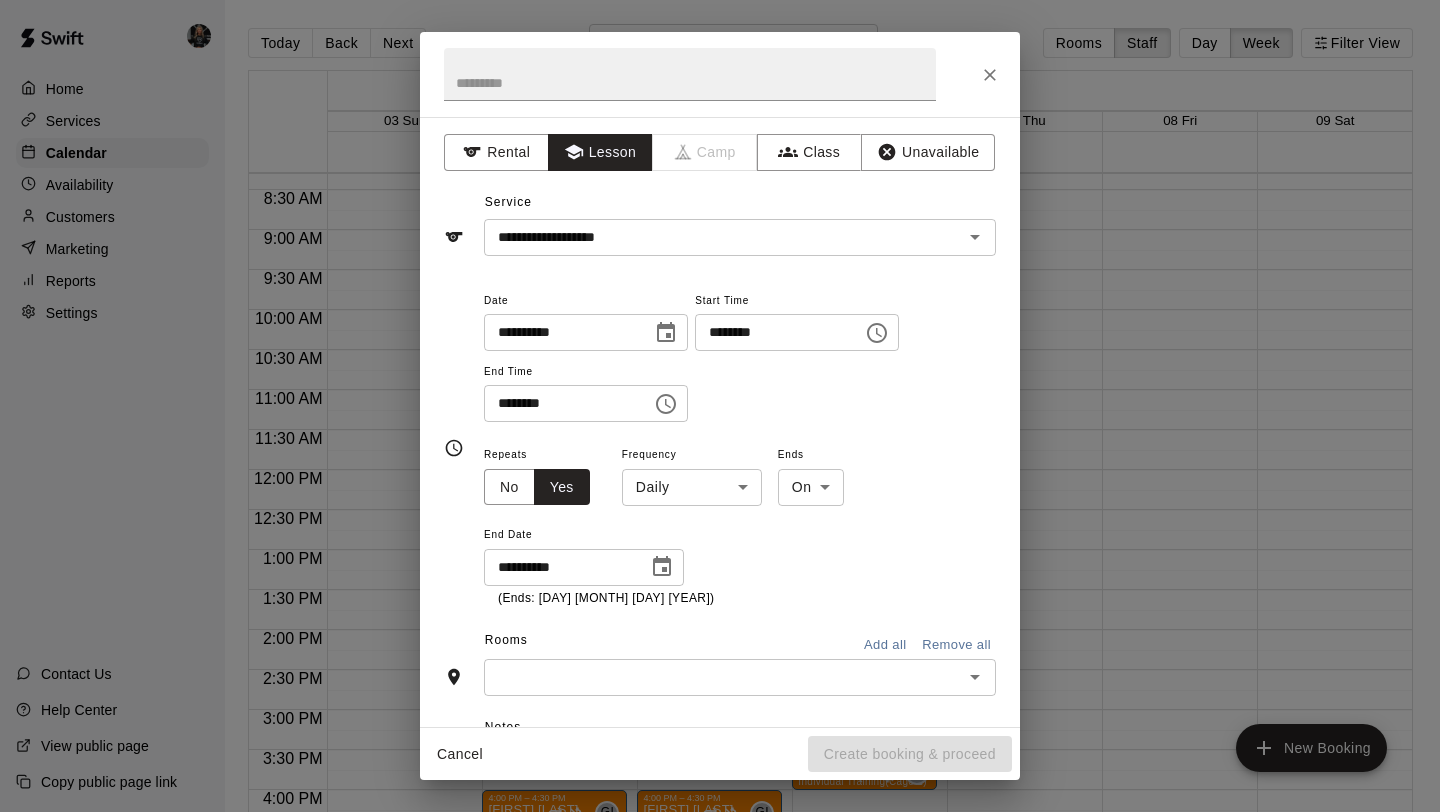 click on "Home Services Calendar Availability Customers Marketing Reports Settings Contact Us Help Center View public page Copy public page link Today Back Next [MONTH] [DAY] – [MONTH] [DAY] Rooms Staff Day Week Filter View [FIRST] & [FIRST] Individual Training [DAY] [DAY] [DAY] [DAY] [DAY] [DAY] [DAY] 12:00 AM 12:30 AM 1:00 AM 1:30 AM 2:00 AM 2:30 AM 3:00 AM 3:30 AM 4:00 AM 4:30 AM 5:00 AM 5:30 AM 6:00 AM 6:30 AM 7:00 AM 7:30 AM 8:00 AM 8:30 AM 9:00 AM 9:30 AM 10:00 AM 10:30 AM 11:00 AM 11:30 AM 12:00 PM 12:30 PM 1:00 PM 1:30 PM 2:00 PM 2:30 PM 3:00 PM 3:30 PM 4:00 PM 4:30 PM 5:00 PM 5:30 PM 6:00 PM 6:30 PM 7:00 PM 7:30 PM 8:00 PM 8:30 PM 9:00 PM 9:30 PM 10:00 PM 10:30 PM 11:00 PM 11:30 PM 10:00 AM – 10:30 AM [FIRST] [LAST] Individual Training  (Cage 1) GI 0 1:00 PM – 1:30 PM [FIRST] [LAST] Individual Training  (Cage 1) GI 0 3:00 PM – 3:30 PM [FIRST] [LAST] Individual Training  (Cage 1) GI 0 4:00 PM – 4:30 PM [FIRST] [LAST] Individual Training  (Cage 1) GI 0 4:30 PM – 5:00 PM [FIRST] [LAST] Individual Training  (Cage 1) GI 0" at bounding box center [720, 422] 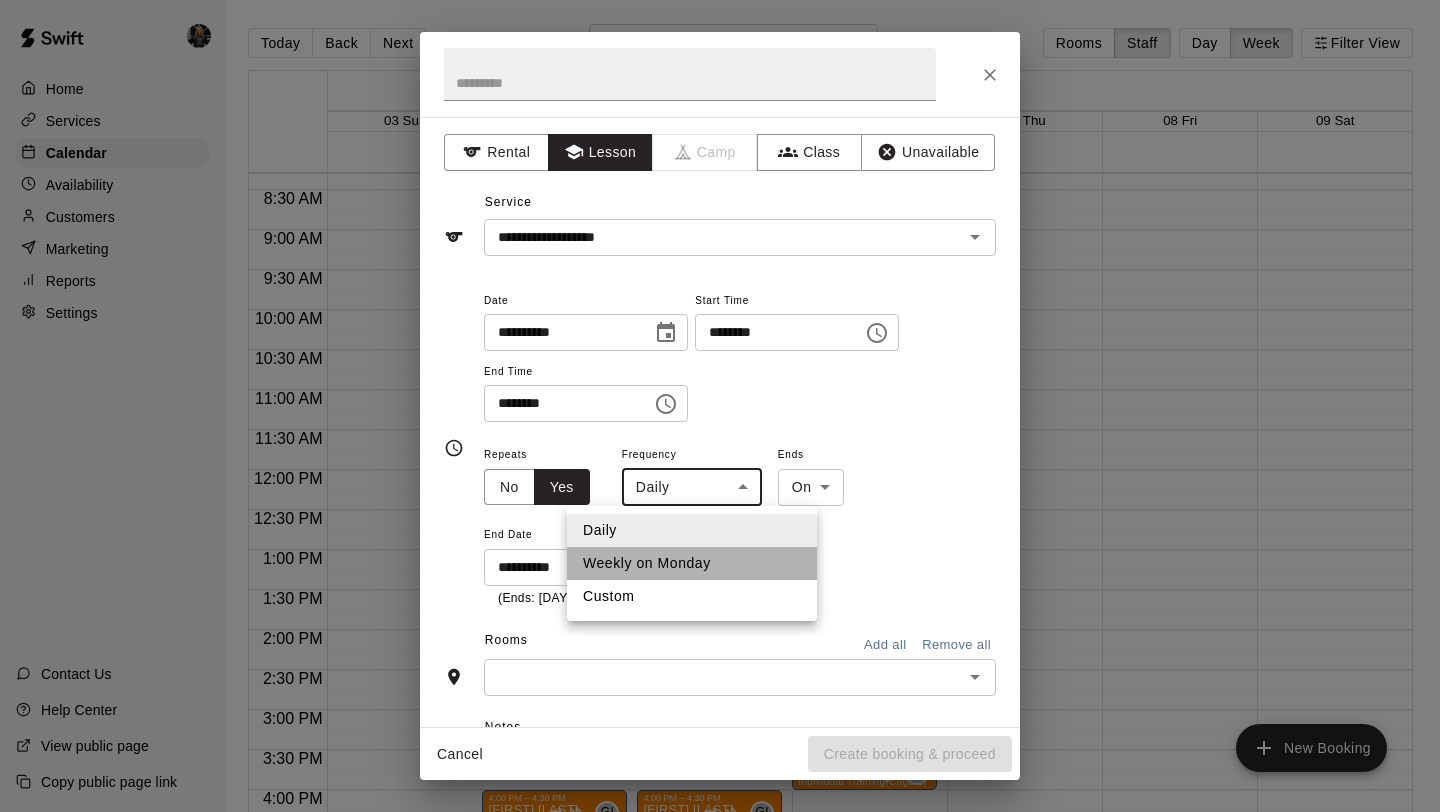 click on "Weekly on Monday" at bounding box center [692, 563] 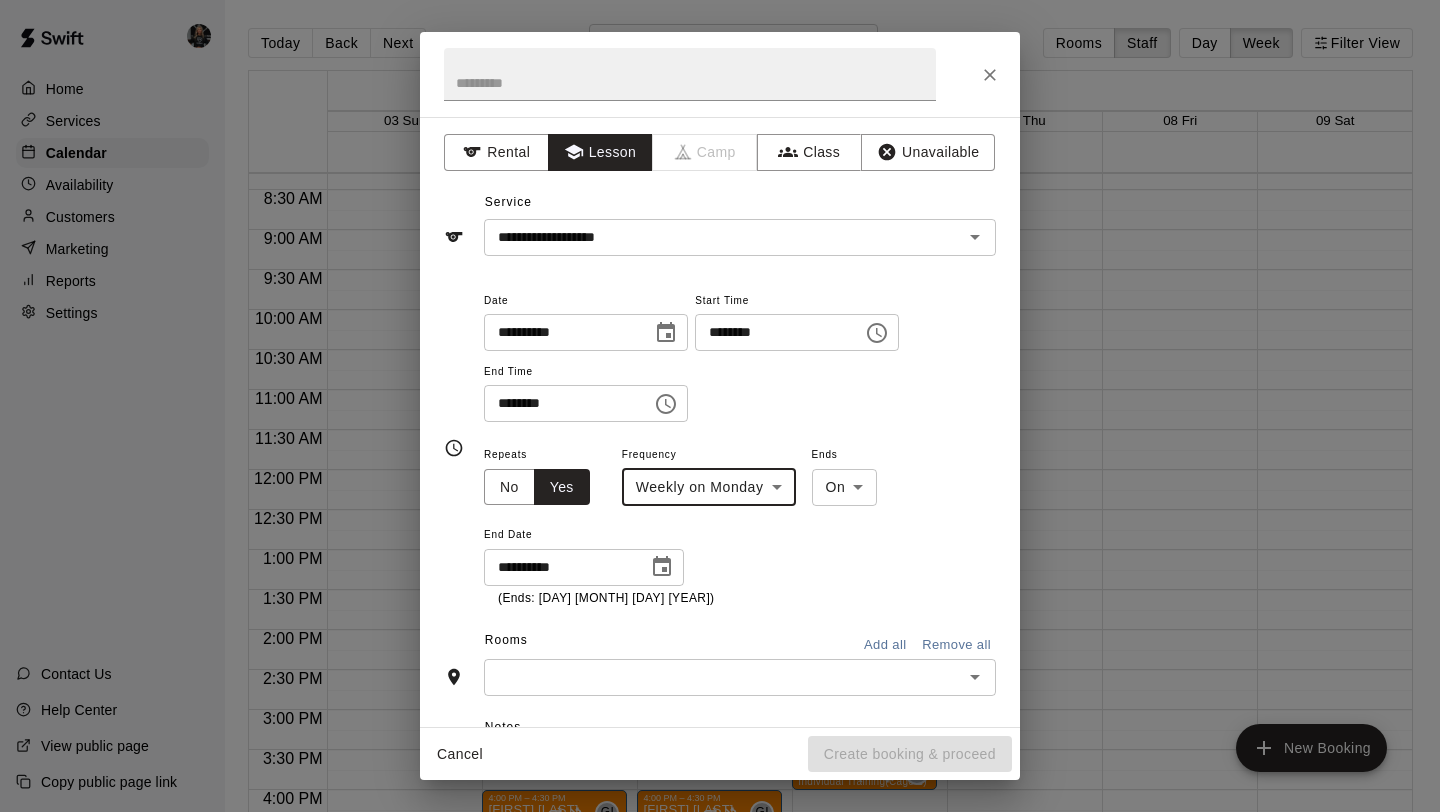 click at bounding box center (723, 677) 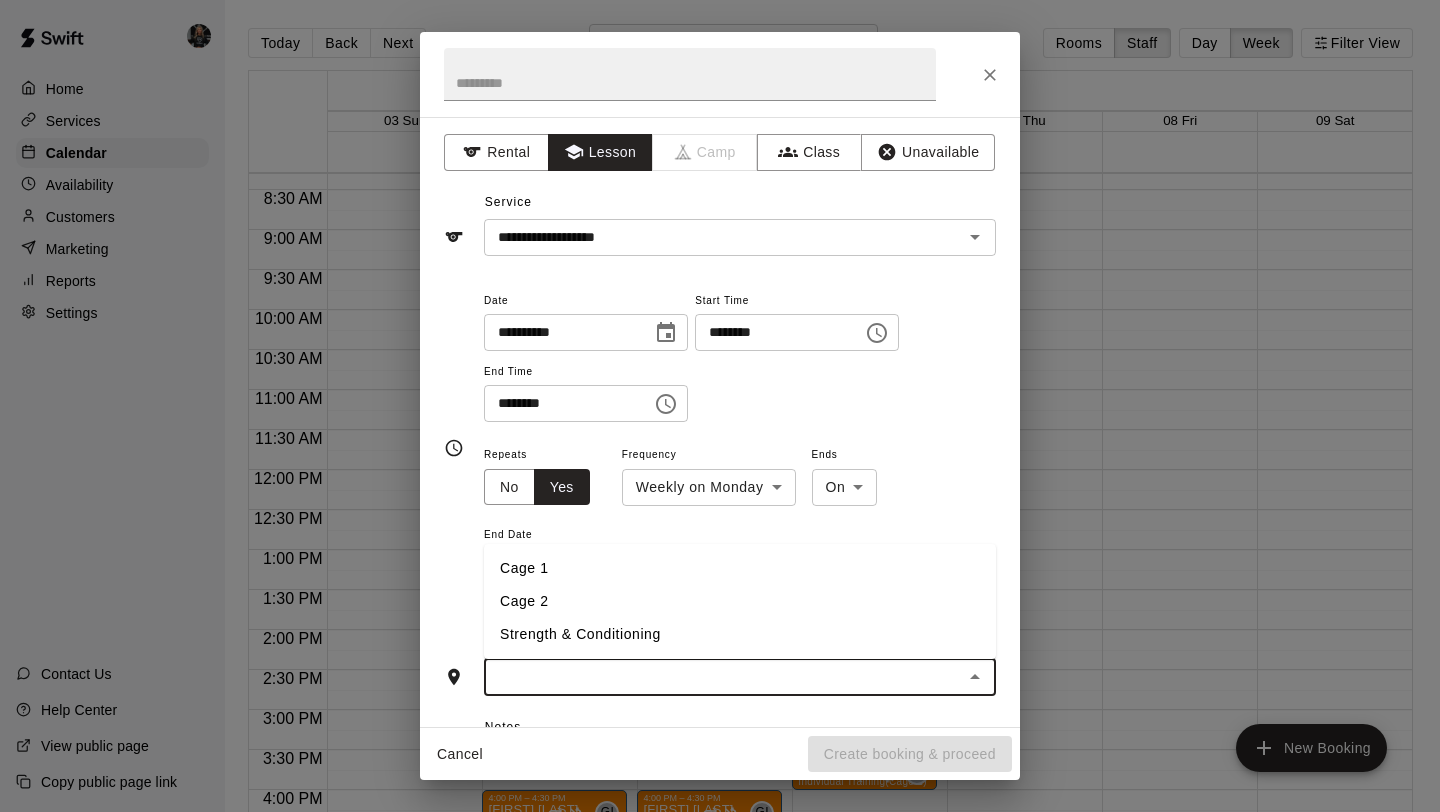 click on "Cage 1" at bounding box center (740, 568) 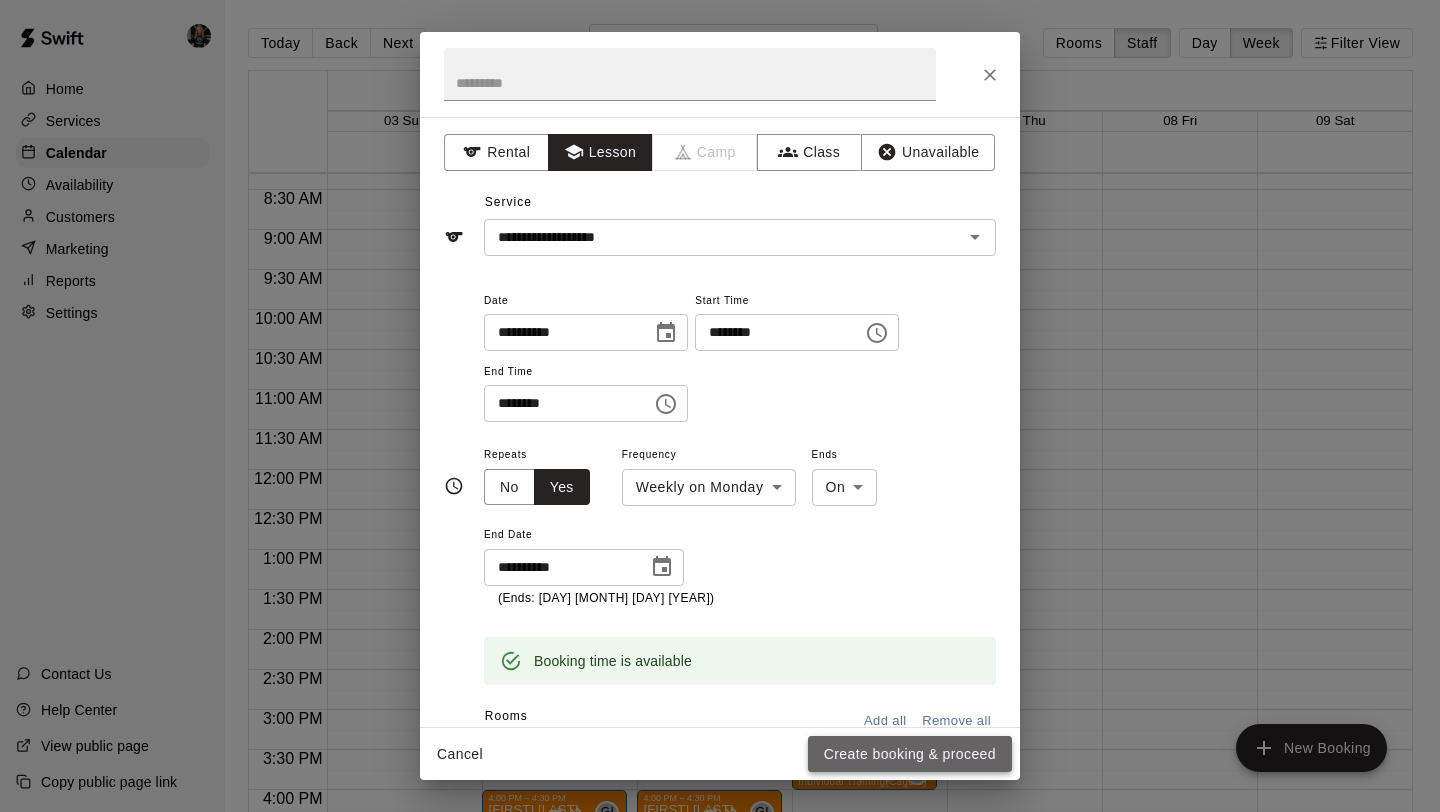 click on "Create booking & proceed" at bounding box center (910, 754) 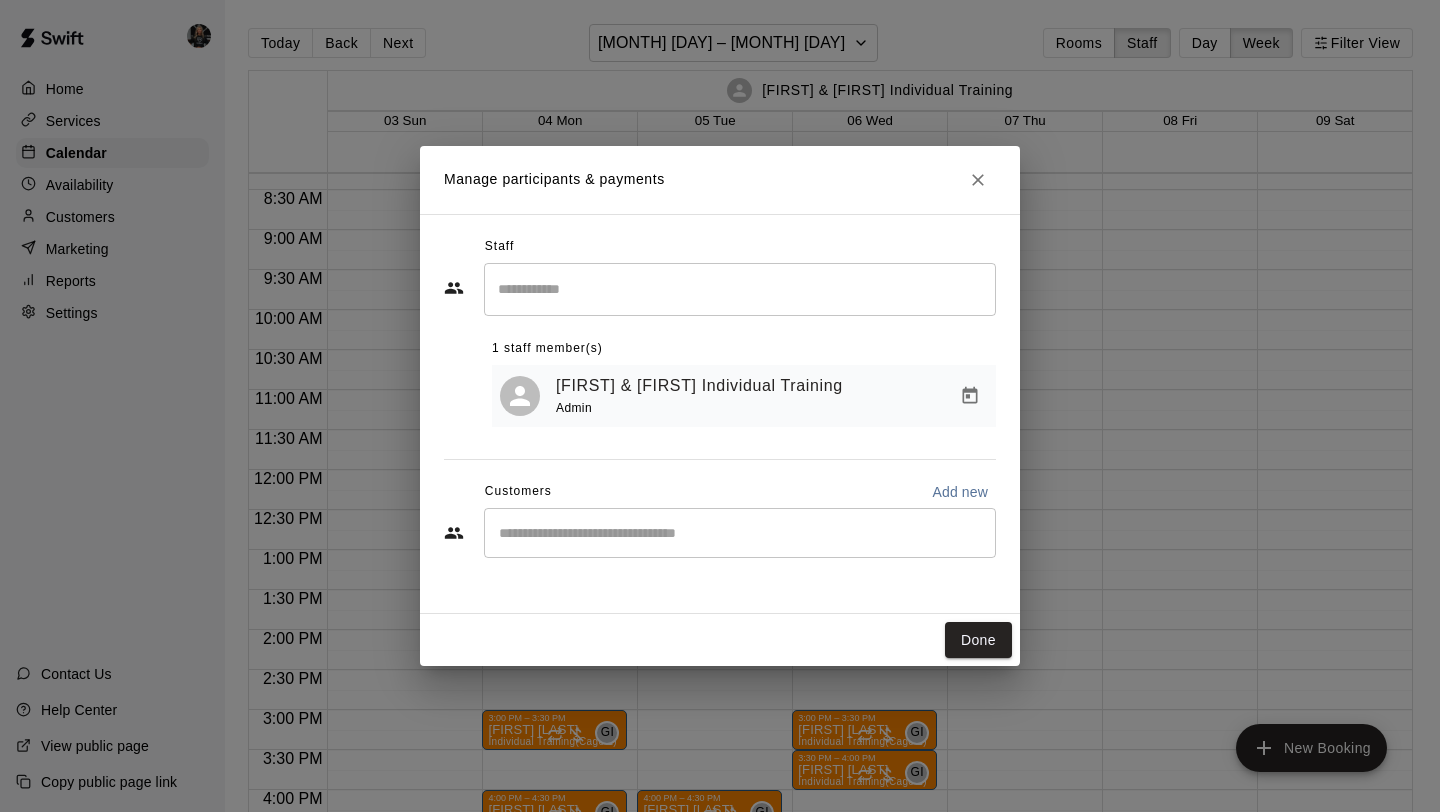 click at bounding box center (740, 533) 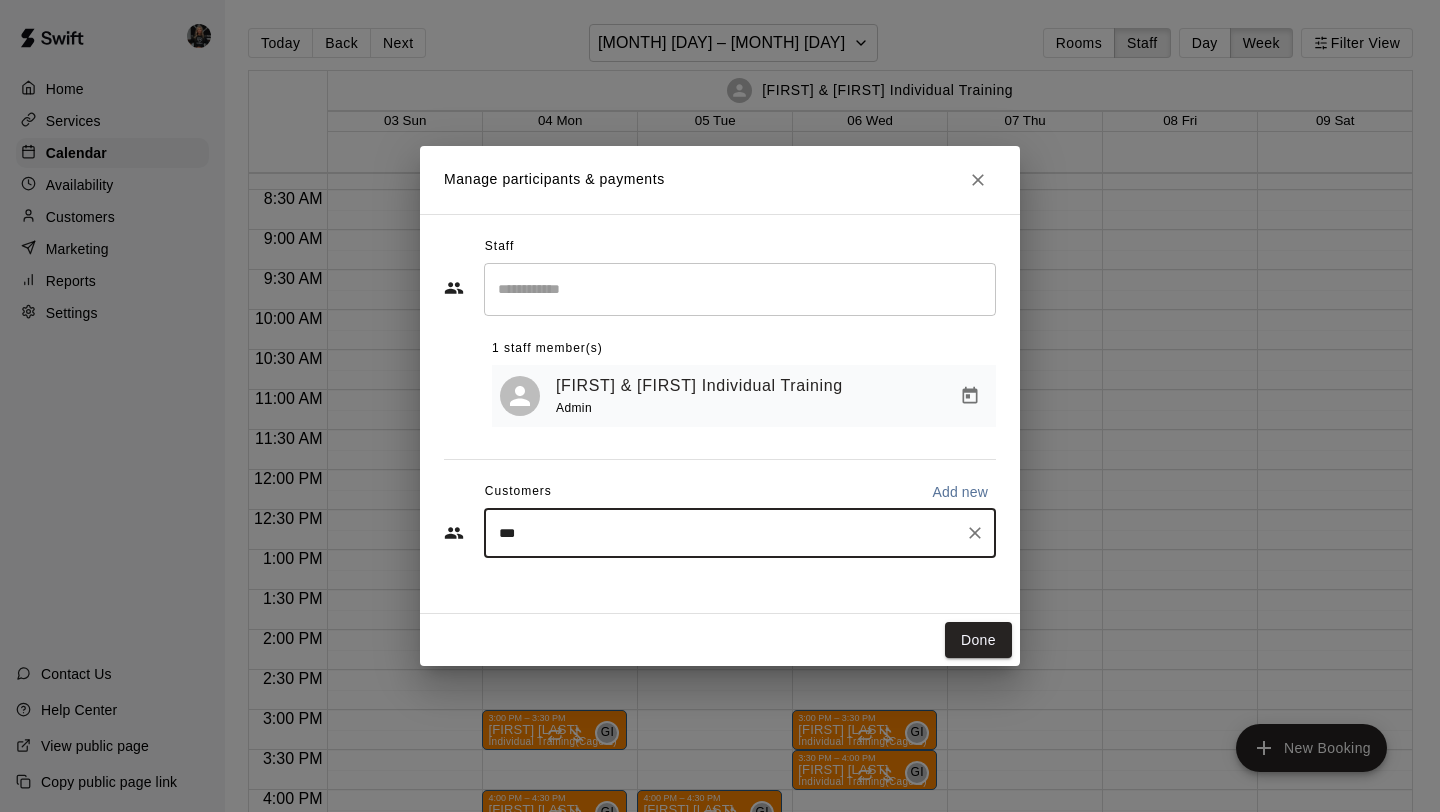 type on "****" 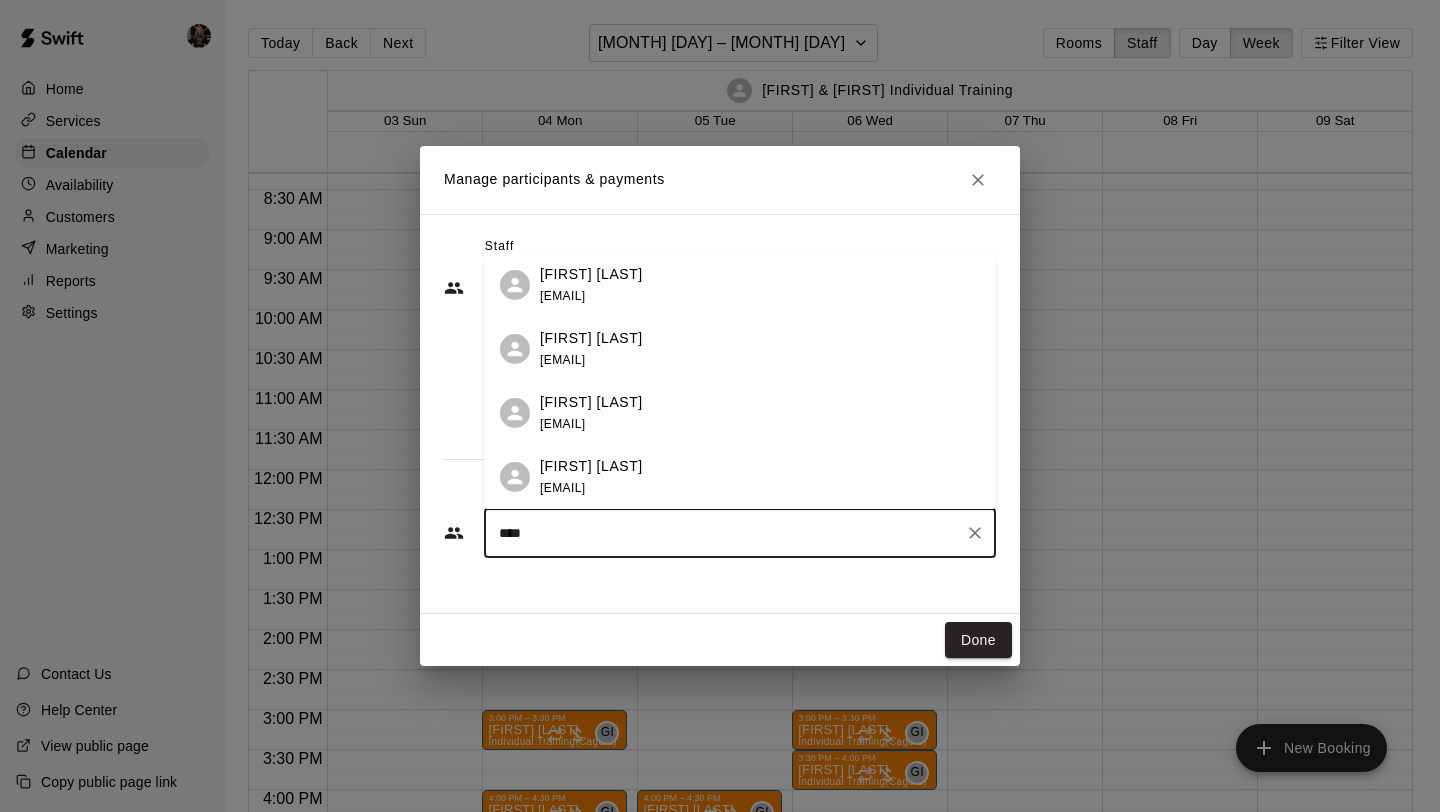 click on "[EMAIL]" at bounding box center (562, 488) 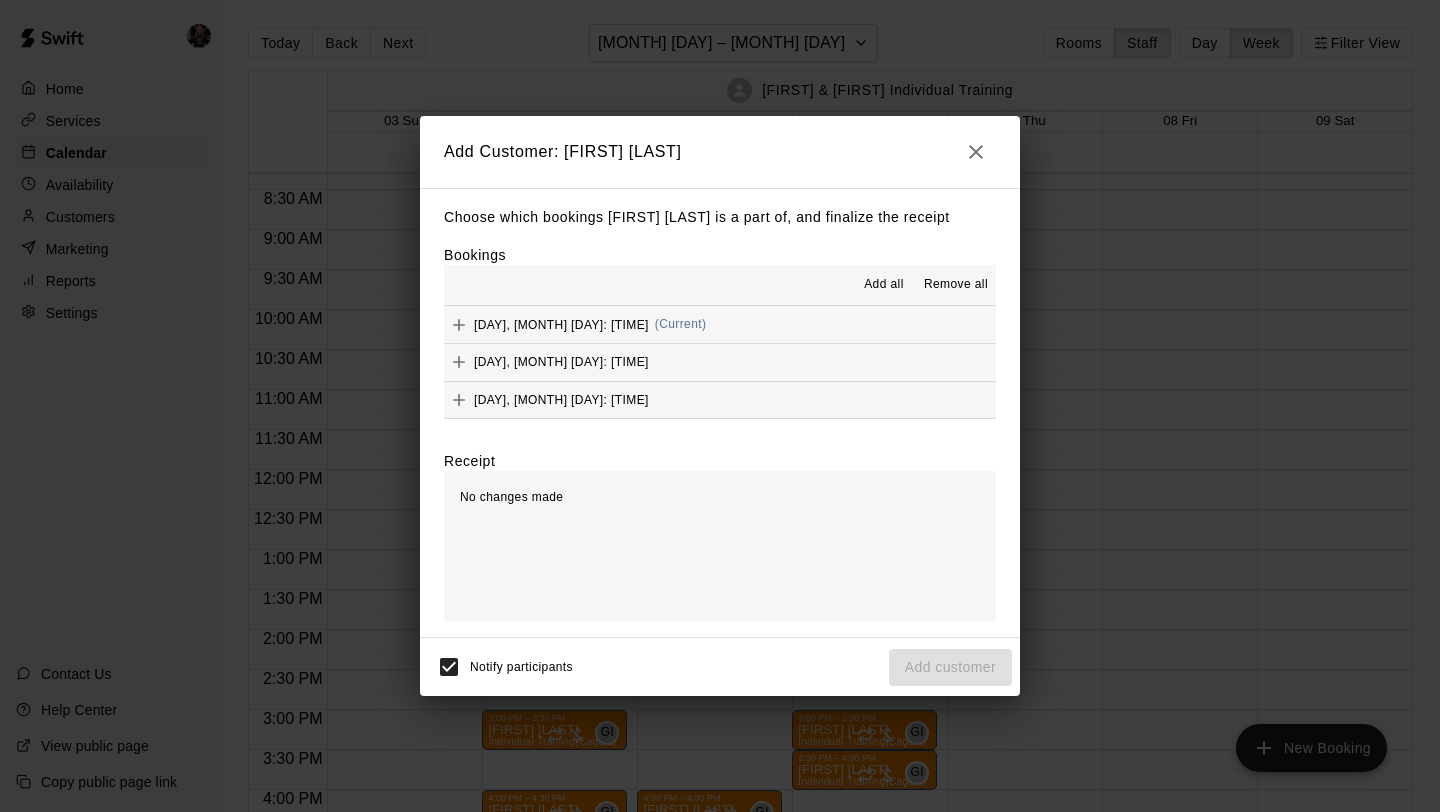 click on "Add all" at bounding box center [884, 285] 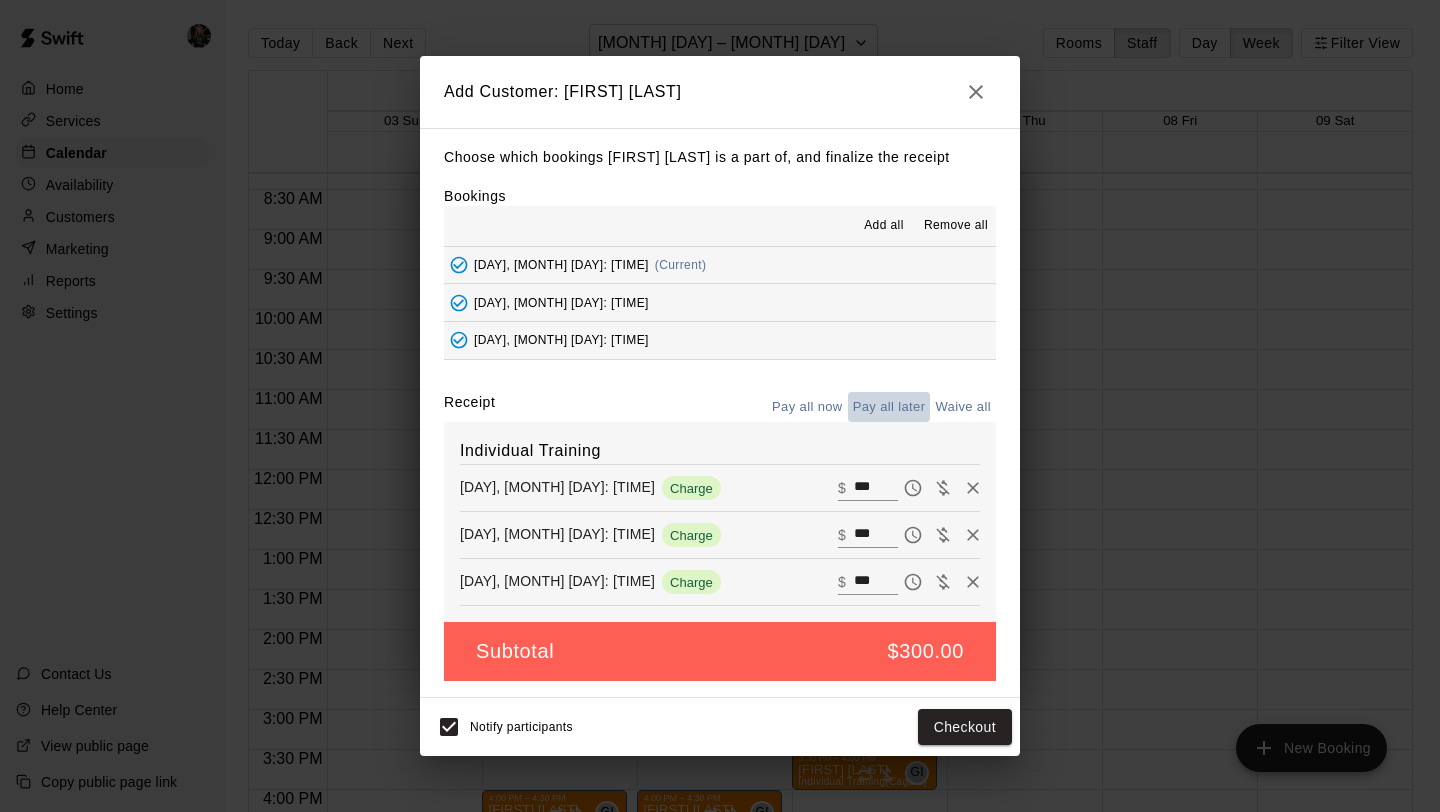 click on "Pay all later" at bounding box center [889, 407] 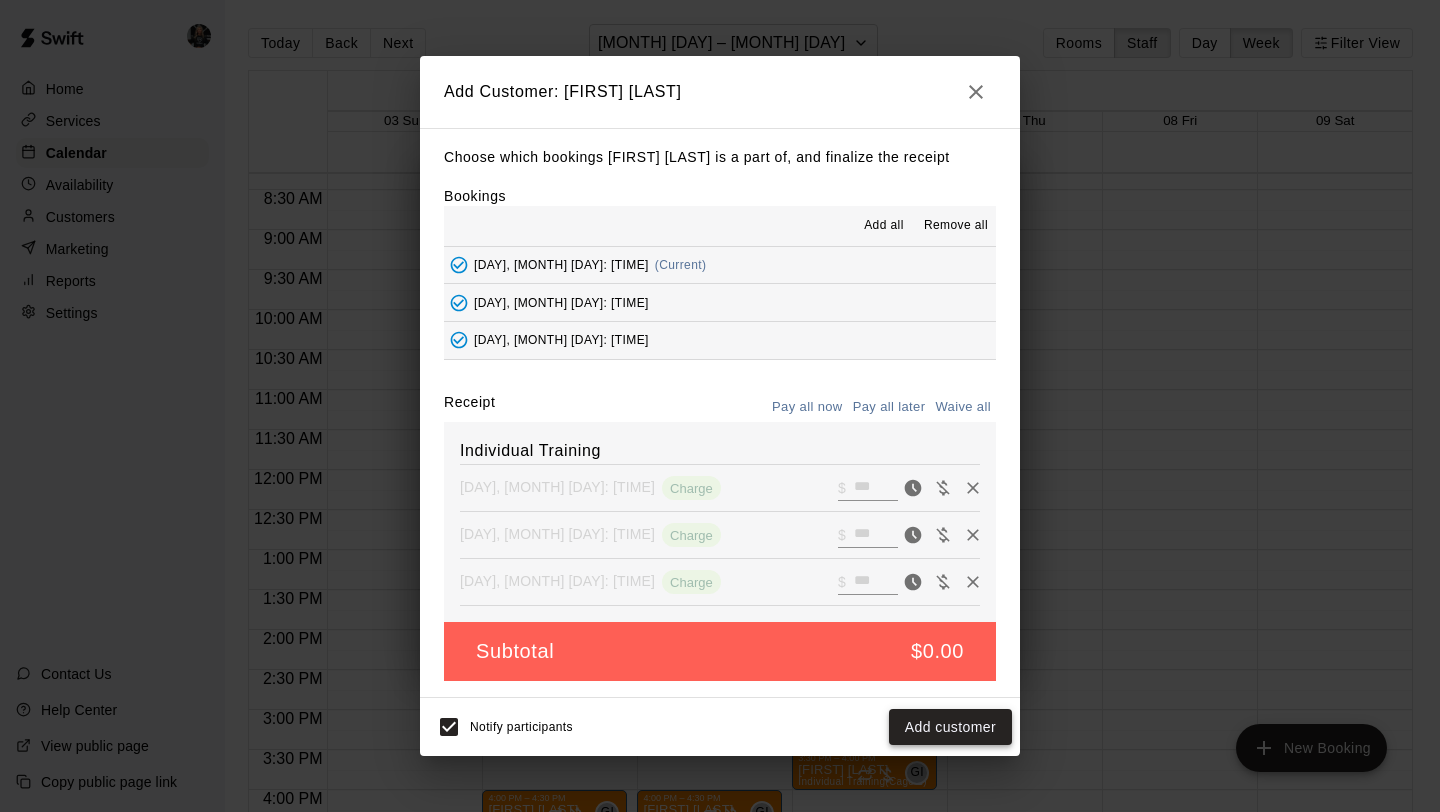 click on "Add customer" at bounding box center (950, 727) 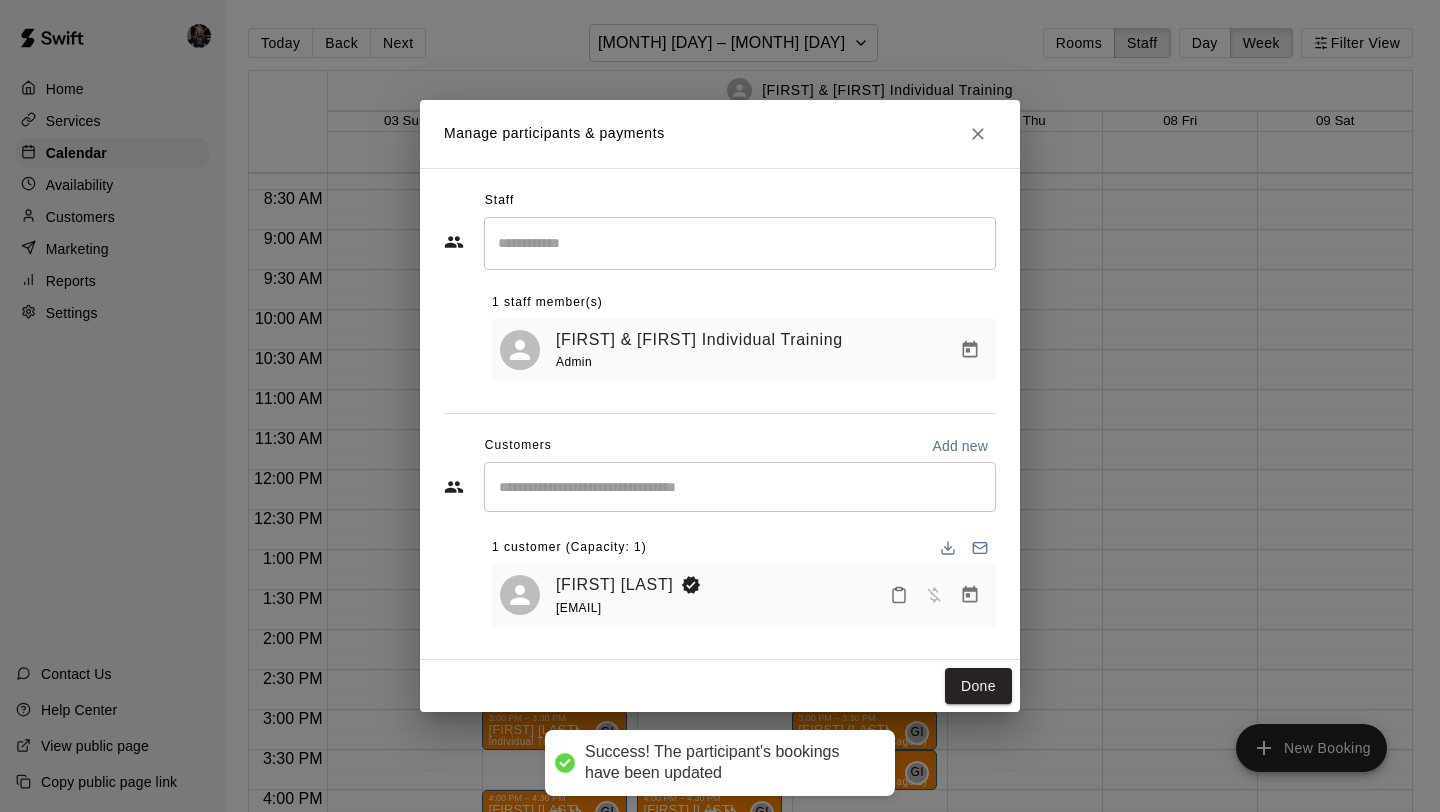 click on "Manage participants & payments Staff &nbsp; 1   staff member(s) [FIRST] & [FIRST] Individual Training Admin Customers Add new &nbsp; 1   customer (Capacity: 1) [FIRST] [LAST] [EMAIL] Done" at bounding box center (720, 406) 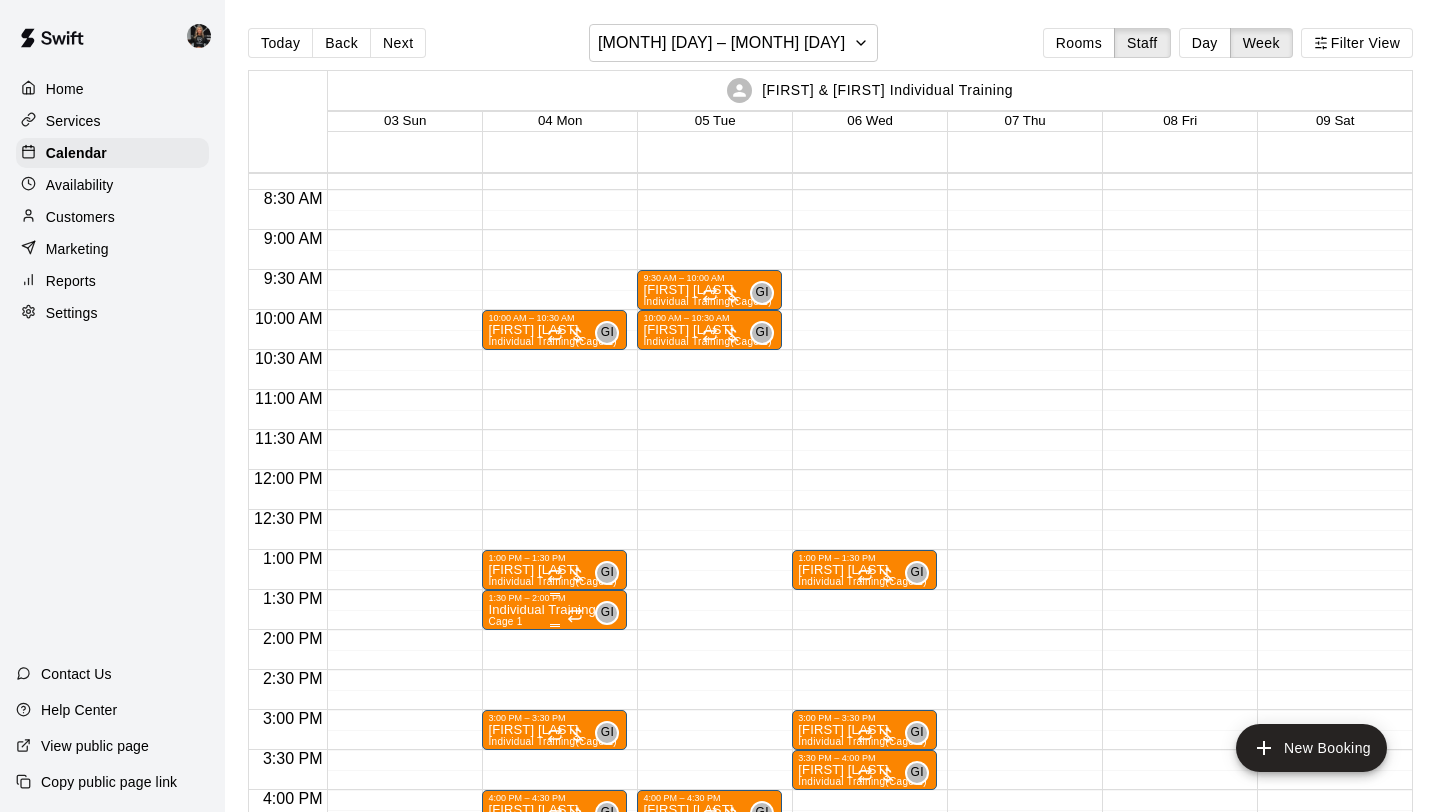click on "Cage 1" at bounding box center [505, 621] 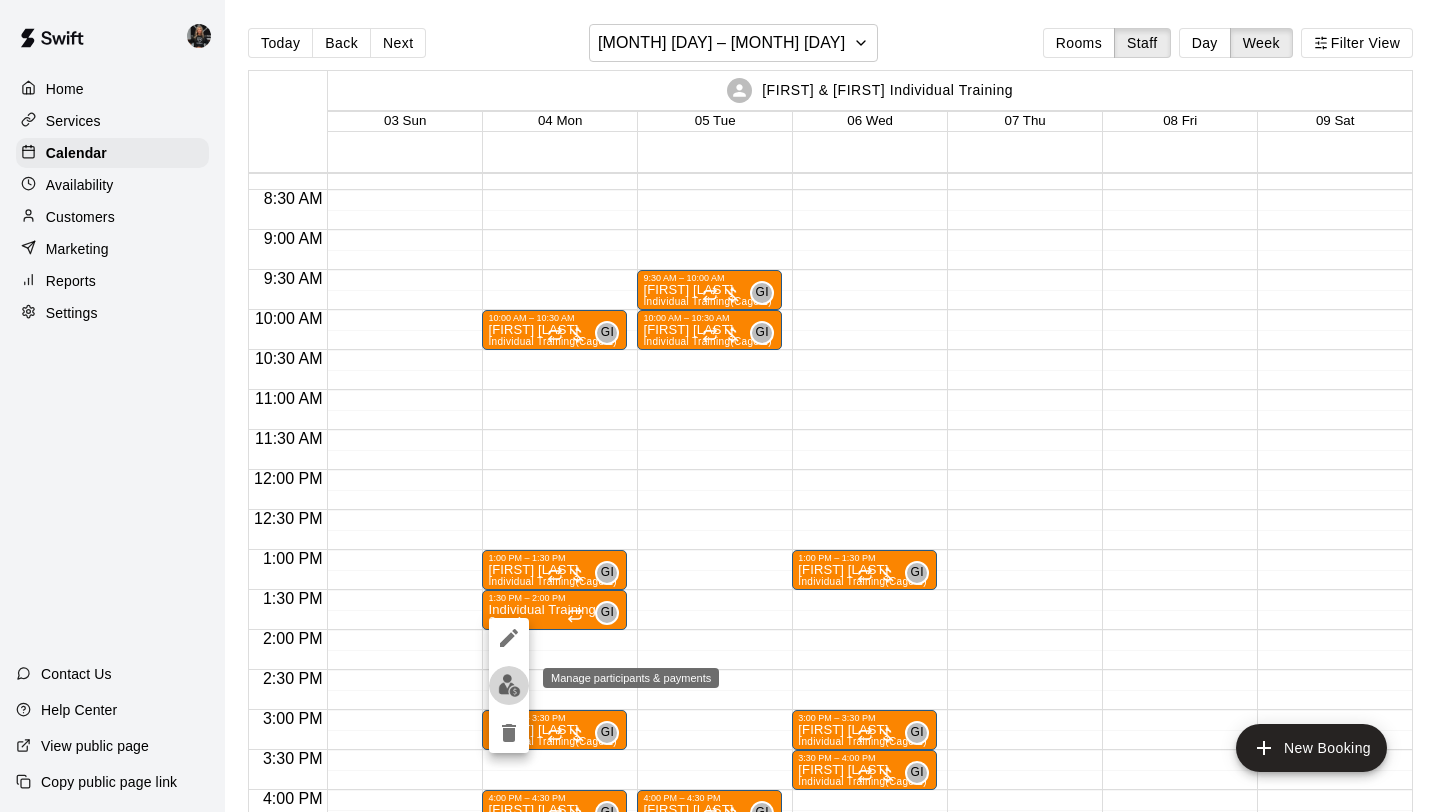 click at bounding box center [509, 685] 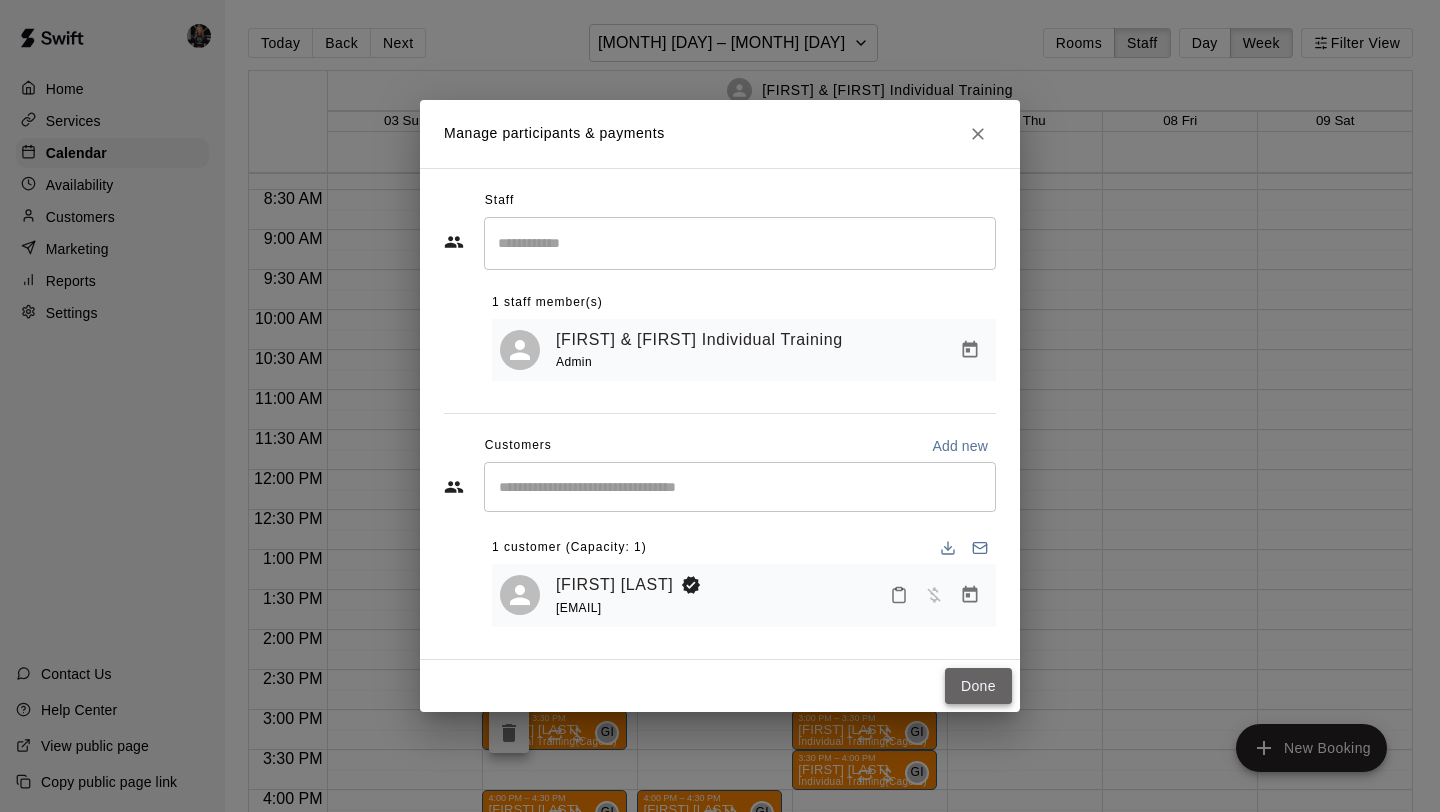 click on "Done" at bounding box center (978, 686) 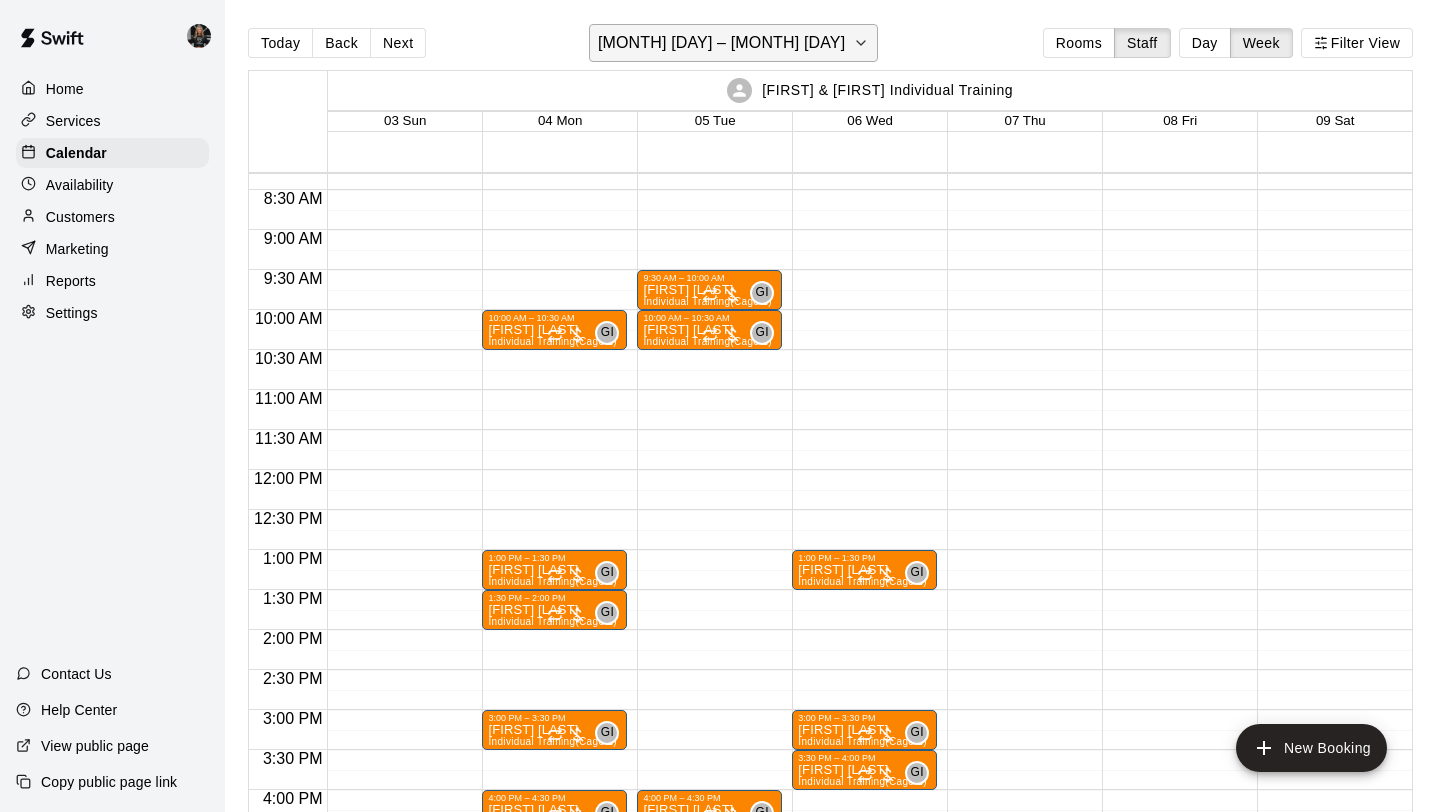 click on "[MONTH] [DAY] – [MONTH] [DAY]" at bounding box center (721, 43) 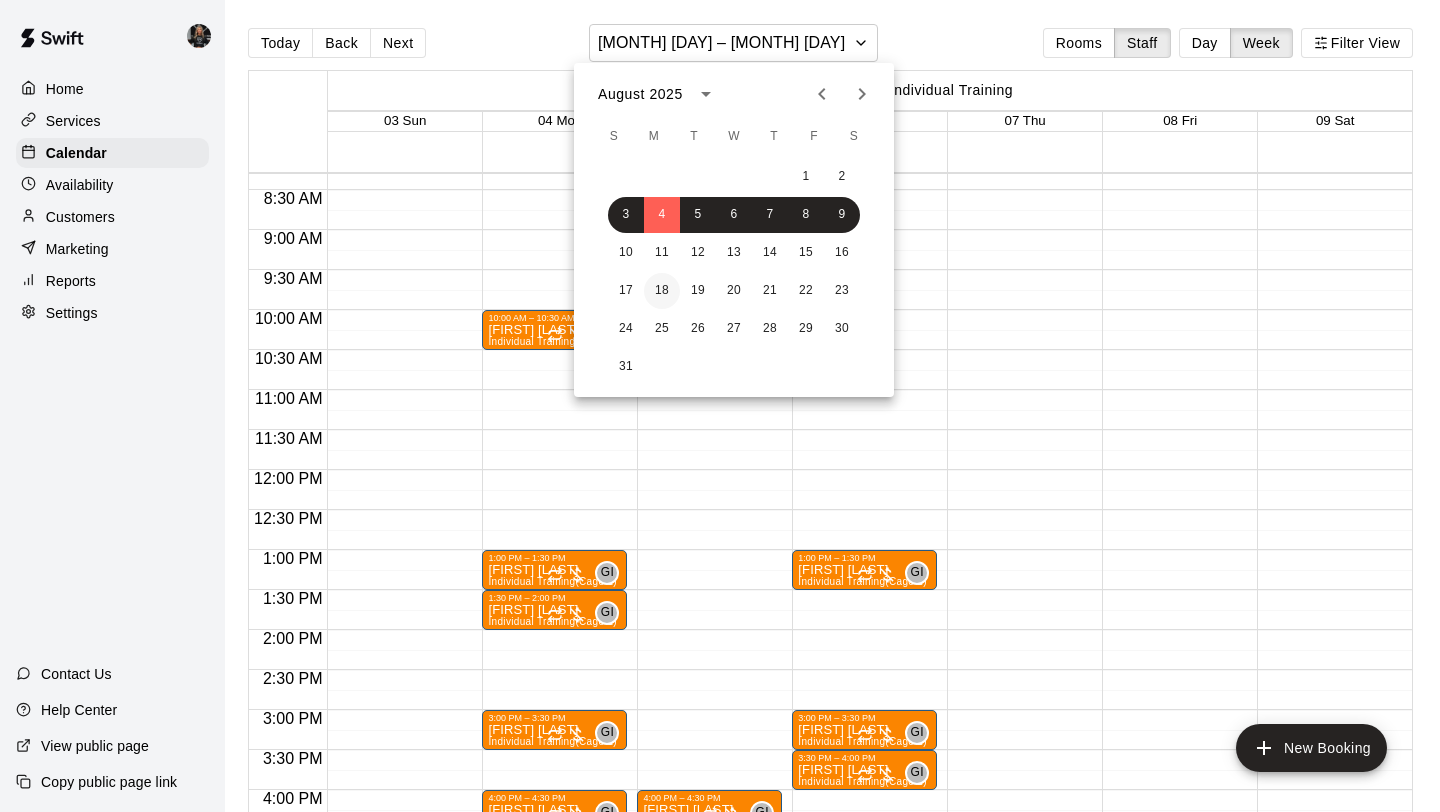 click on "18" at bounding box center (662, 291) 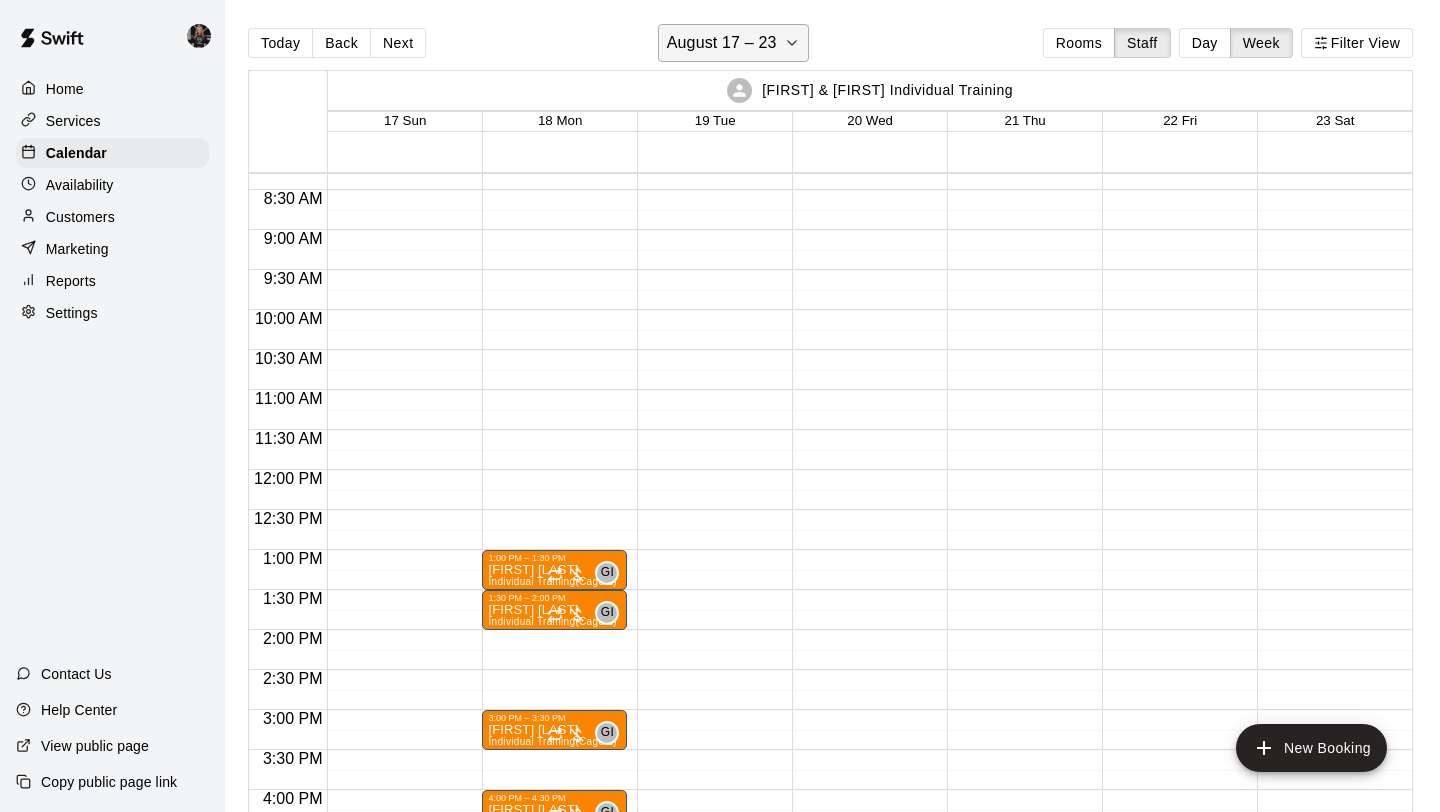 click on "August 17 – 23" at bounding box center (722, 43) 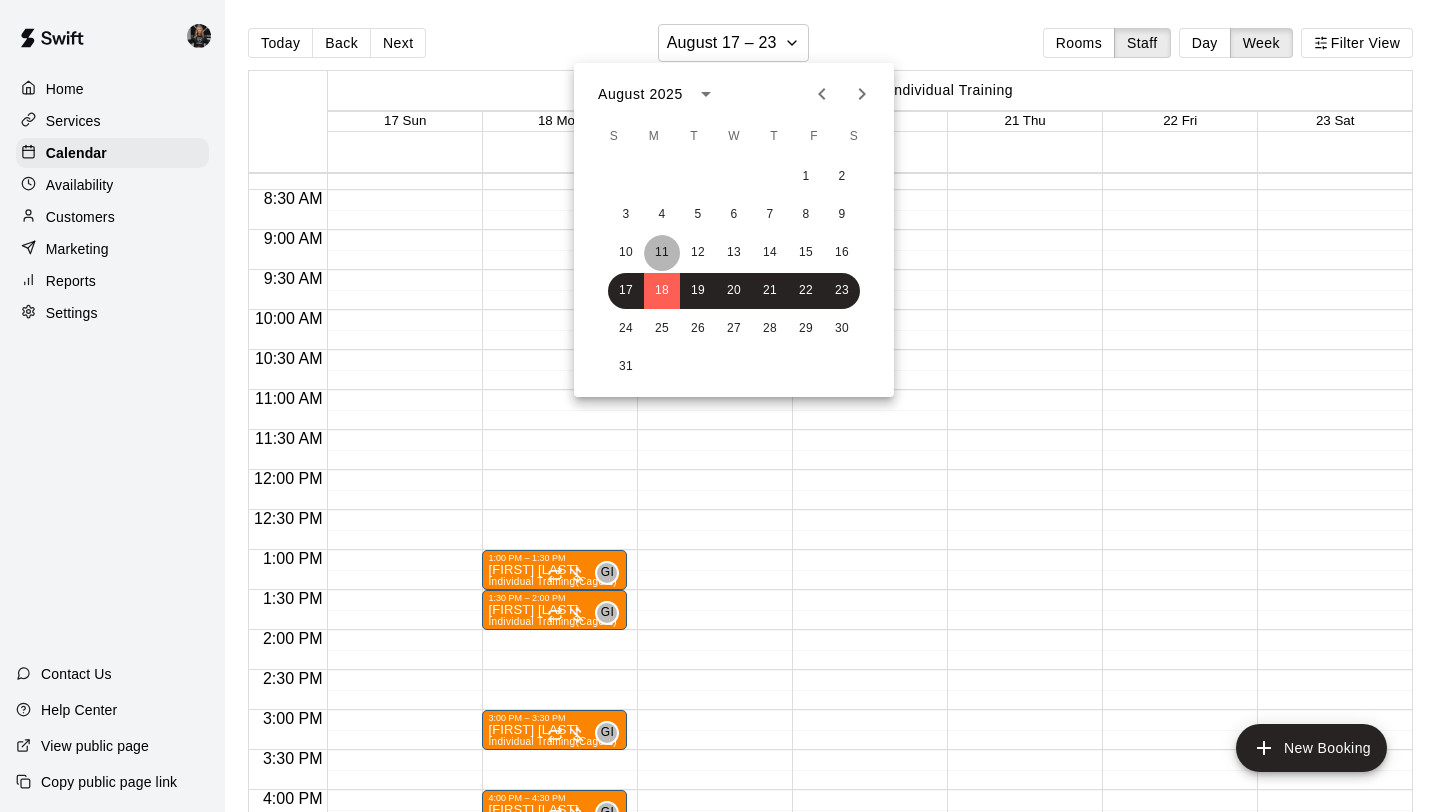 click on "11" at bounding box center (662, 253) 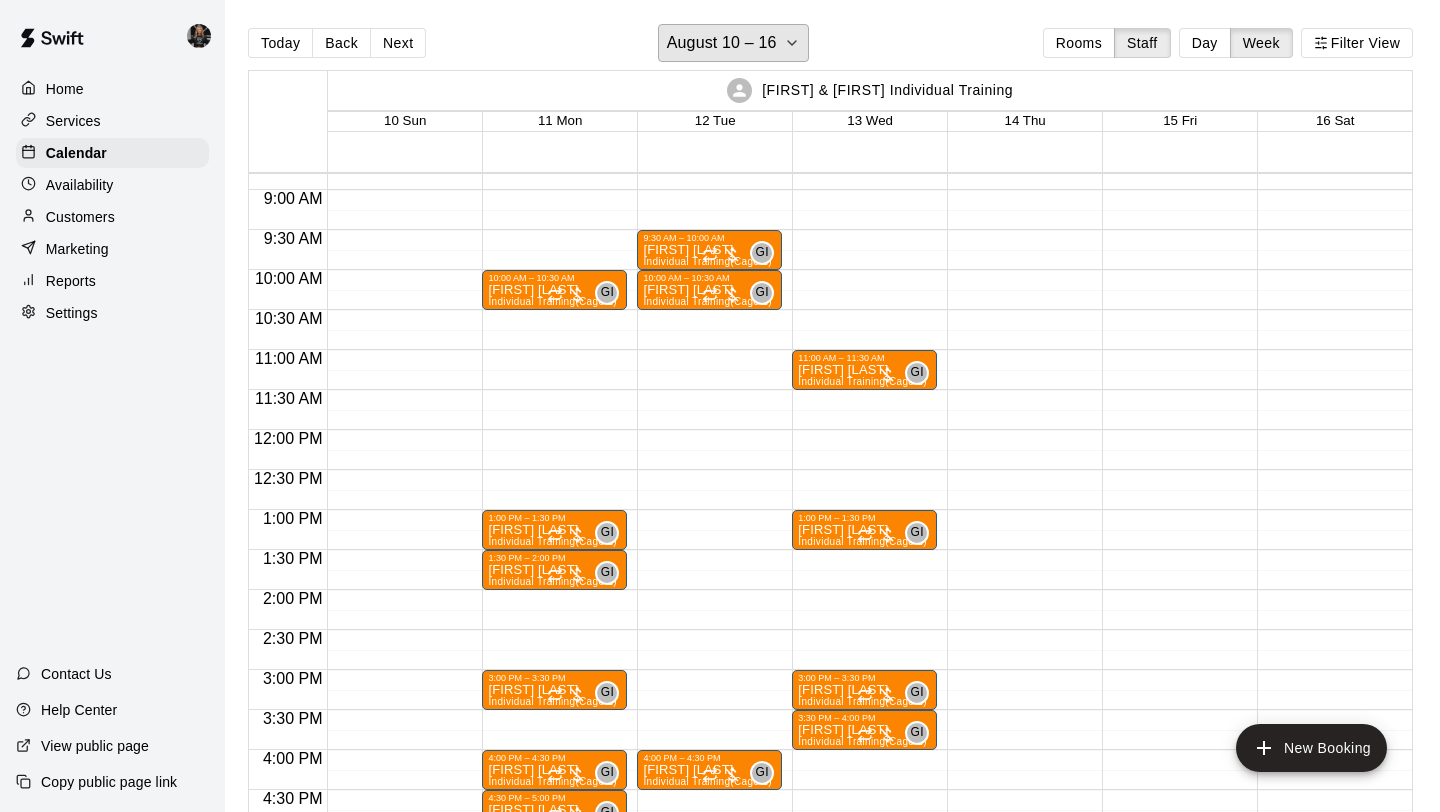 scroll, scrollTop: 703, scrollLeft: 0, axis: vertical 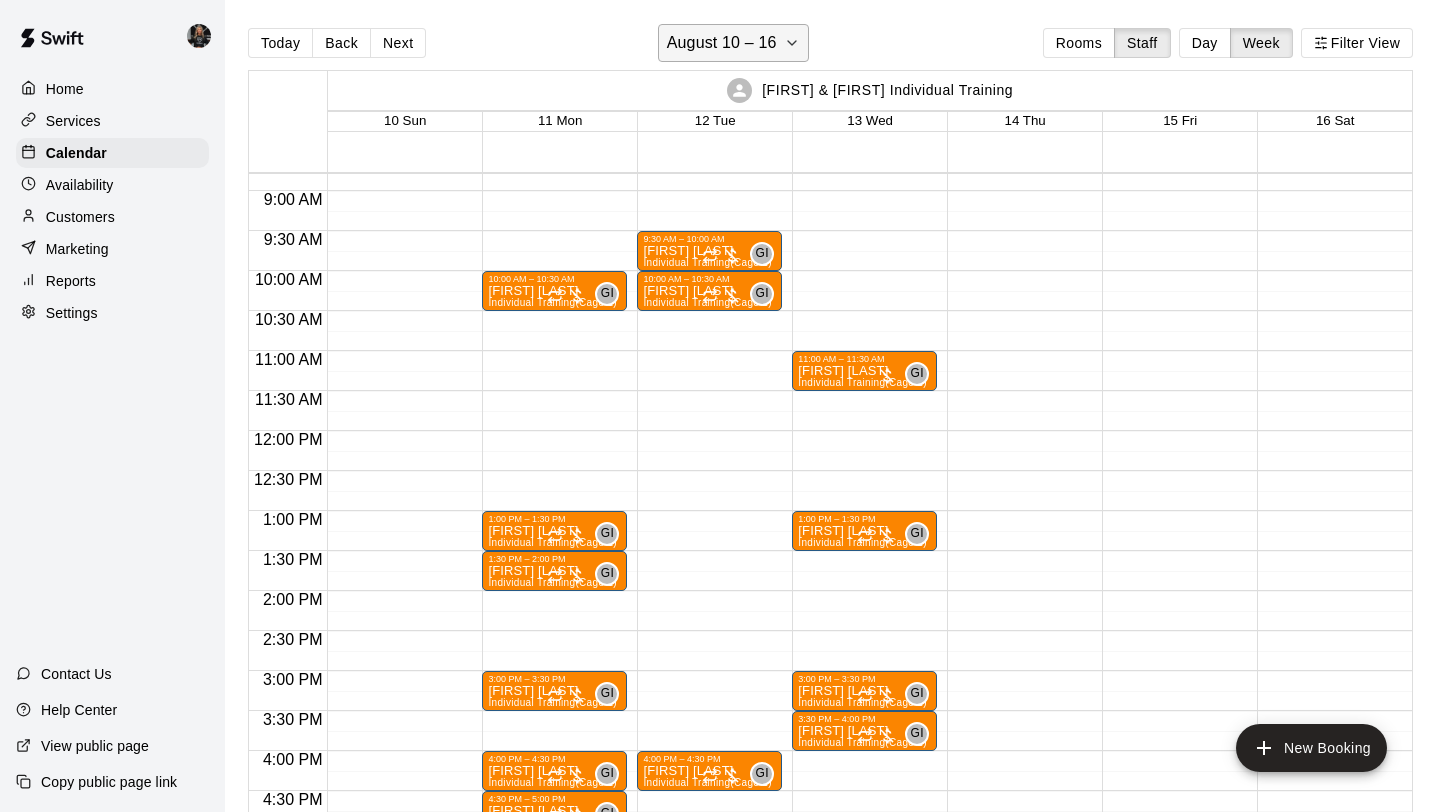 click on "August 10 – 16" at bounding box center [722, 43] 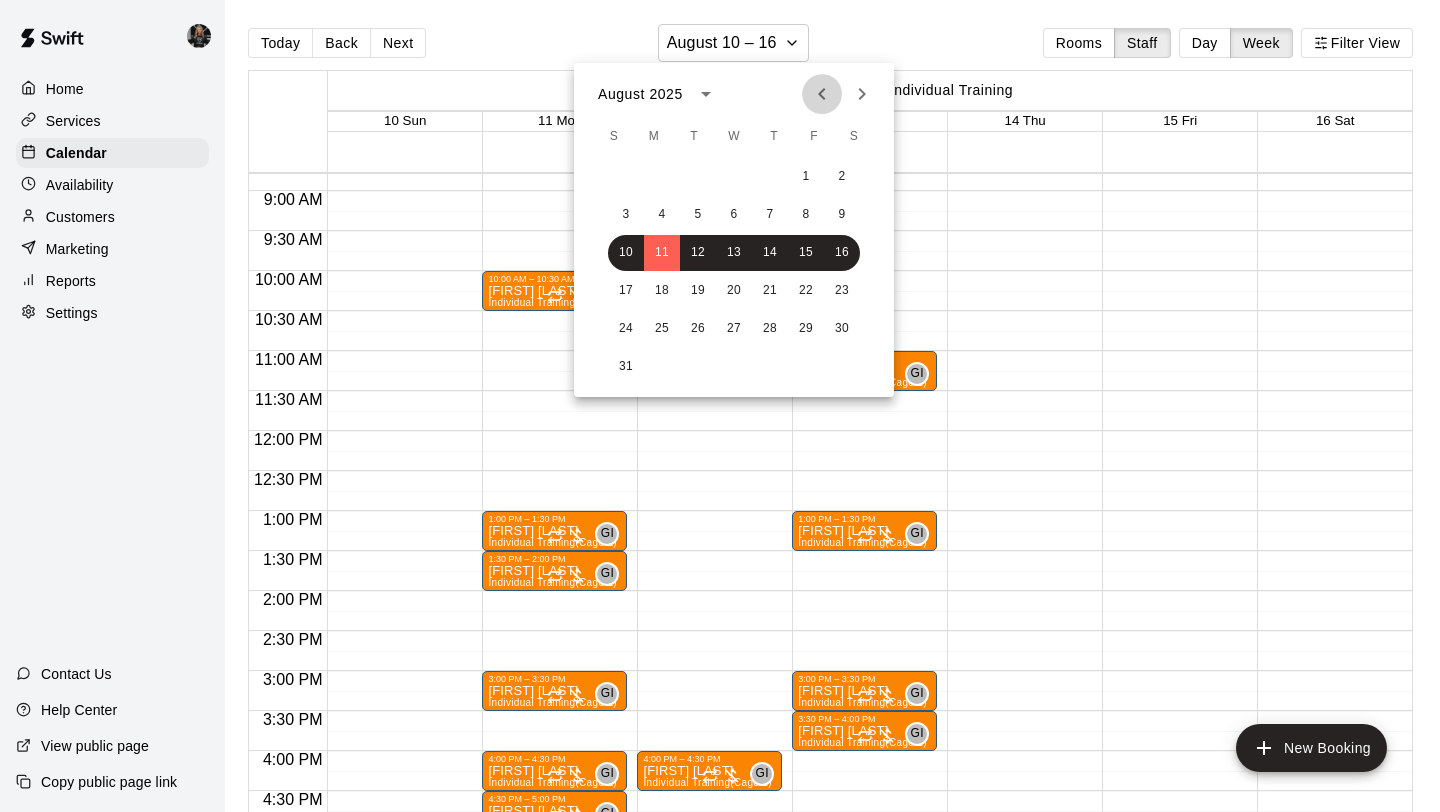 click 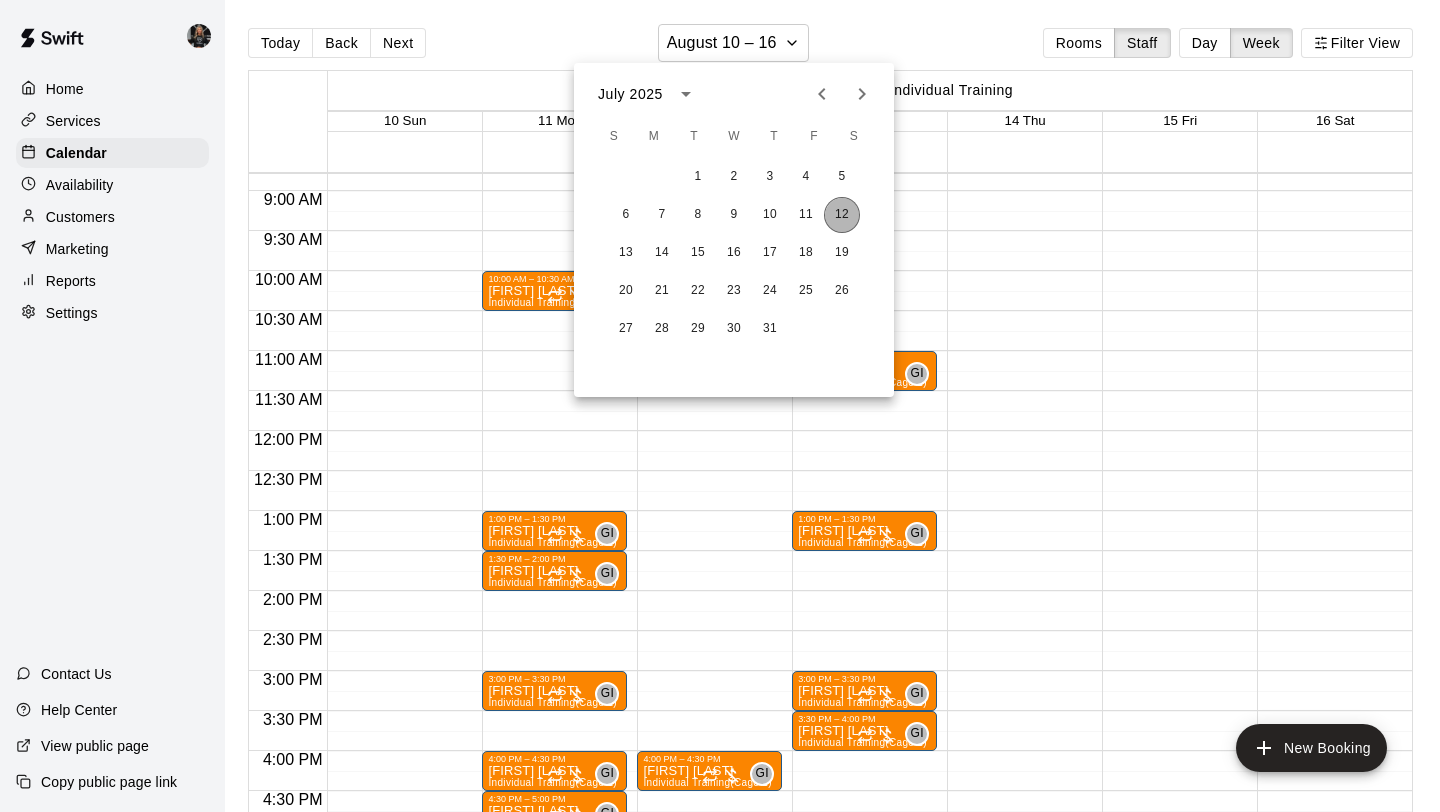 click on "12" at bounding box center (842, 215) 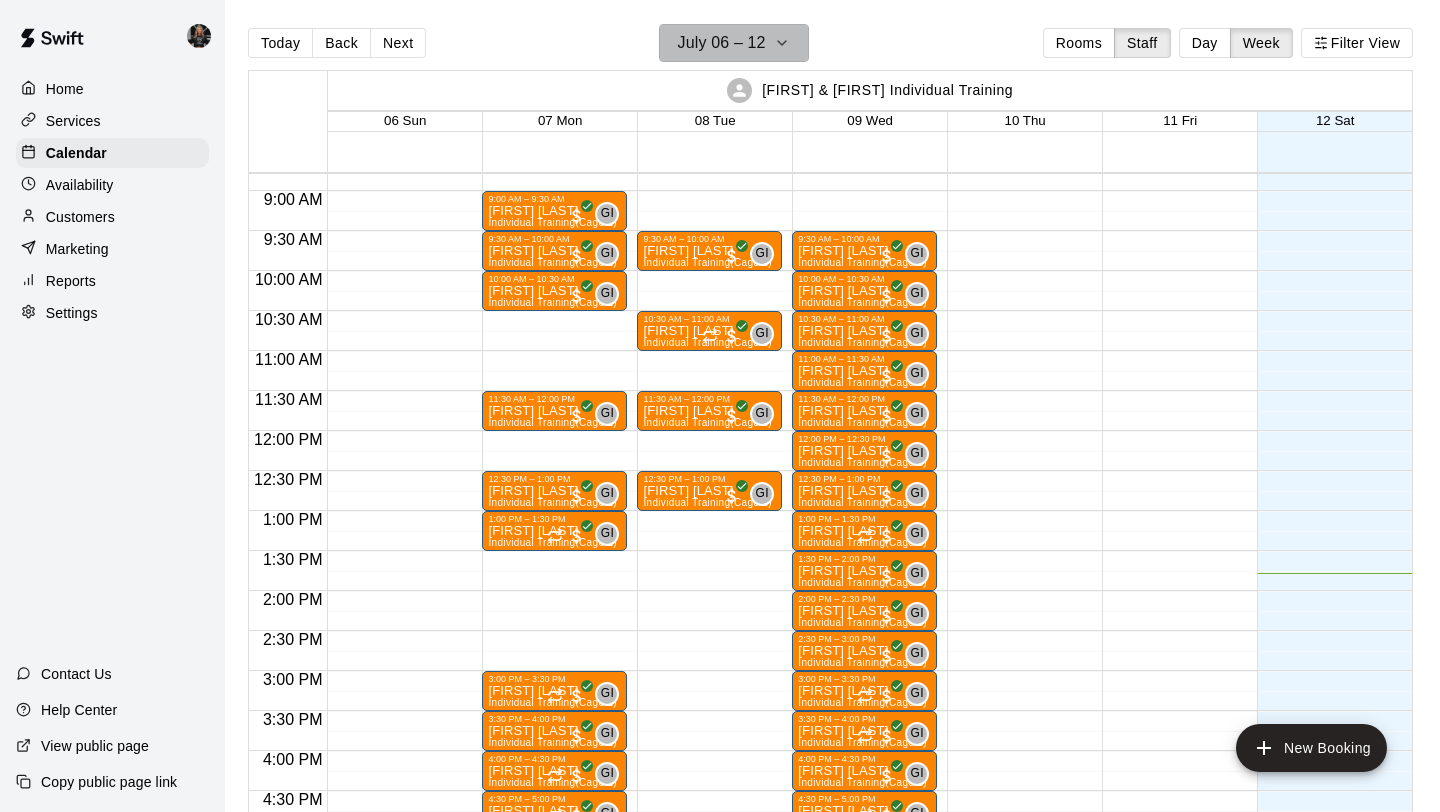 click on "July 06 – 12" at bounding box center [722, 43] 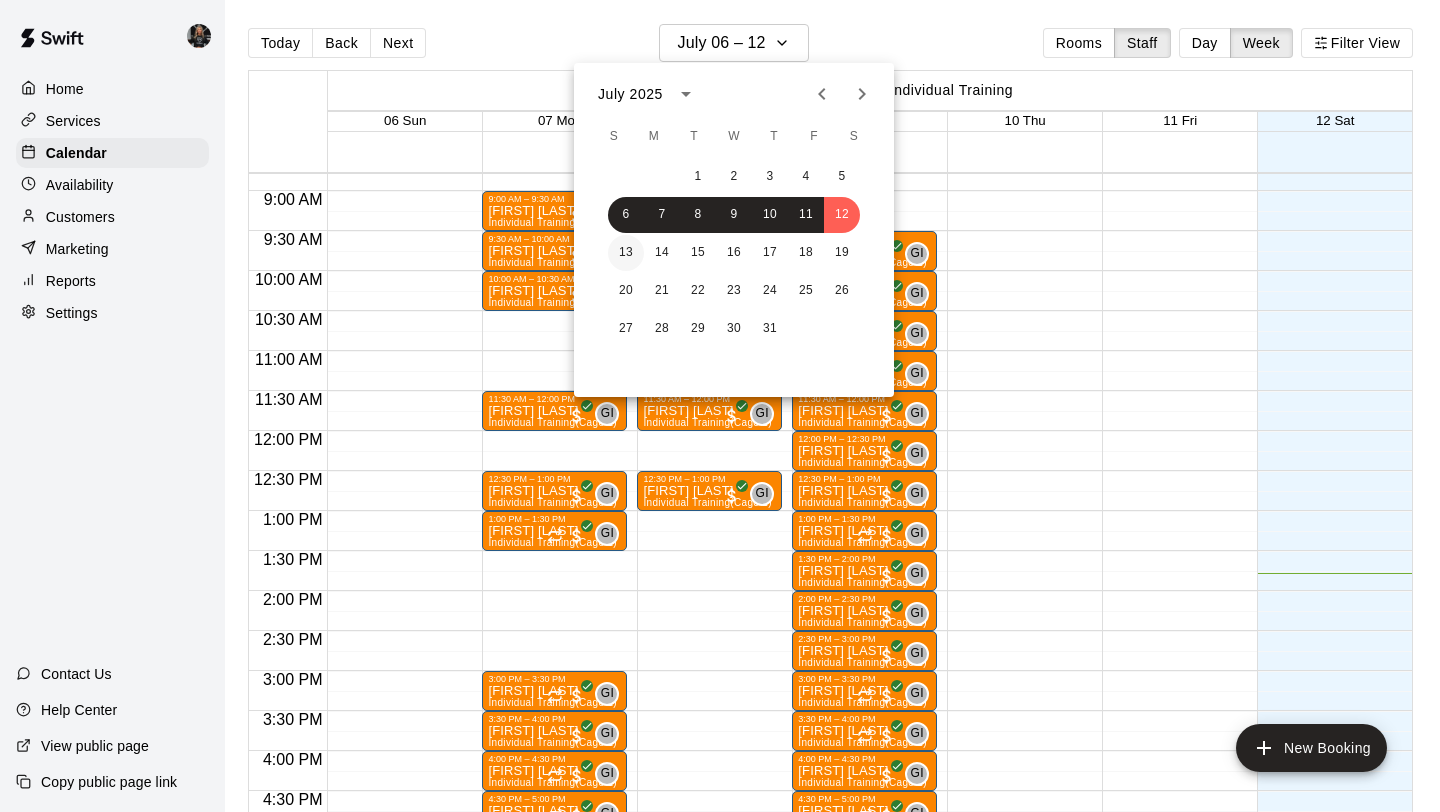 click on "13" at bounding box center (626, 253) 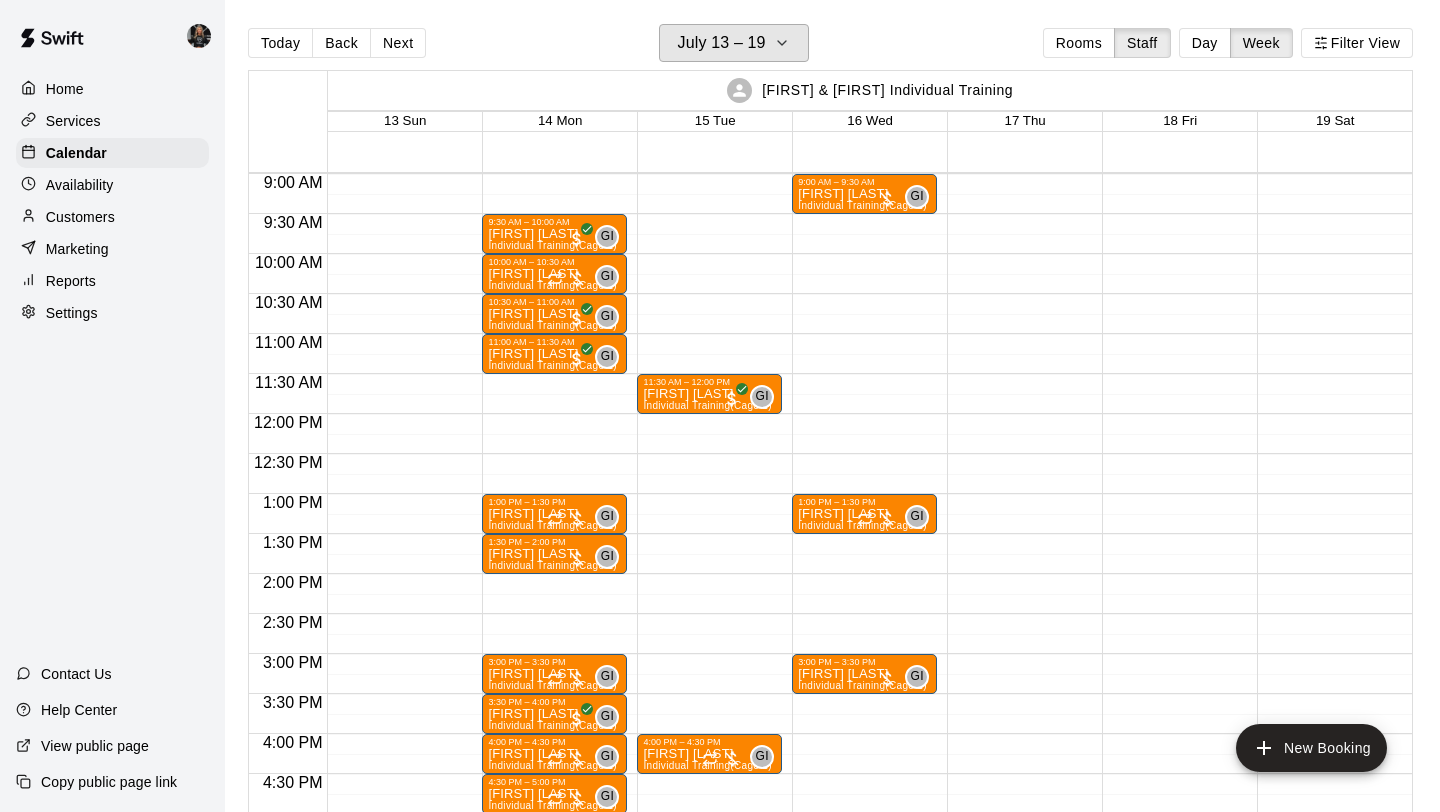 scroll, scrollTop: 725, scrollLeft: 0, axis: vertical 